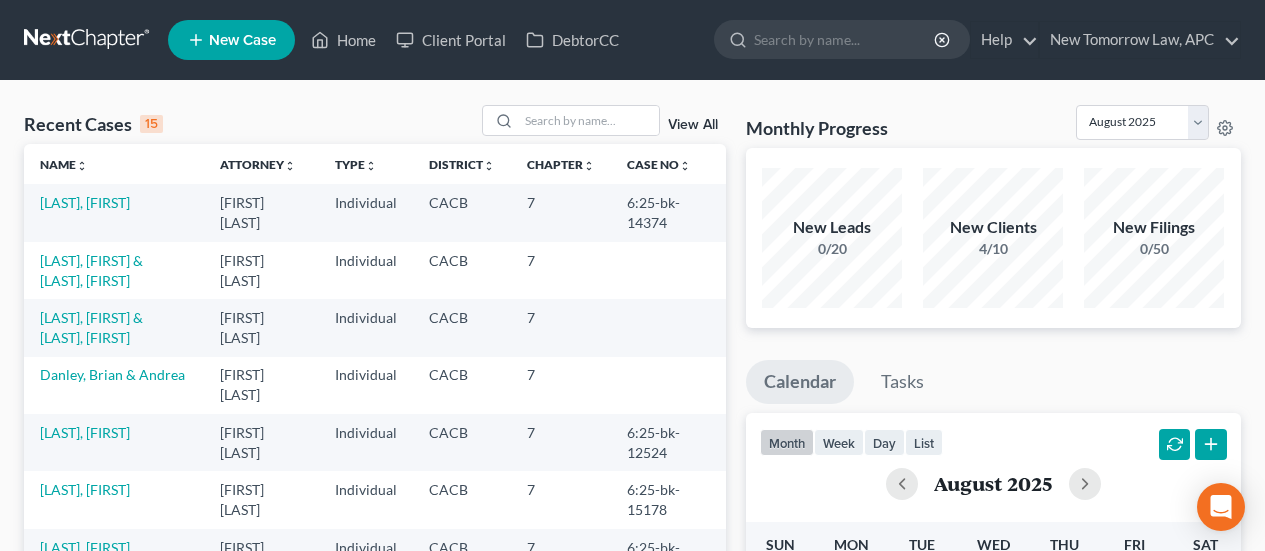 scroll, scrollTop: 0, scrollLeft: 0, axis: both 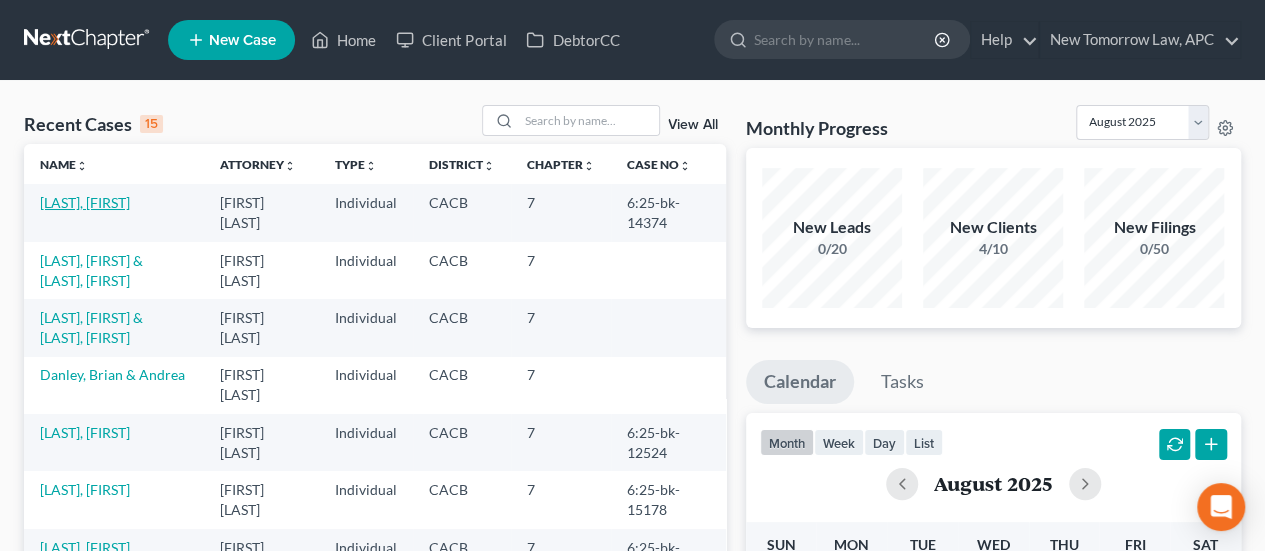 click on "[LAST], [FIRST]" at bounding box center (85, 202) 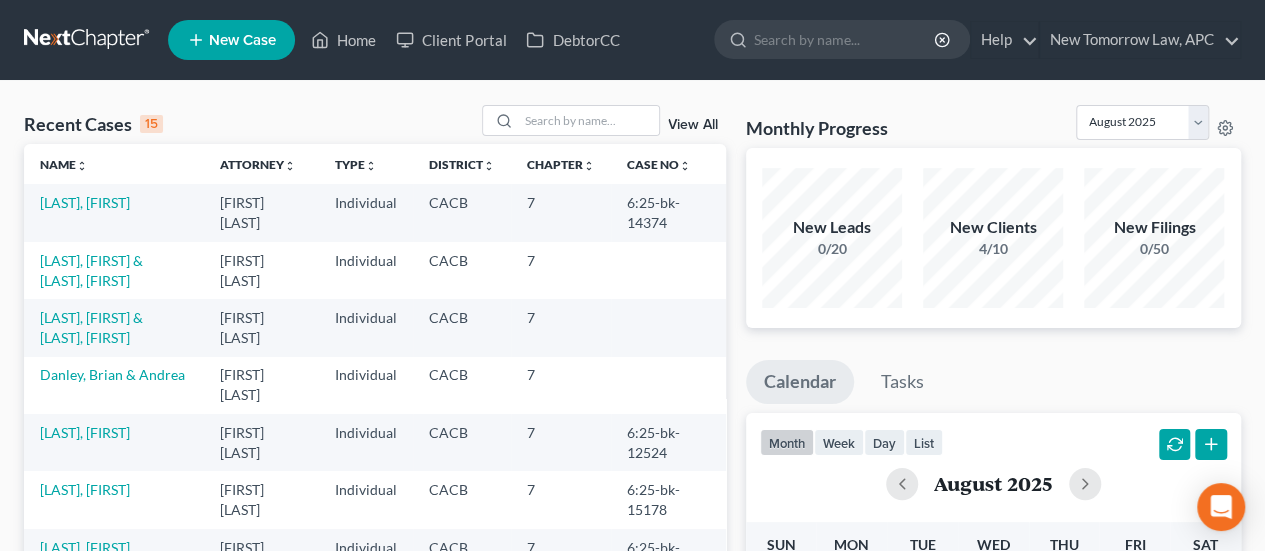 select on "4" 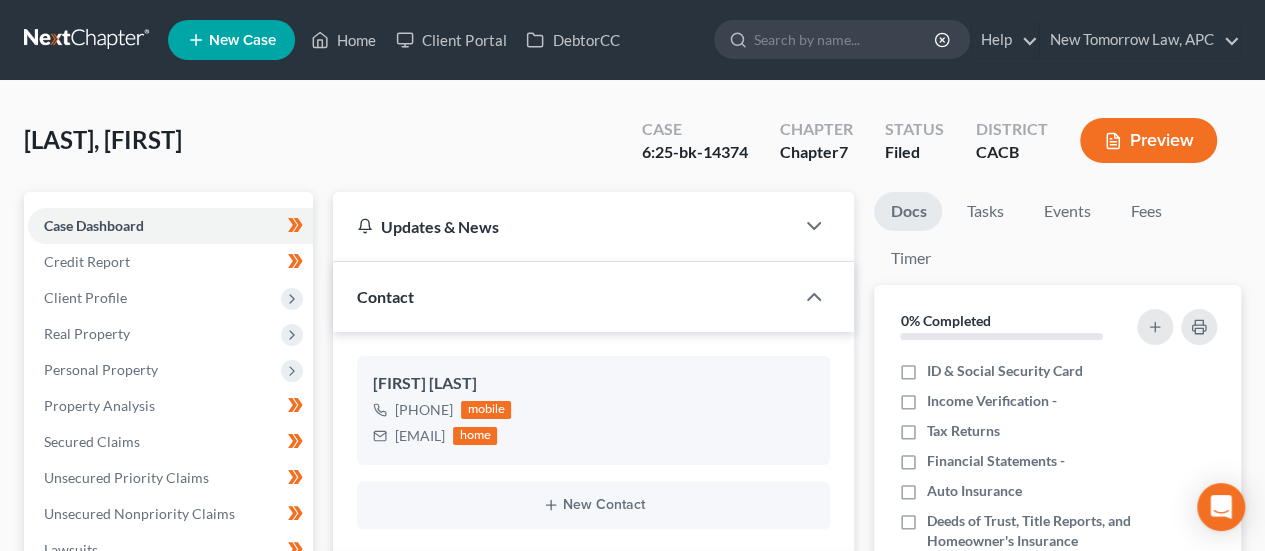 scroll, scrollTop: 4242, scrollLeft: 0, axis: vertical 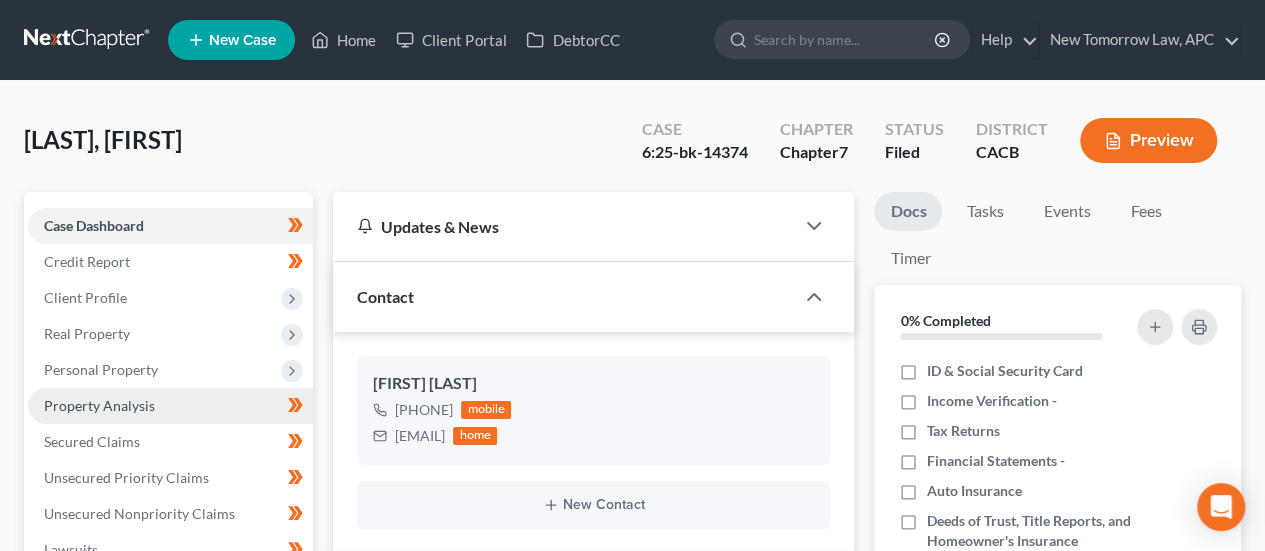 click on "Property Analysis" at bounding box center (170, 406) 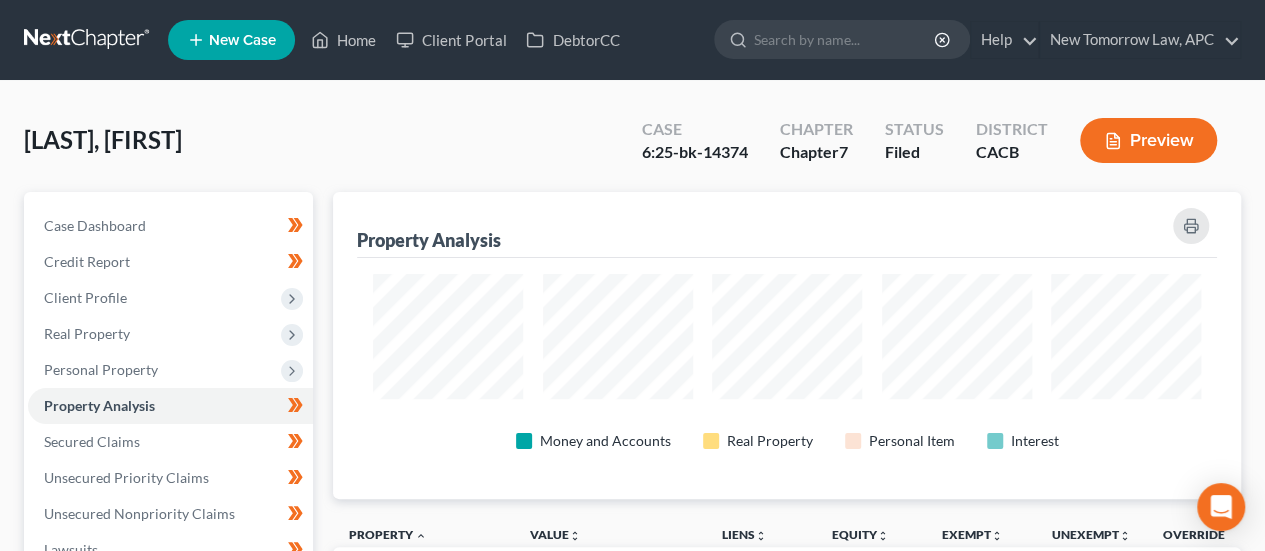 scroll, scrollTop: 999693, scrollLeft: 999092, axis: both 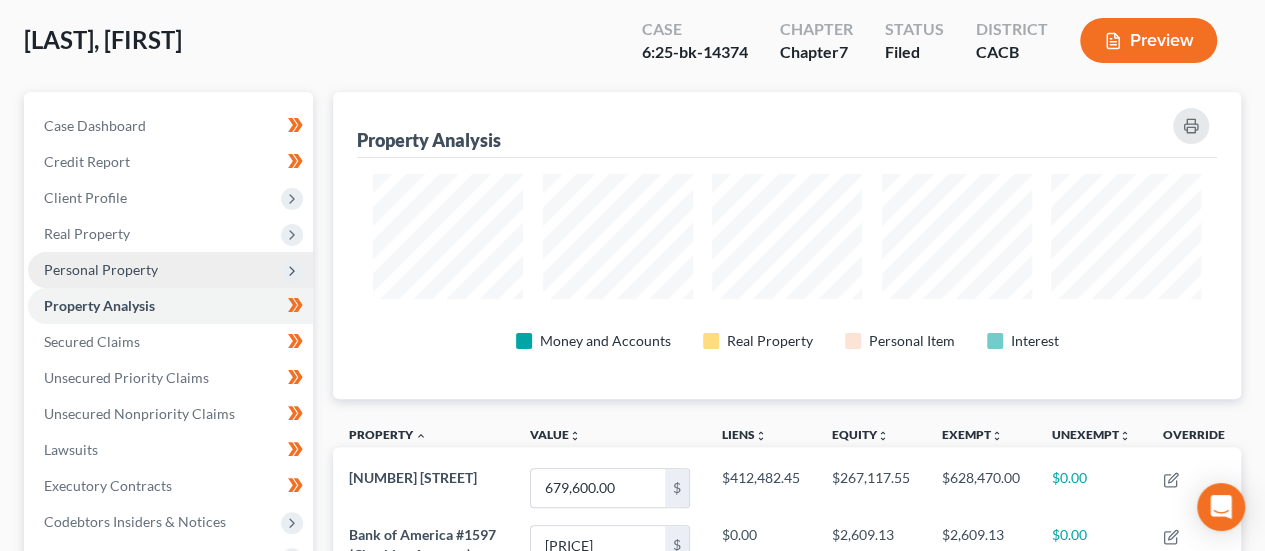 click on "Personal Property" at bounding box center [101, 269] 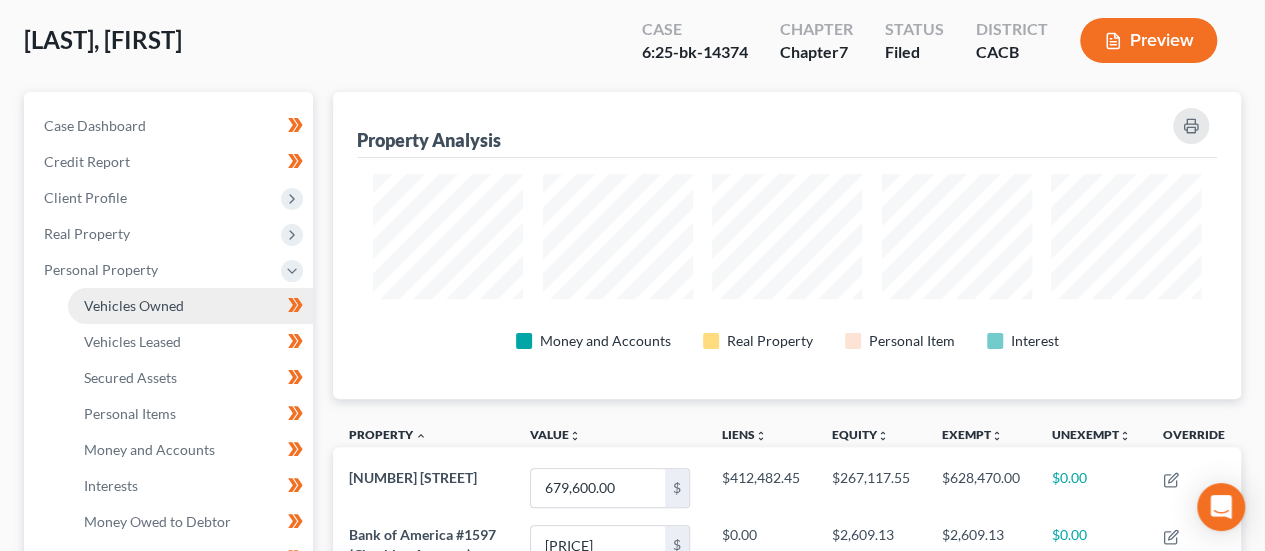 click on "Vehicles Owned" at bounding box center [134, 305] 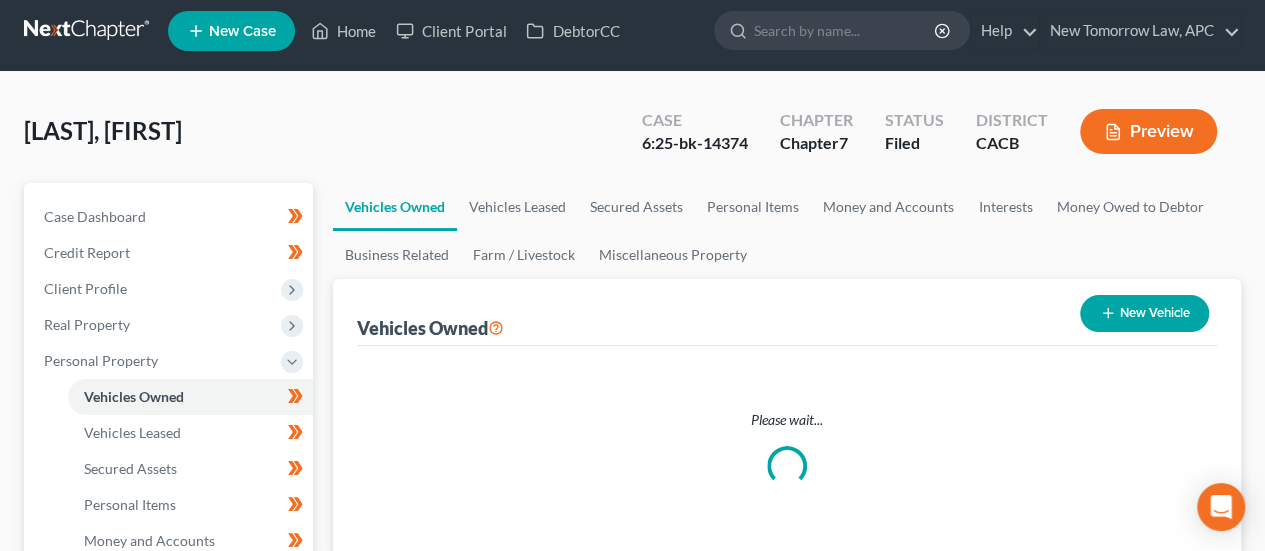 scroll, scrollTop: 0, scrollLeft: 0, axis: both 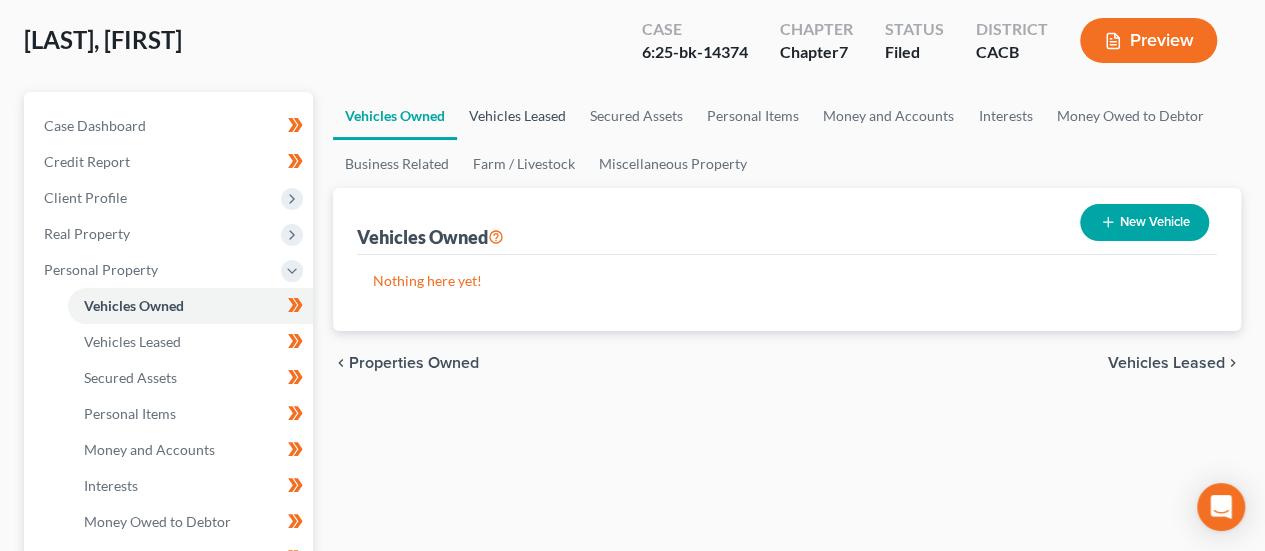 click on "Vehicles Leased" at bounding box center (517, 116) 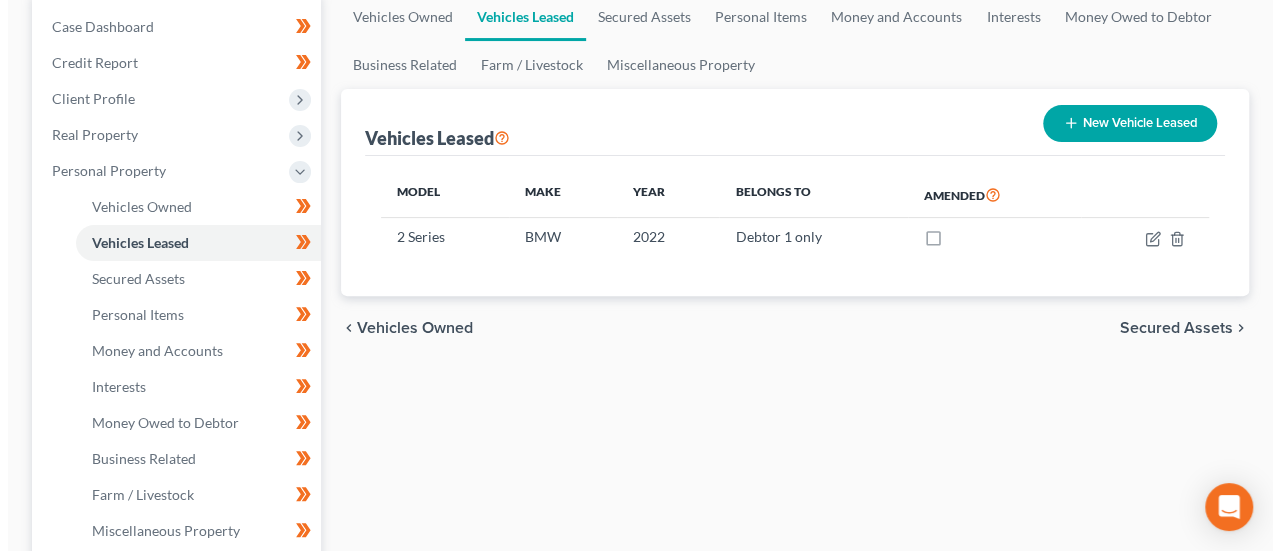 scroll, scrollTop: 200, scrollLeft: 0, axis: vertical 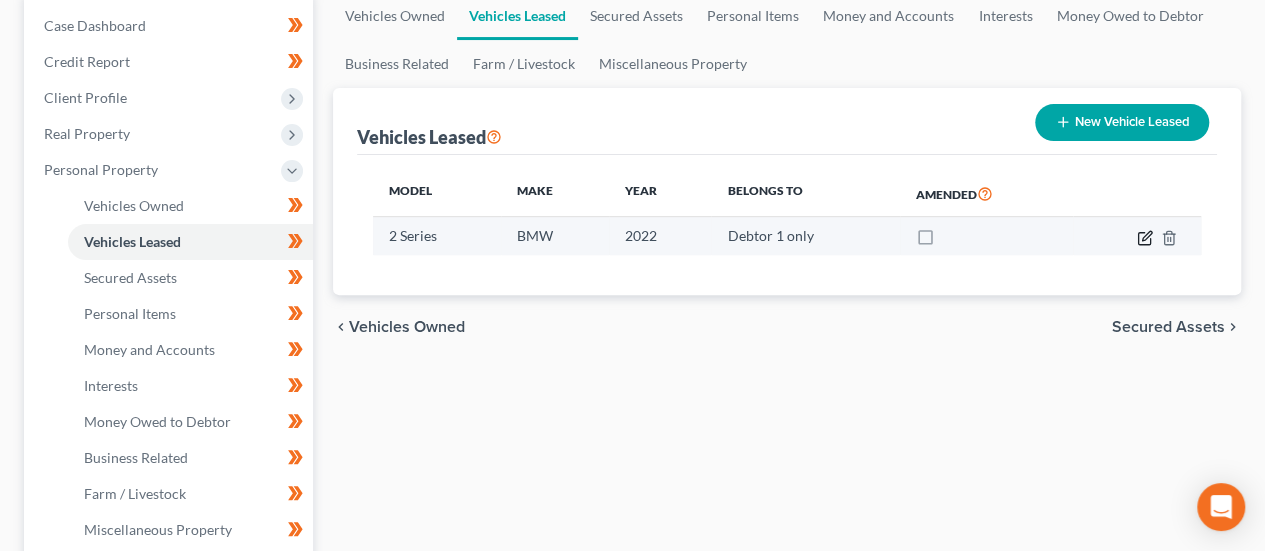 click 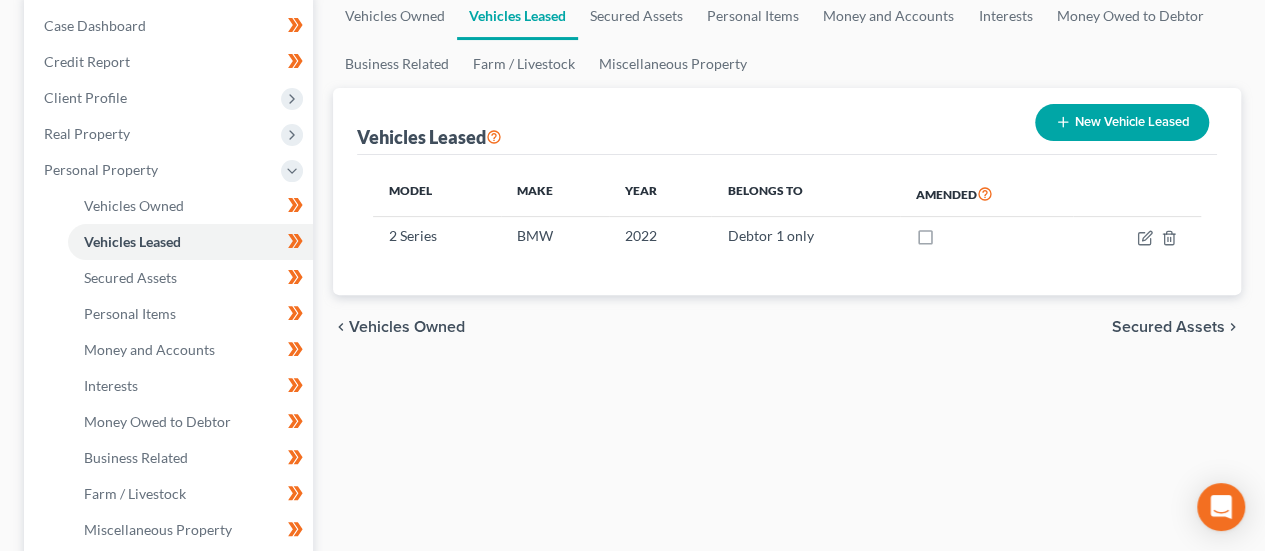 select on "0" 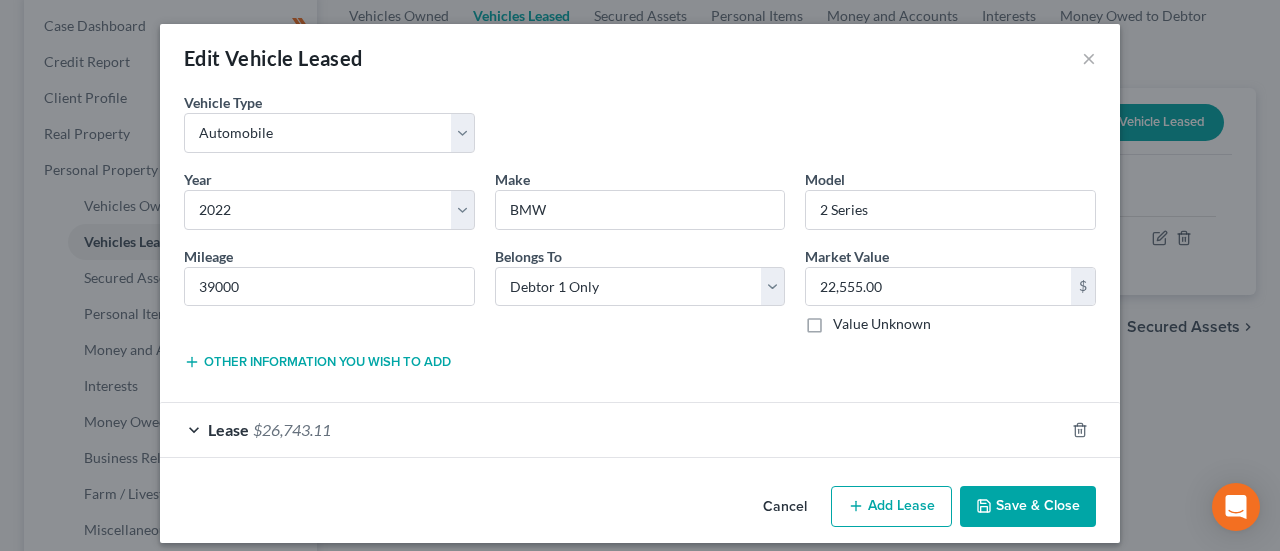 click on "Lease $26,743.11" at bounding box center (612, 429) 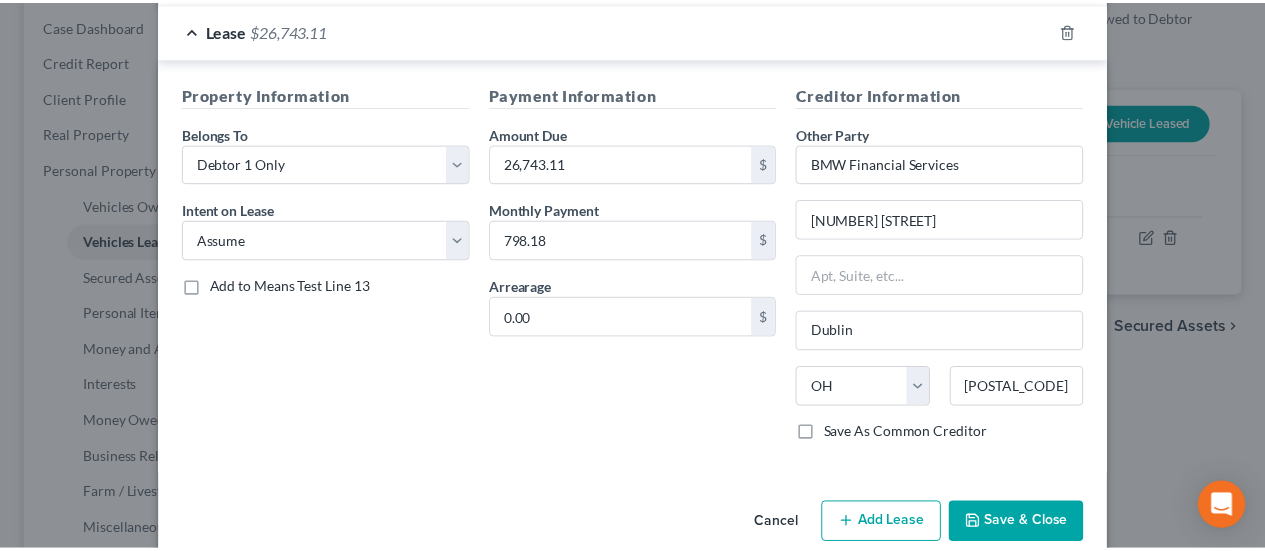 scroll, scrollTop: 426, scrollLeft: 0, axis: vertical 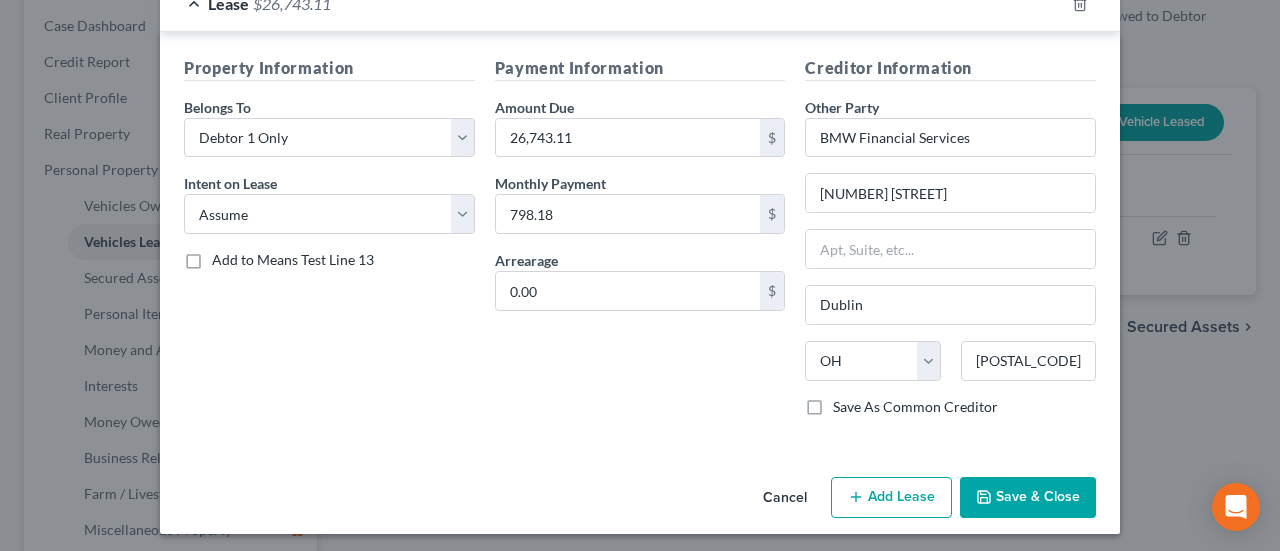 click on "Cancel" at bounding box center [785, 499] 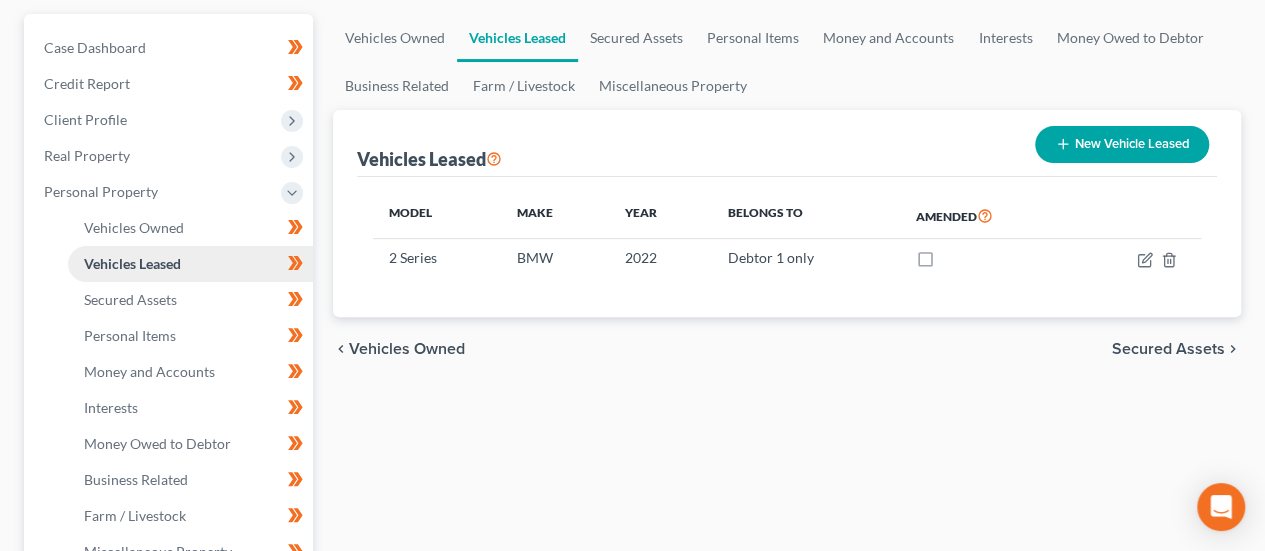 scroll, scrollTop: 300, scrollLeft: 0, axis: vertical 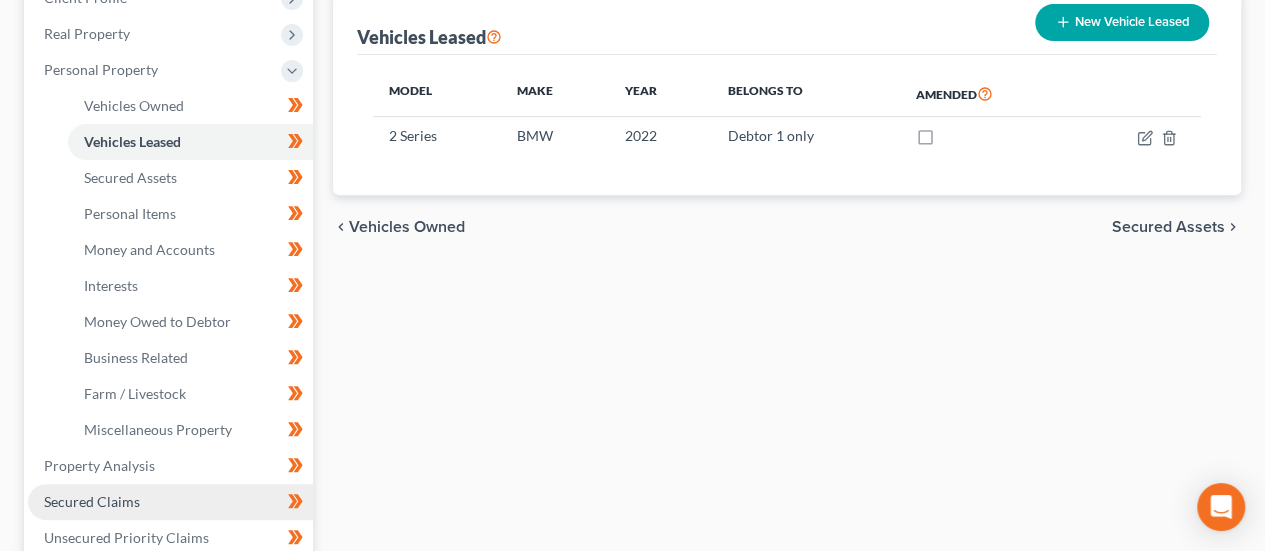 click on "Secured Claims" at bounding box center [170, 502] 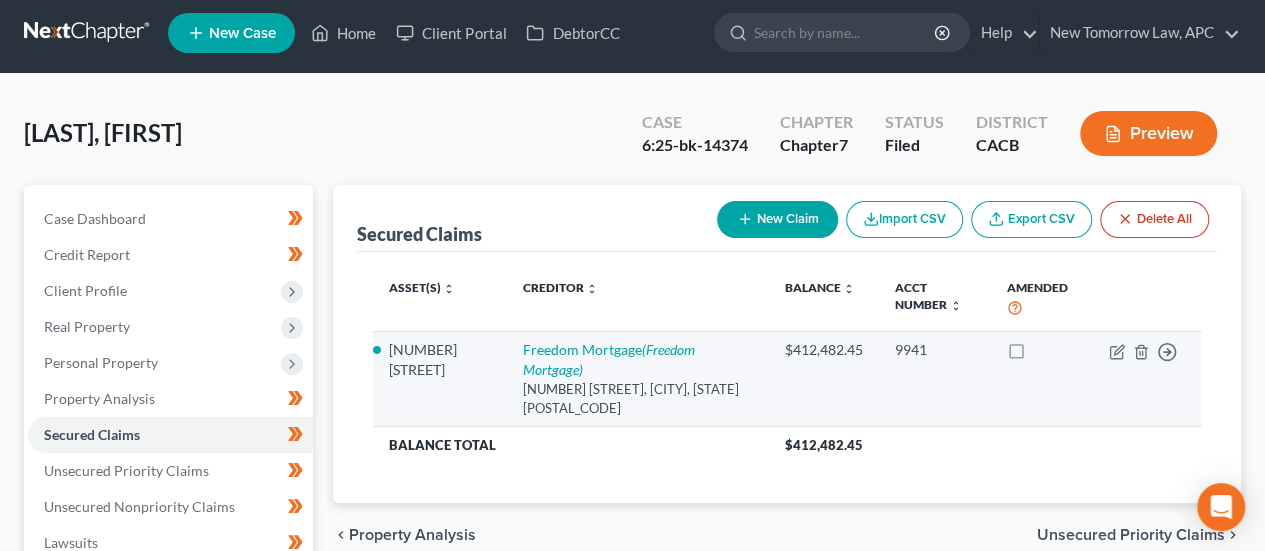 scroll, scrollTop: 0, scrollLeft: 0, axis: both 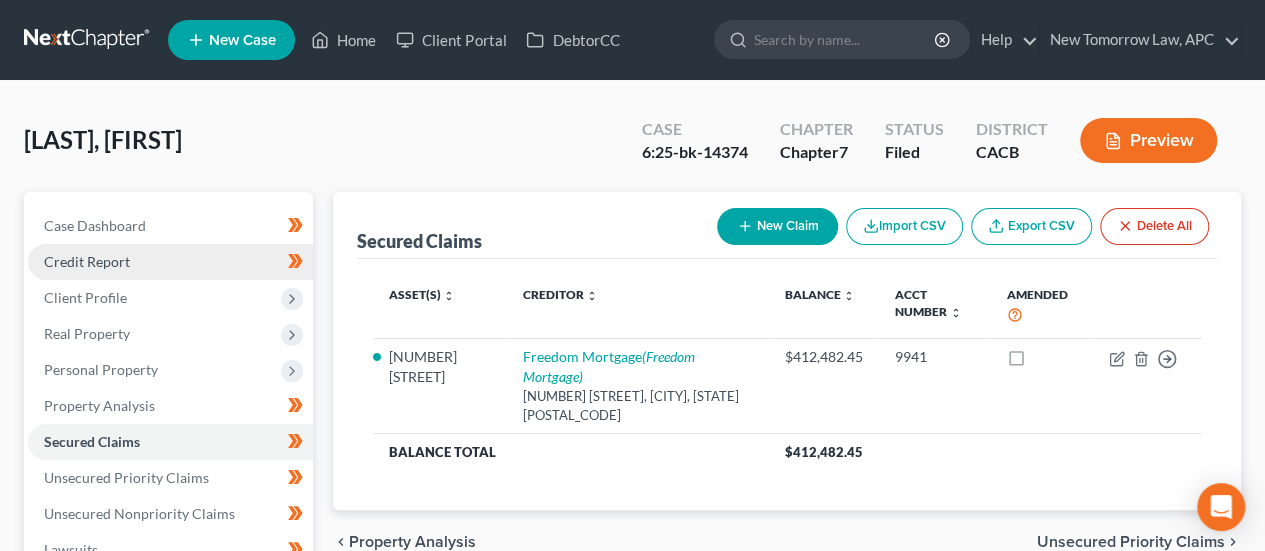 click on "Credit Report" at bounding box center (170, 262) 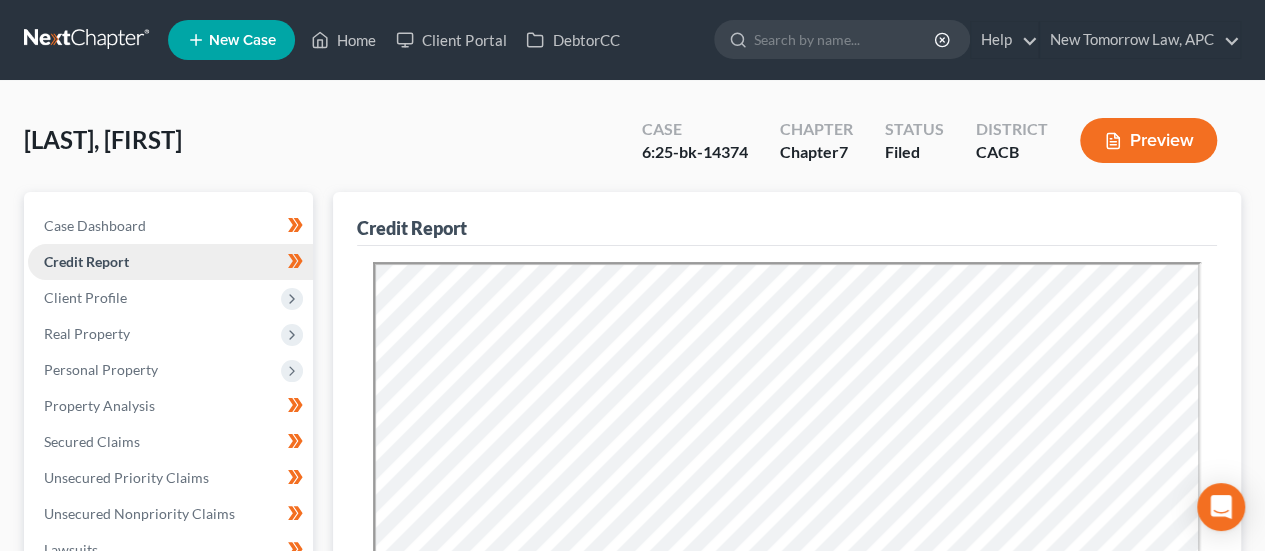 scroll, scrollTop: 0, scrollLeft: 0, axis: both 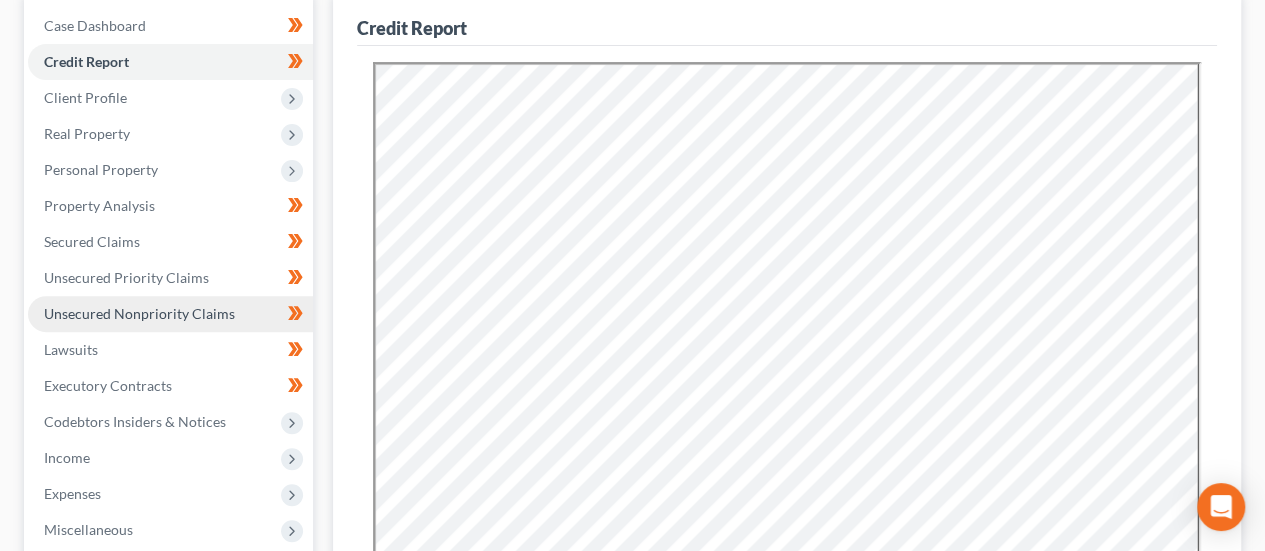 click on "Unsecured Nonpriority Claims" at bounding box center (139, 313) 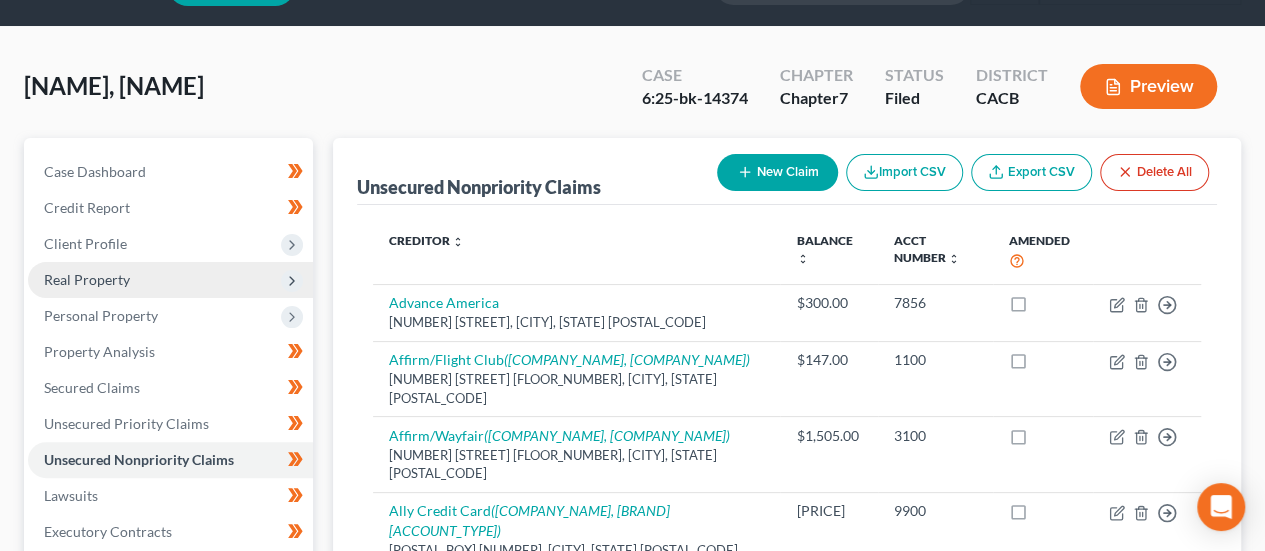 scroll, scrollTop: 0, scrollLeft: 0, axis: both 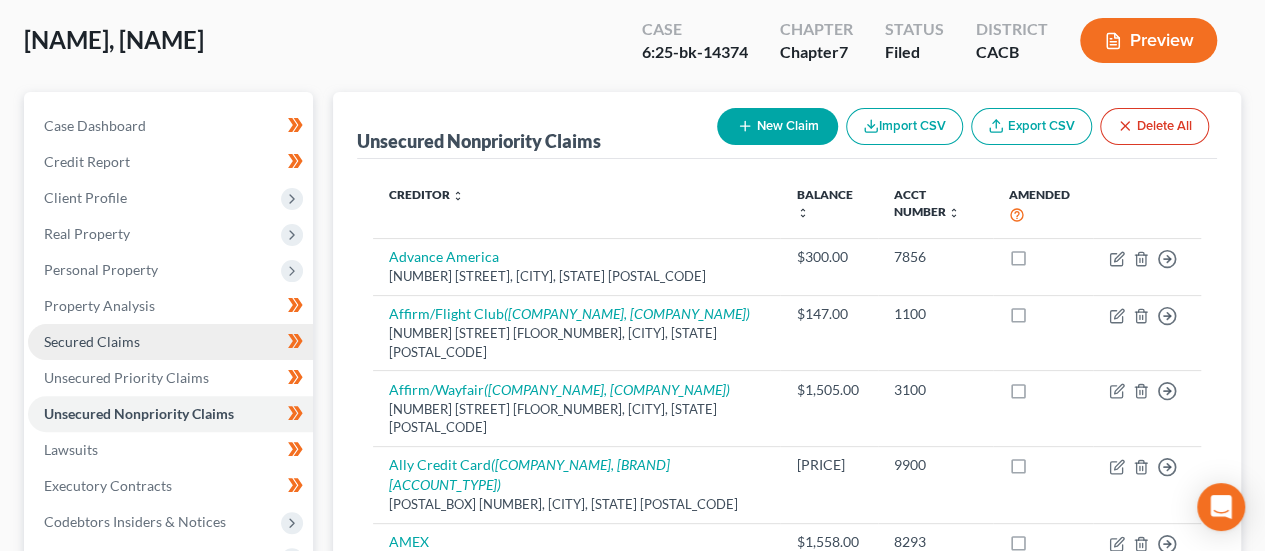click on "Secured Claims" at bounding box center [170, 342] 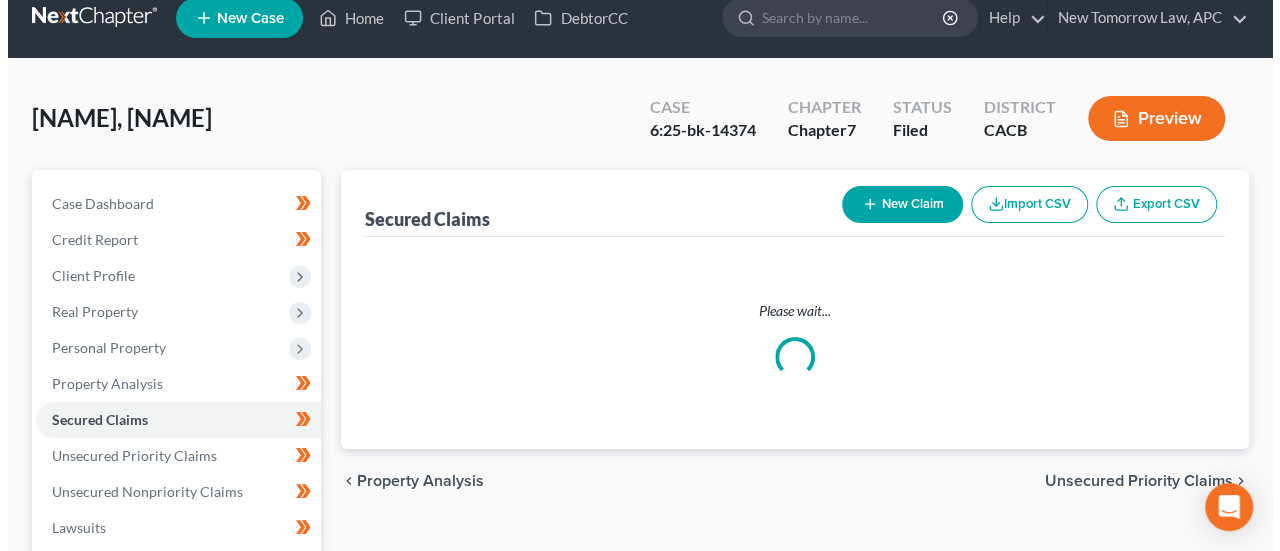 scroll, scrollTop: 0, scrollLeft: 0, axis: both 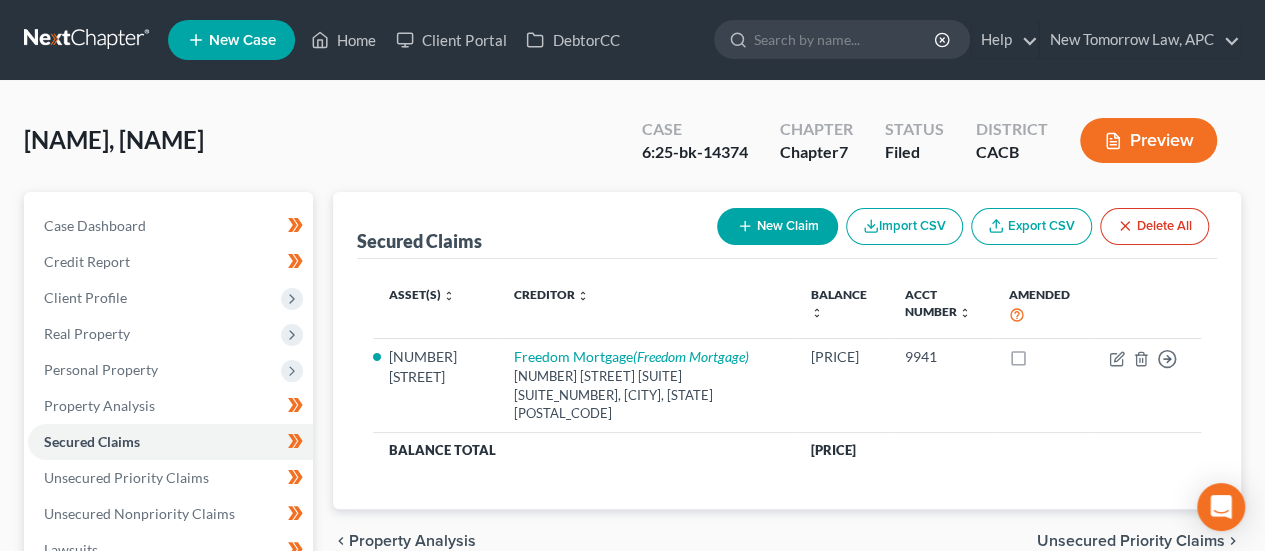click on "New Claim" at bounding box center (777, 226) 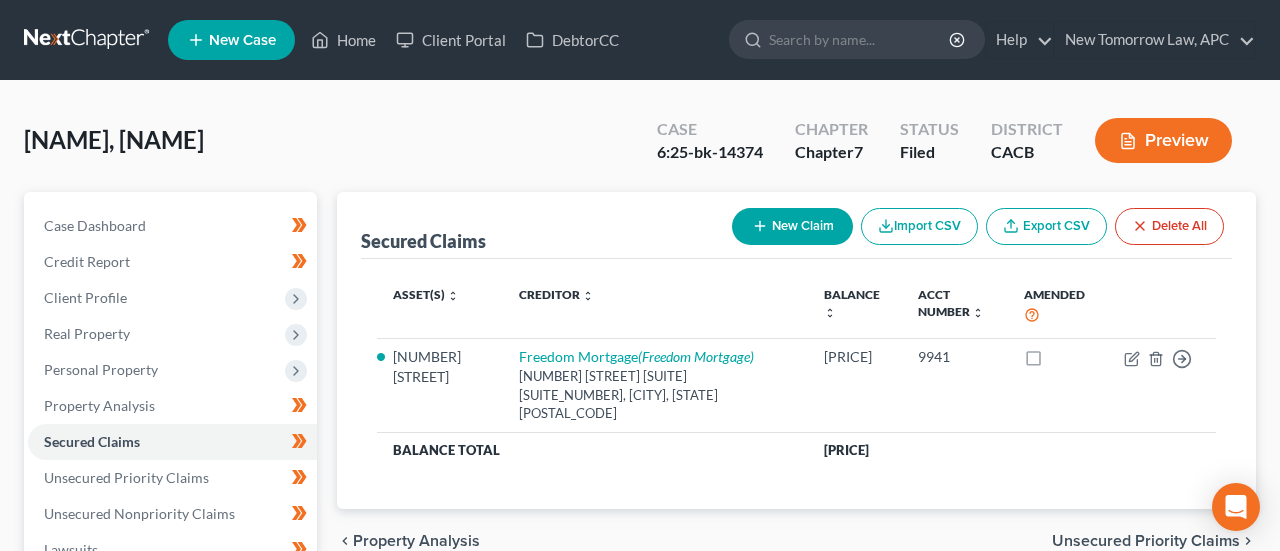 select on "0" 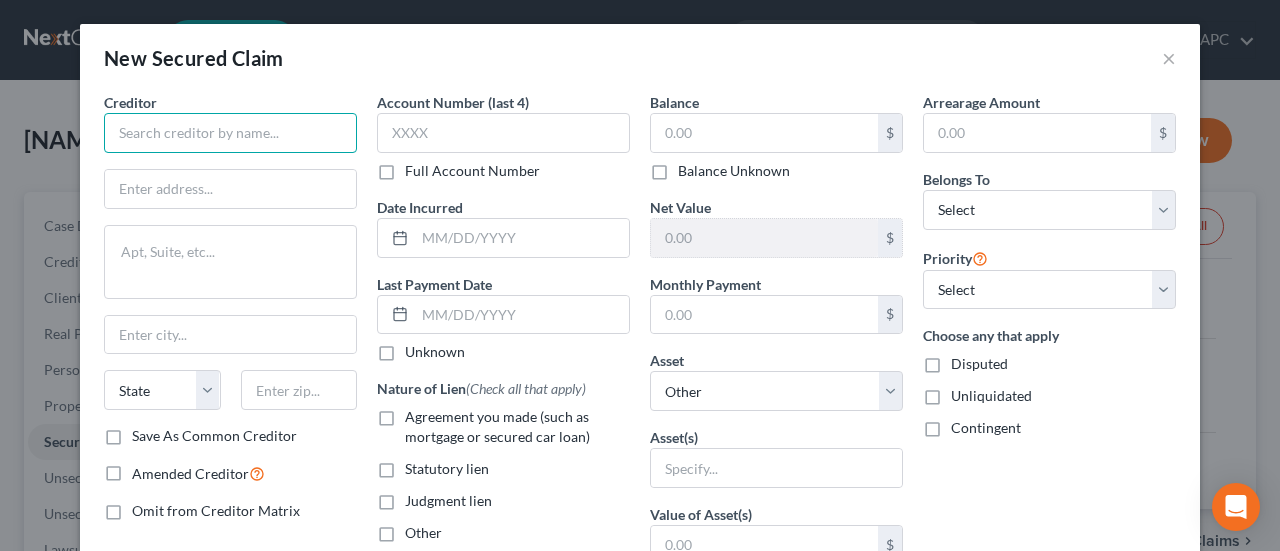 click at bounding box center [230, 133] 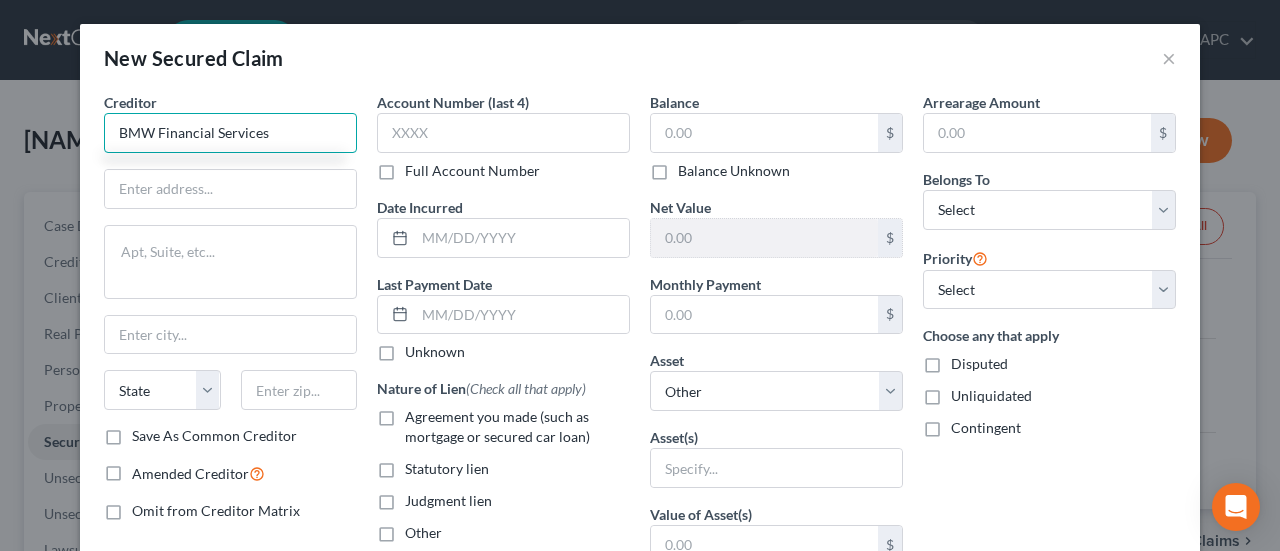type on "BMW Financial Services" 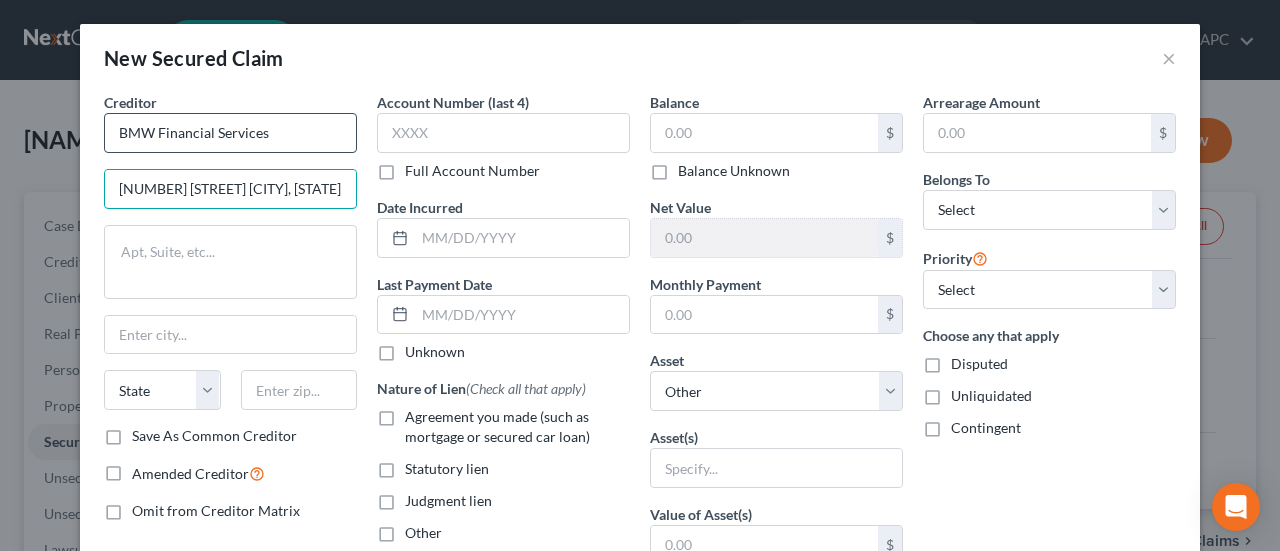 type on "[NUMBER] [STREET] [CITY], [STATE] [POSTAL_CODE]" 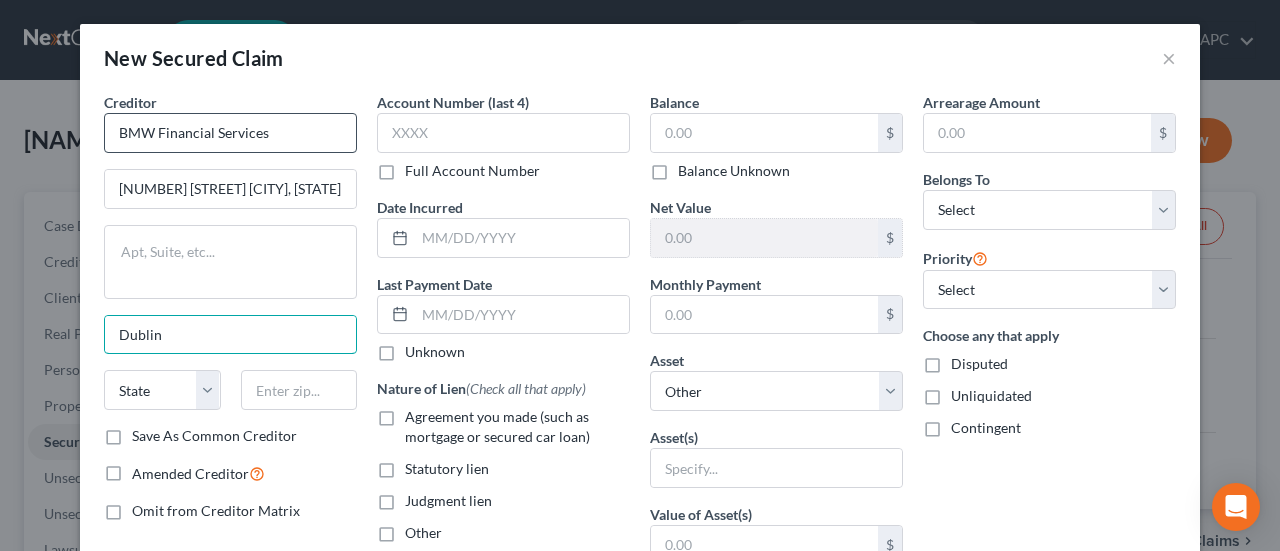 type on "Dublin" 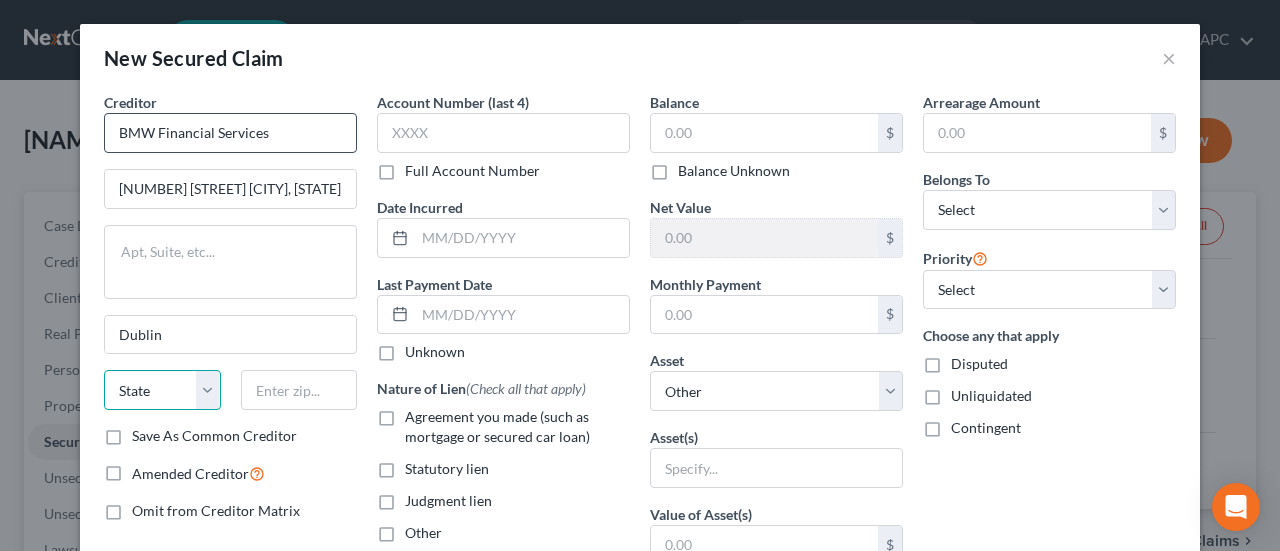 select on "36" 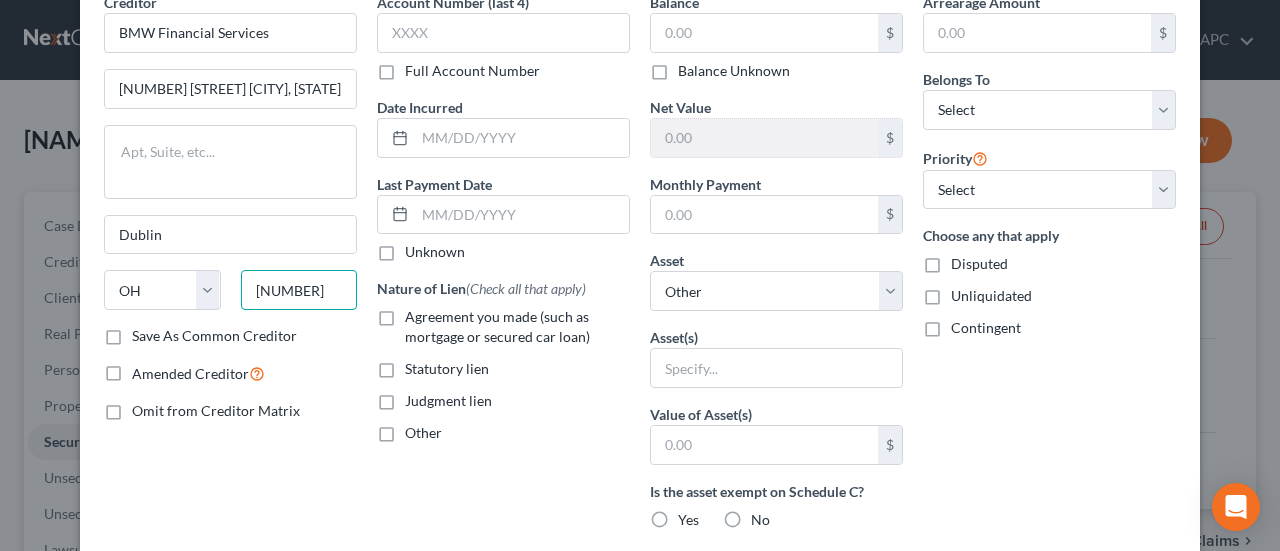 scroll, scrollTop: 0, scrollLeft: 0, axis: both 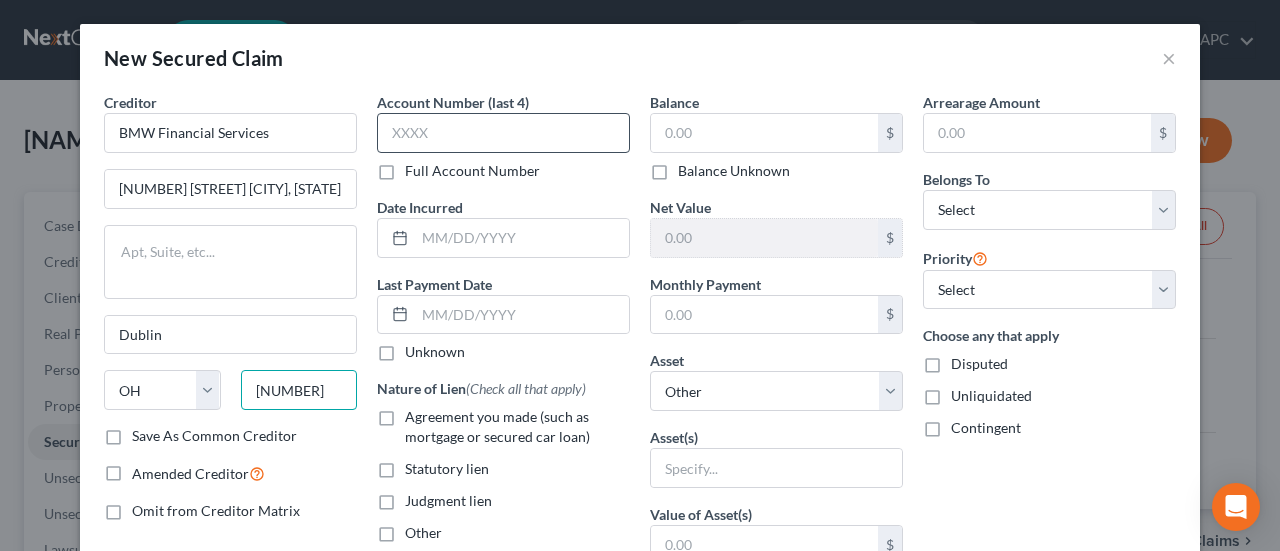 type on "[NUMBER]" 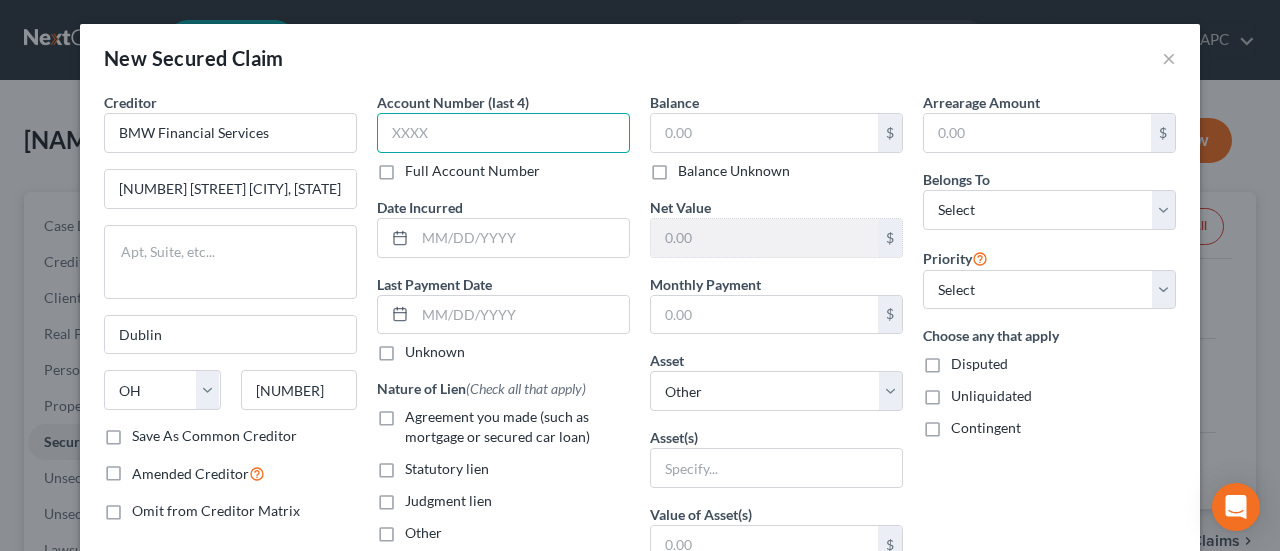 click at bounding box center [503, 133] 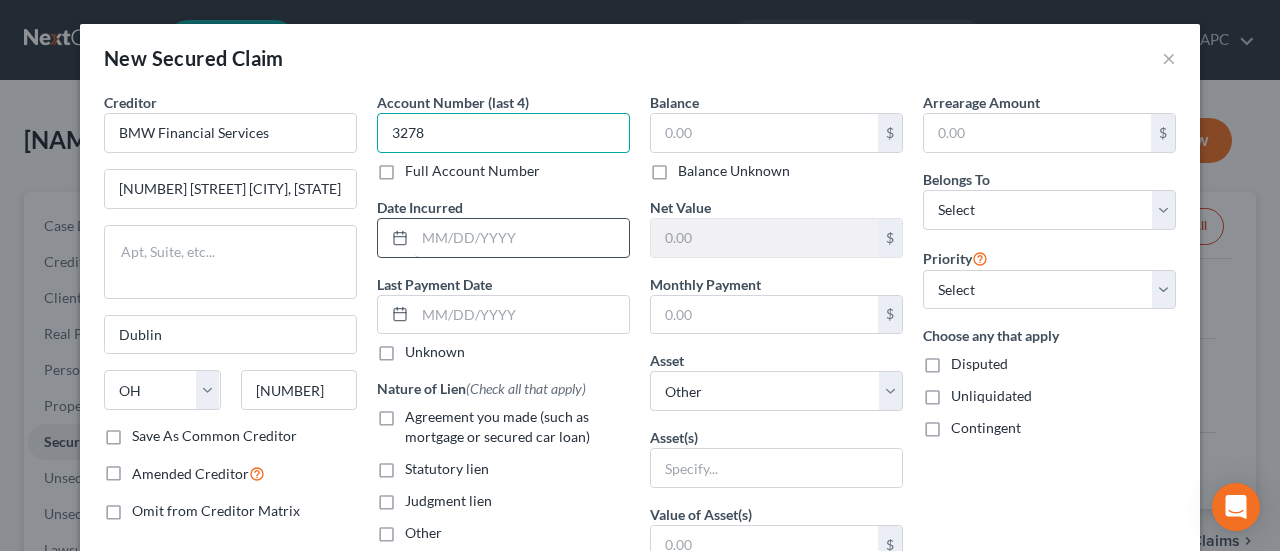 type on "3278" 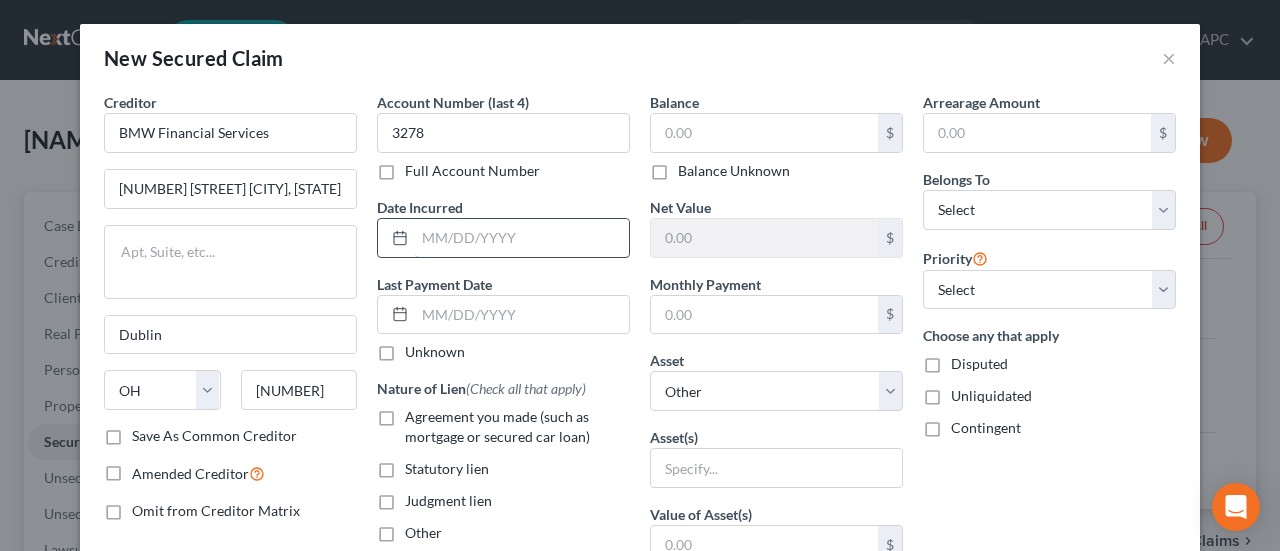 click at bounding box center [522, 238] 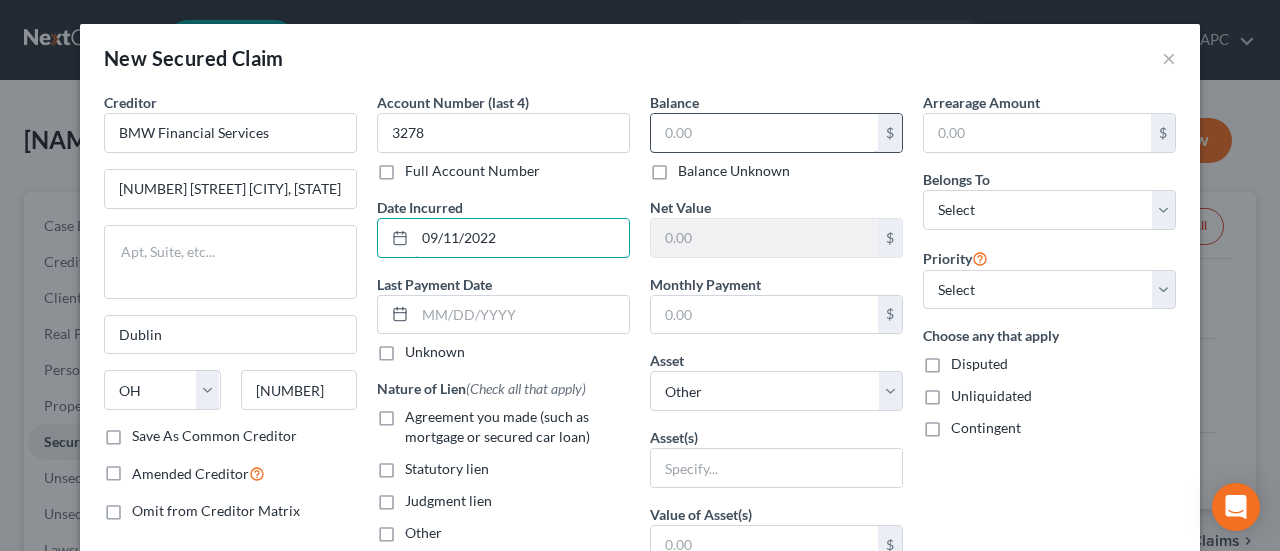 type on "09/11/2022" 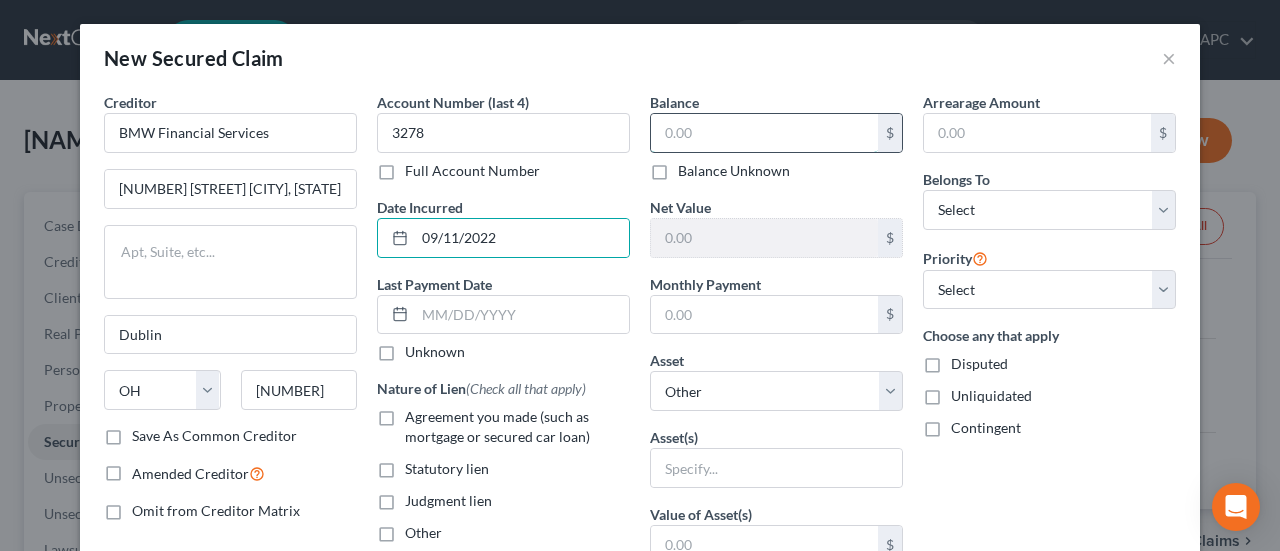 click at bounding box center (764, 133) 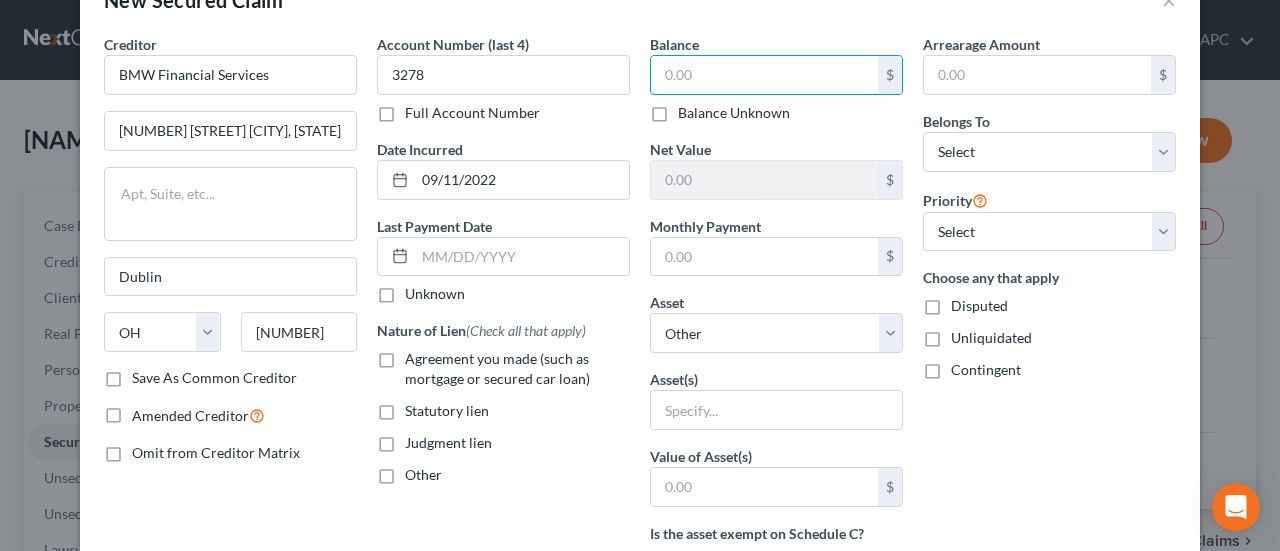 scroll, scrollTop: 100, scrollLeft: 0, axis: vertical 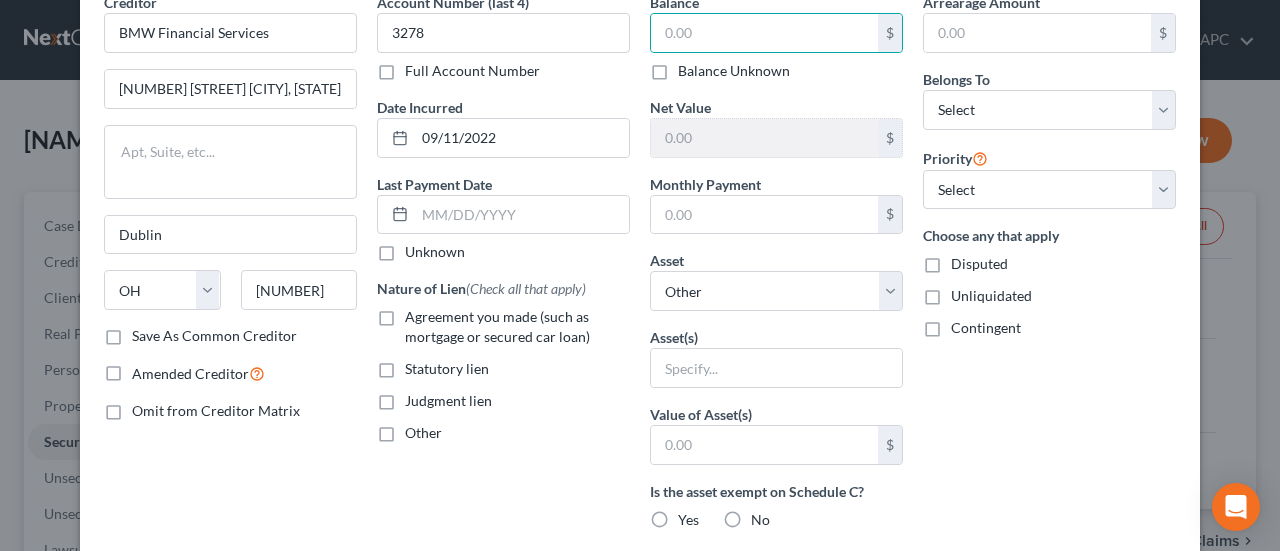 click on "Agreement you made (such as mortgage or secured car loan)" at bounding box center [517, 327] 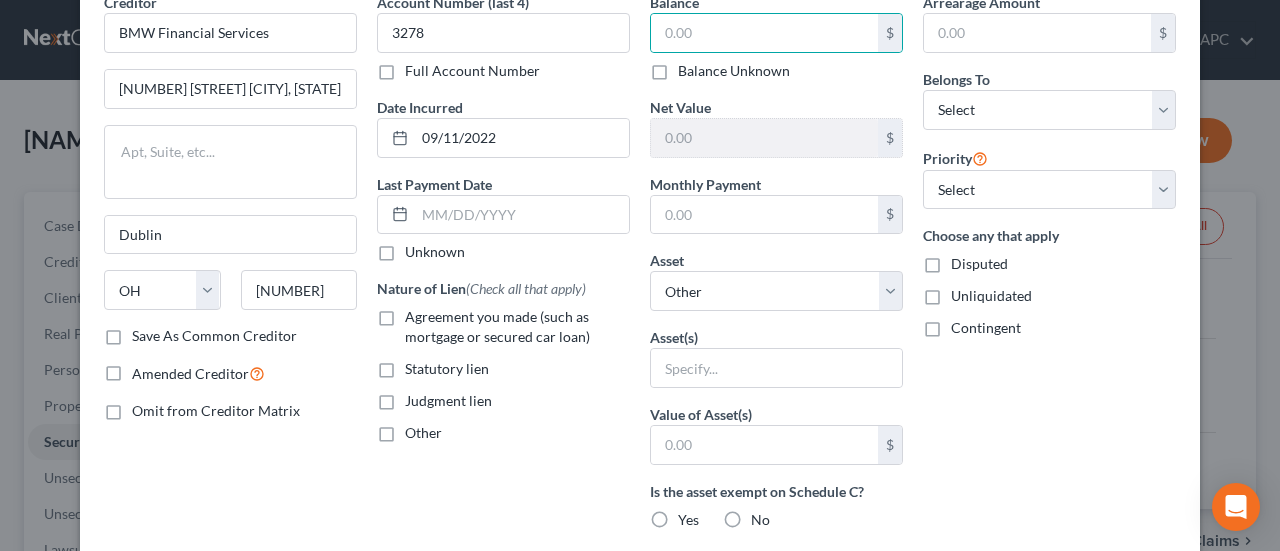 click on "Agreement you made (such as mortgage or secured car loan)" at bounding box center (419, 313) 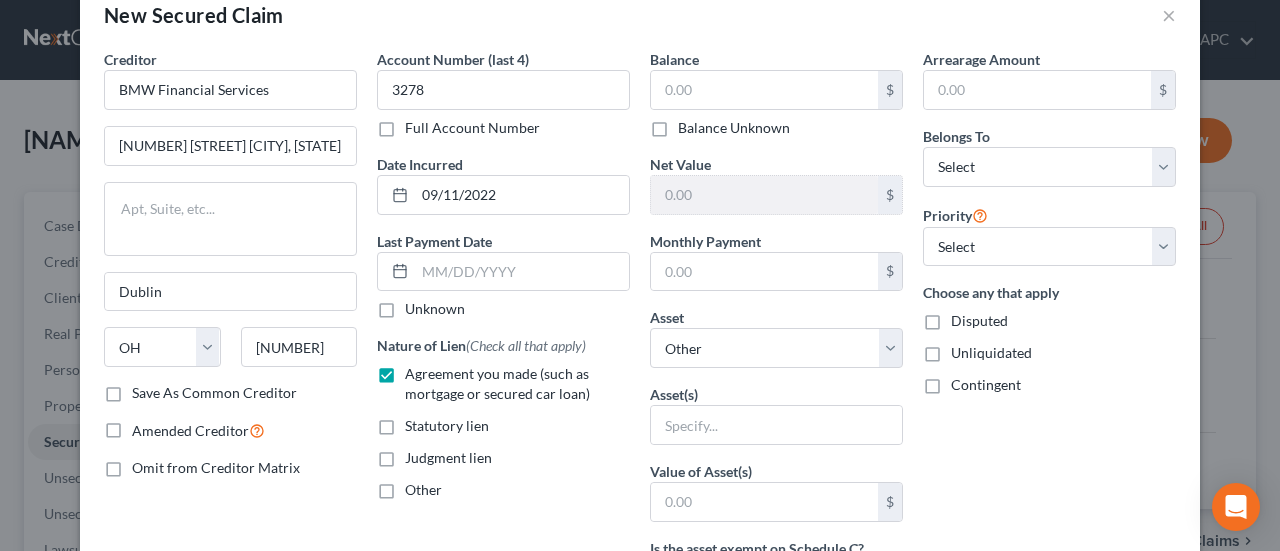 scroll, scrollTop: 0, scrollLeft: 0, axis: both 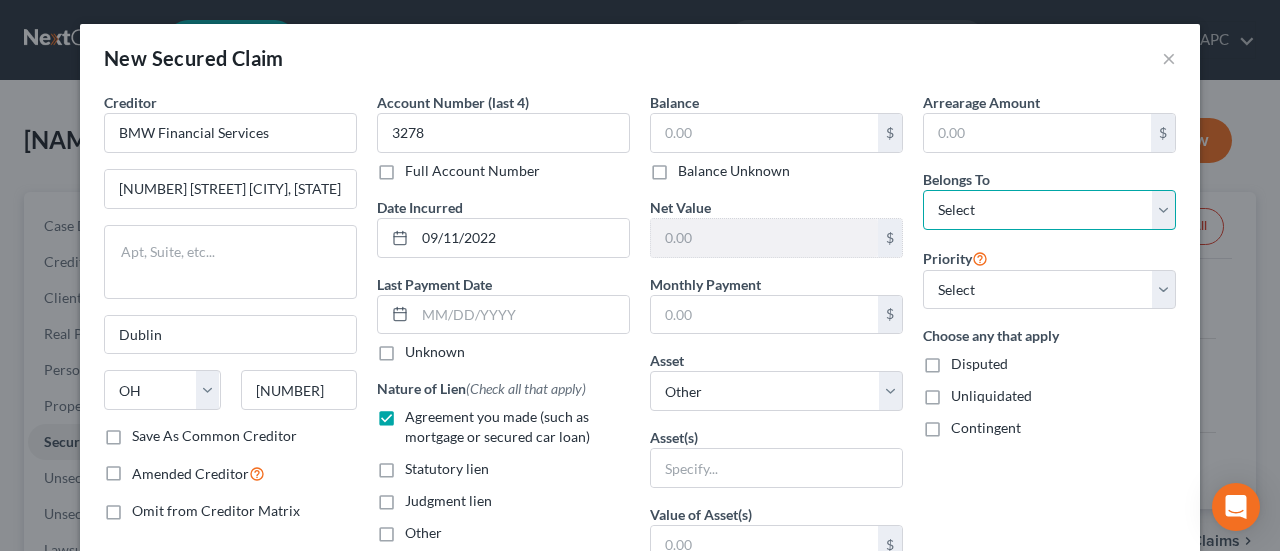 click on "Select Debtor 1 Only Debtor 2 Only Debtor 1 And Debtor 2 Only At Least One Of The Debtors And Another Community Property" at bounding box center (1049, 210) 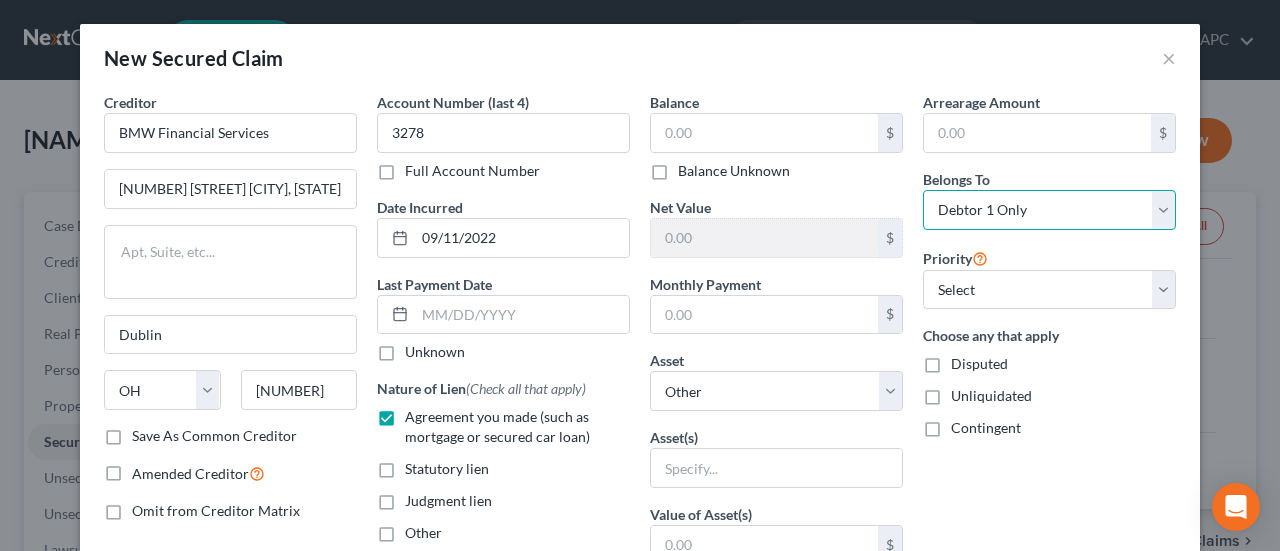 click on "Select Debtor 1 Only Debtor 2 Only Debtor 1 And Debtor 2 Only At Least One Of The Debtors And Another Community Property" at bounding box center (1049, 210) 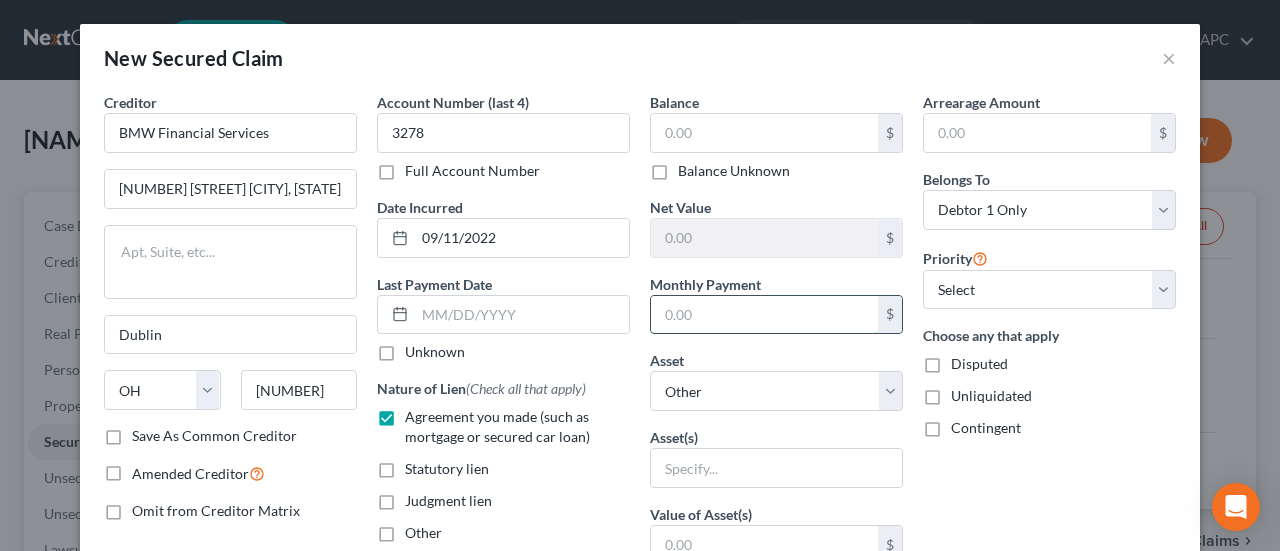 click at bounding box center (764, 315) 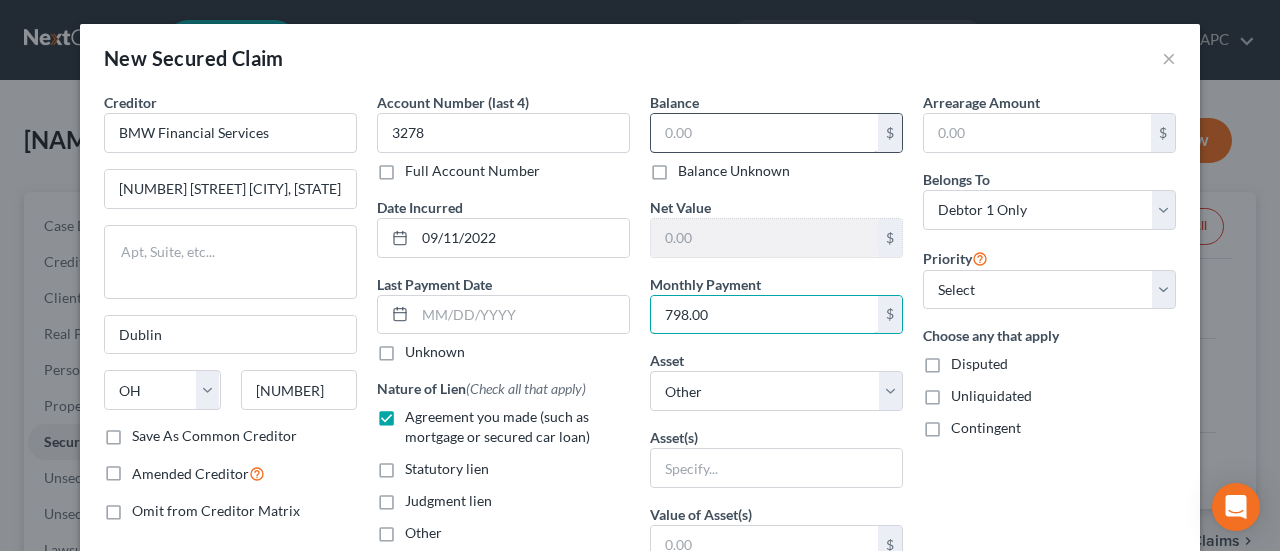 type on "798.00" 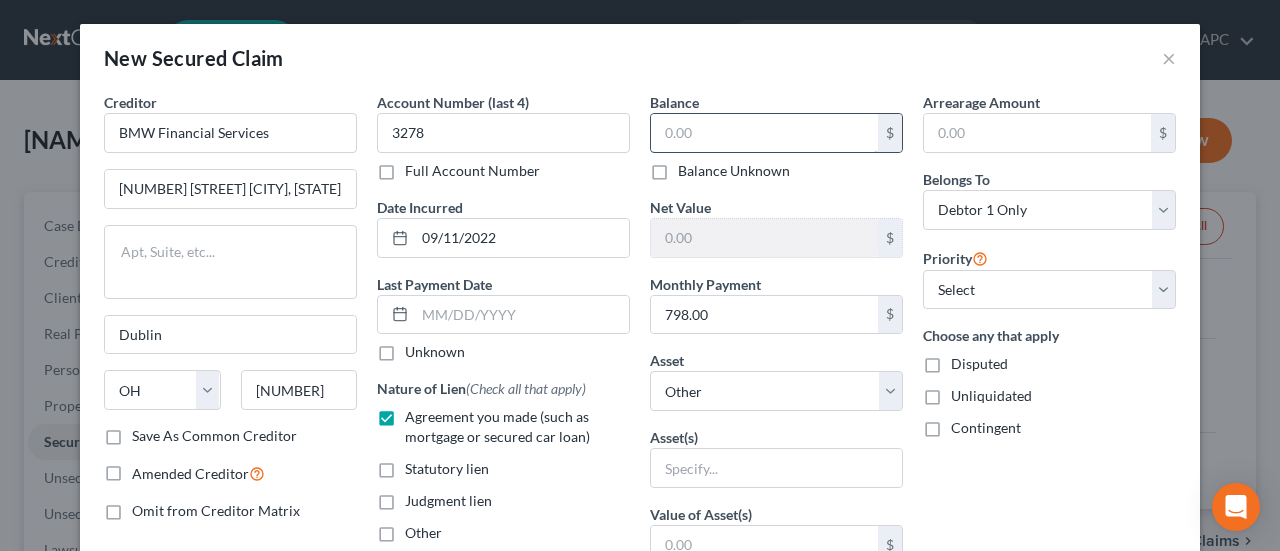 click at bounding box center (764, 133) 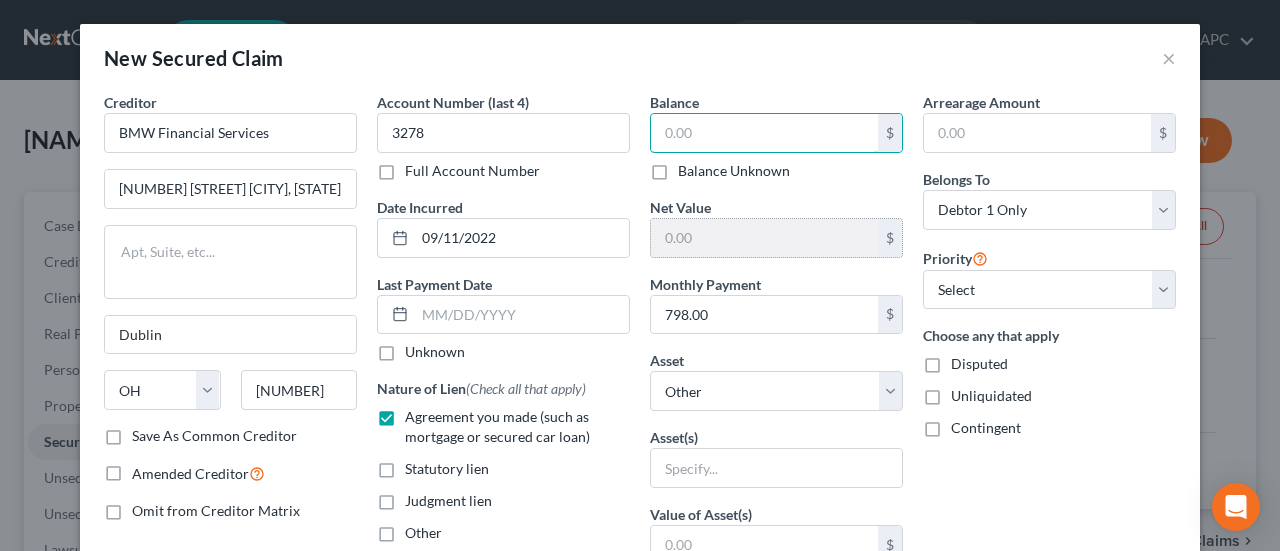 scroll, scrollTop: 100, scrollLeft: 0, axis: vertical 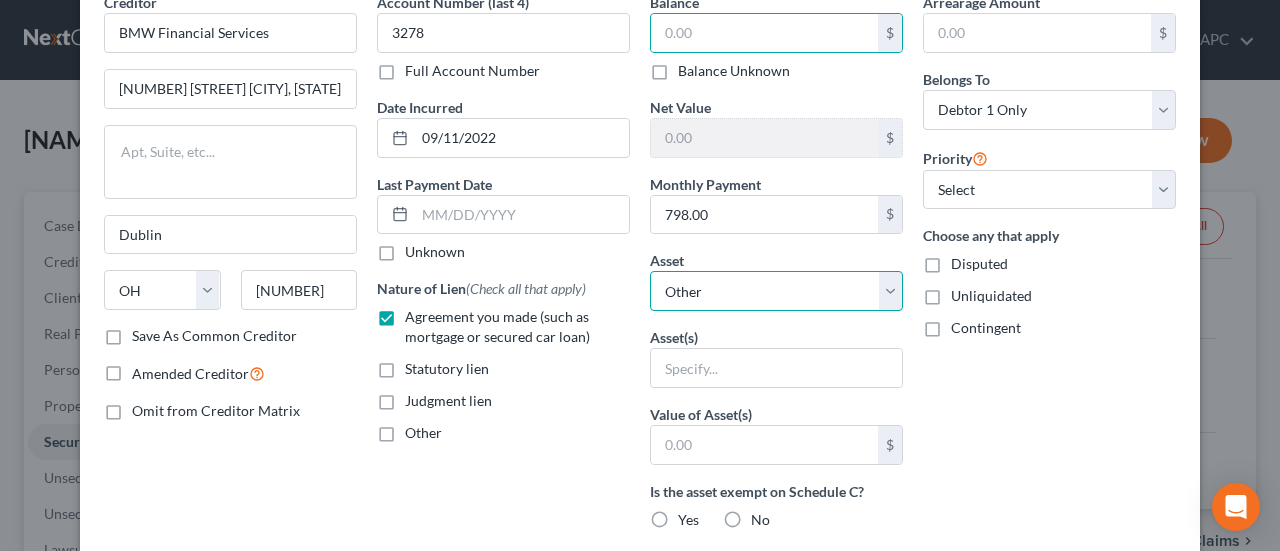 click on "[CATEGORY] - Misc. [CATEGORY] - [PRICE] [YEAR] [BRAND] [MODEL] - [PRICE] [BANK_NAME] #[NUMBER] ([ACCOUNT_TYPE]) - [PRICE] [NUMBER] [STREET] - [PRICE] [CATEGORY] - Misc. [CATEGORY] - [PRICE] [CATEGORY] - Misc. [CATEGORY] - [PRICE] [CATEGORY] - [PRICE] [CATEGORY] - Misc. [CATEGORY] - [PRICE] [BANK_NAME] [PLAN_TYPE] - [PRICE] [BRAND] ([ACCOUNT_TYPE]) - [PRICE] [BRAND] ([ACCOUNT_TYPE]) - [PRICE] [BANK_NAME] #[NUMBER] ([ACCOUNT_TYPE]) - [PRICE]" at bounding box center [776, 291] 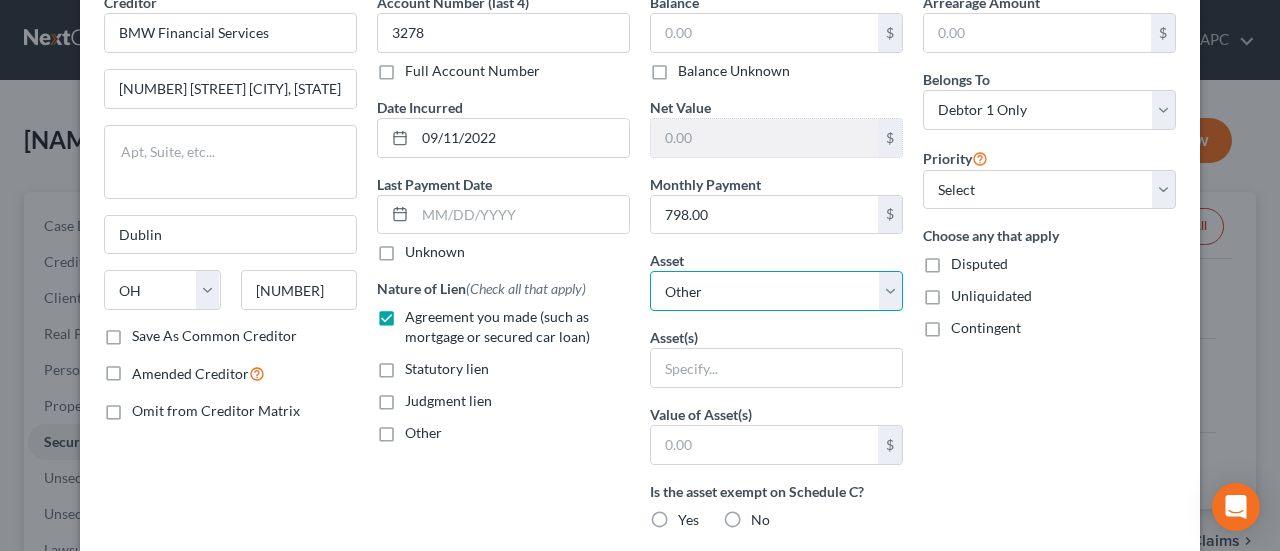 select on "3" 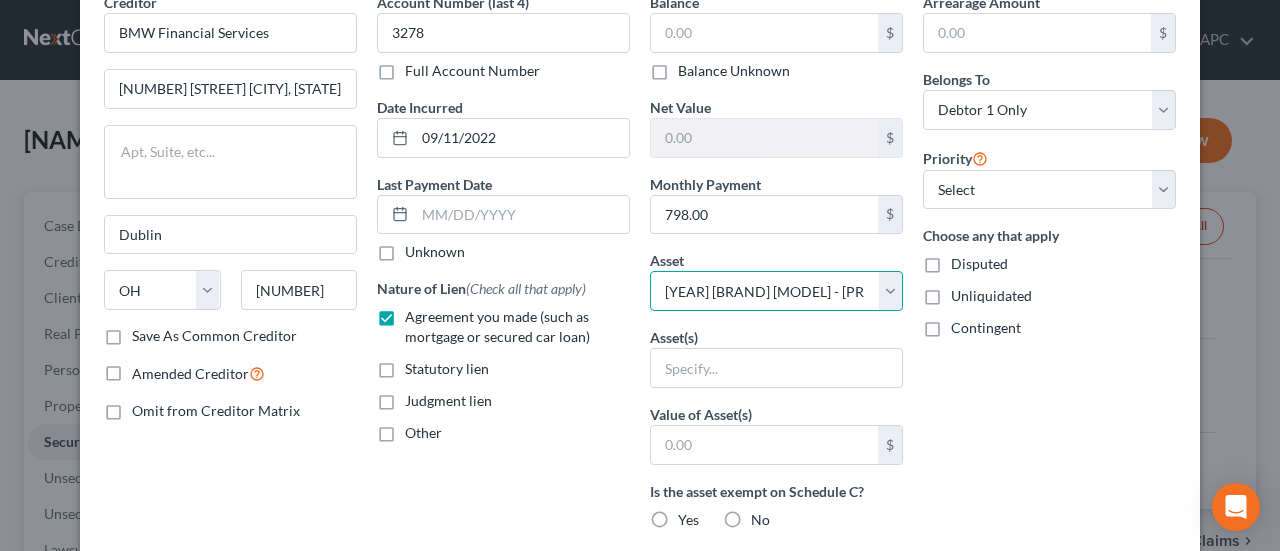click on "[CATEGORY] - Misc. [CATEGORY] - [PRICE] [YEAR] [BRAND] [MODEL] - [PRICE] [BANK_NAME] #[NUMBER] ([ACCOUNT_TYPE]) - [PRICE] [NUMBER] [STREET] - [PRICE] [CATEGORY] - Misc. [CATEGORY] - [PRICE] [CATEGORY] - Misc. [CATEGORY] - [PRICE] [CATEGORY] - [PRICE] [CATEGORY] - Misc. [CATEGORY] - [PRICE] [BANK_NAME] [PLAN_TYPE] - [PRICE] [BRAND] ([ACCOUNT_TYPE]) - [PRICE] [BRAND] ([ACCOUNT_TYPE]) - [PRICE] [BANK_NAME] #[NUMBER] ([ACCOUNT_TYPE]) - [PRICE]" at bounding box center (776, 291) 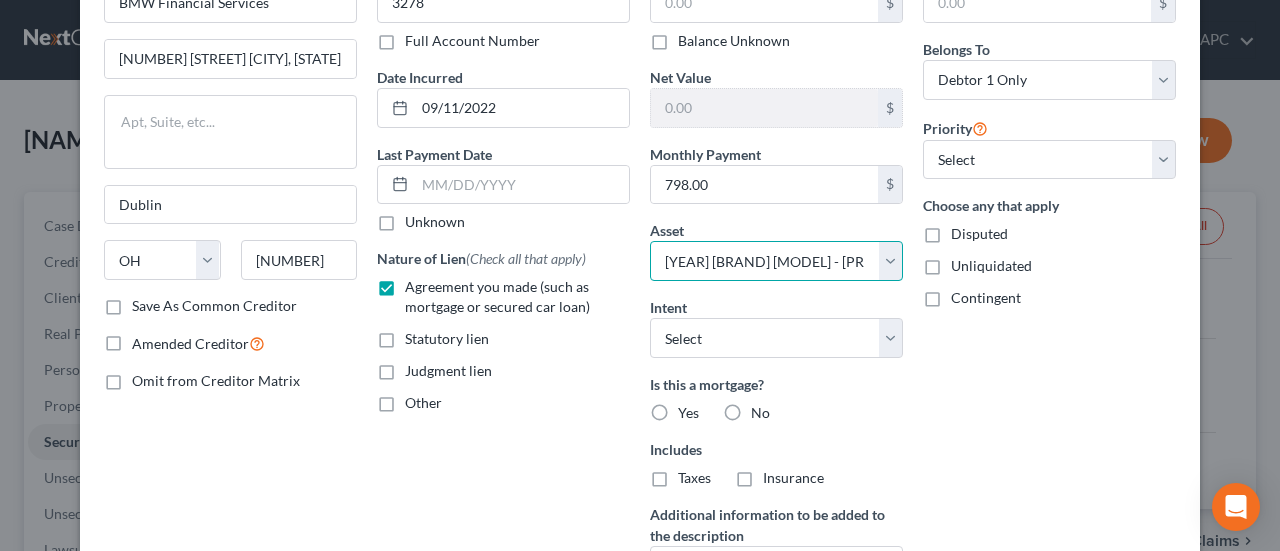 scroll, scrollTop: 300, scrollLeft: 0, axis: vertical 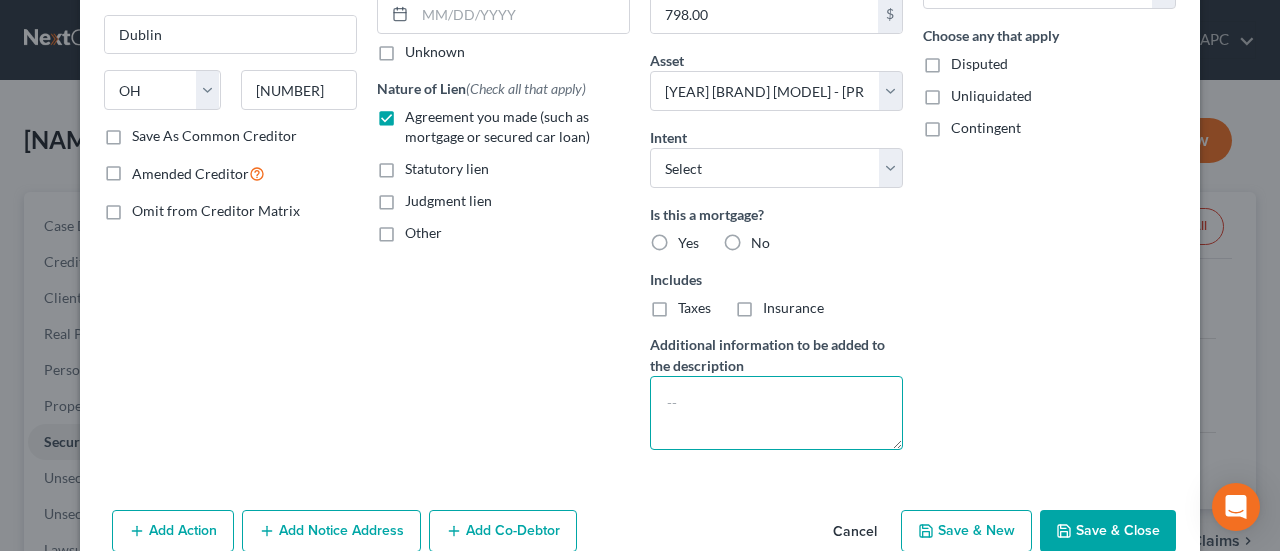 click at bounding box center (776, 413) 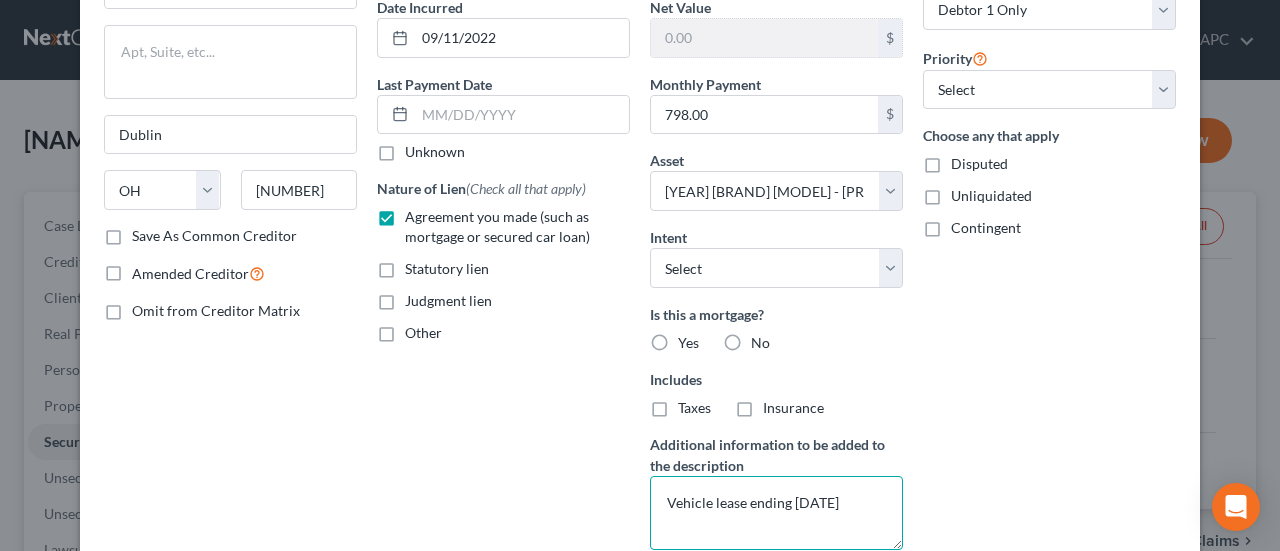 scroll, scrollTop: 300, scrollLeft: 0, axis: vertical 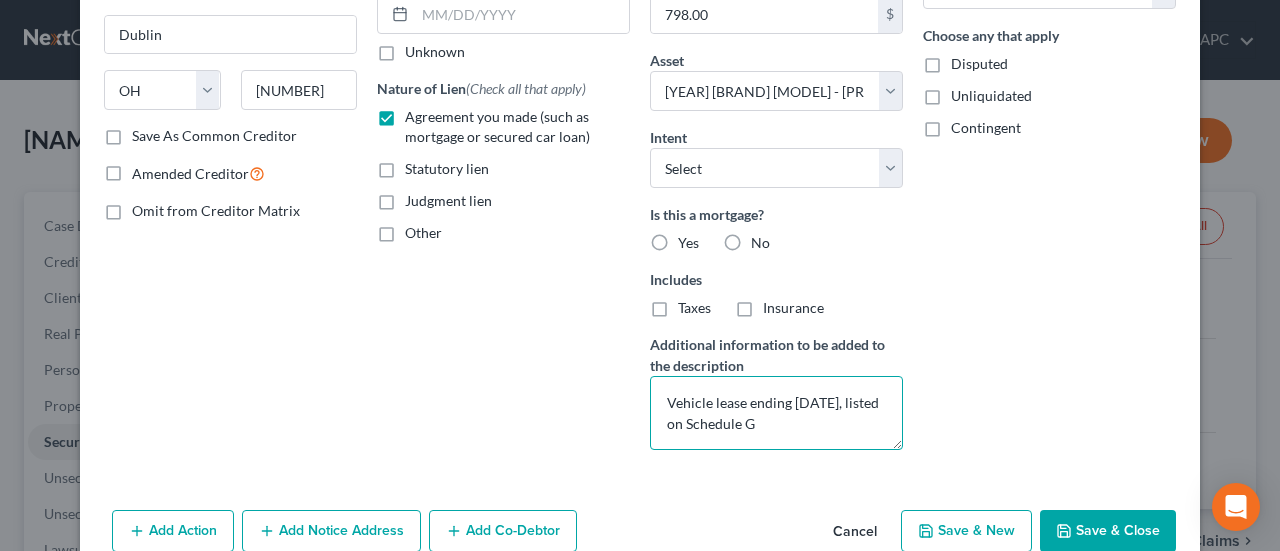 drag, startPoint x: 794, startPoint y: 421, endPoint x: 657, endPoint y: 426, distance: 137.09122 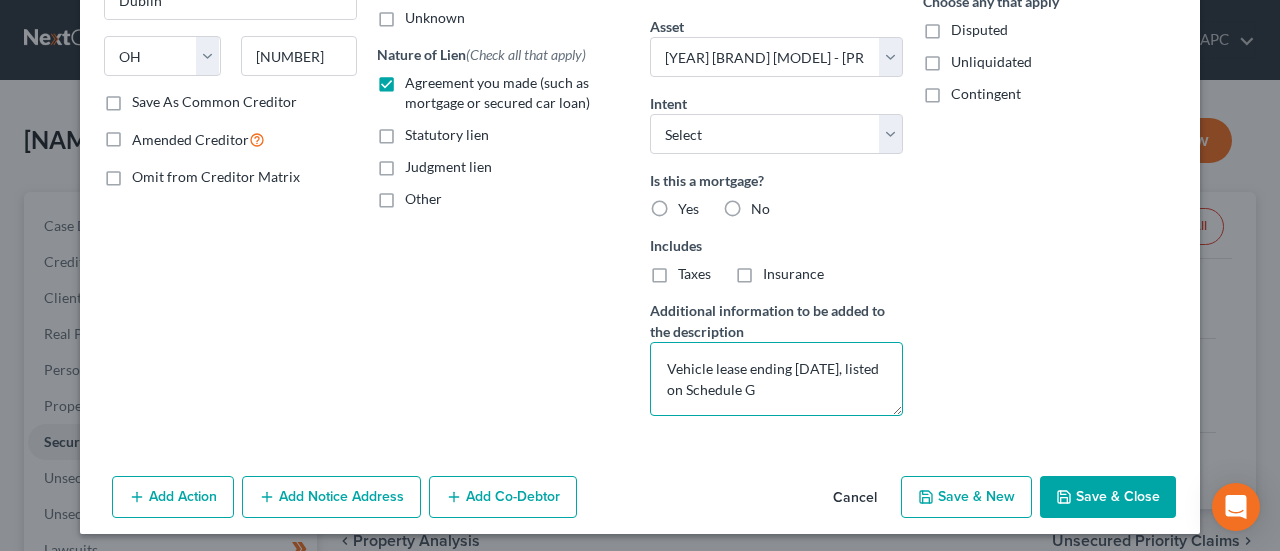 scroll, scrollTop: 336, scrollLeft: 0, axis: vertical 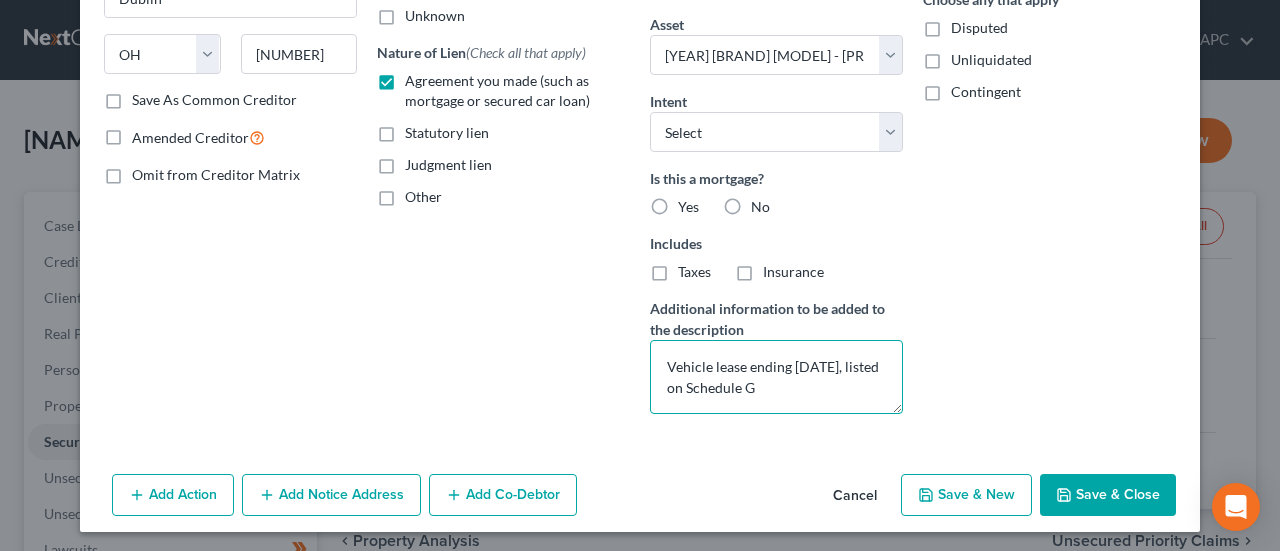 type on "Vehicle lease ending [DATE], listed on Schedule G" 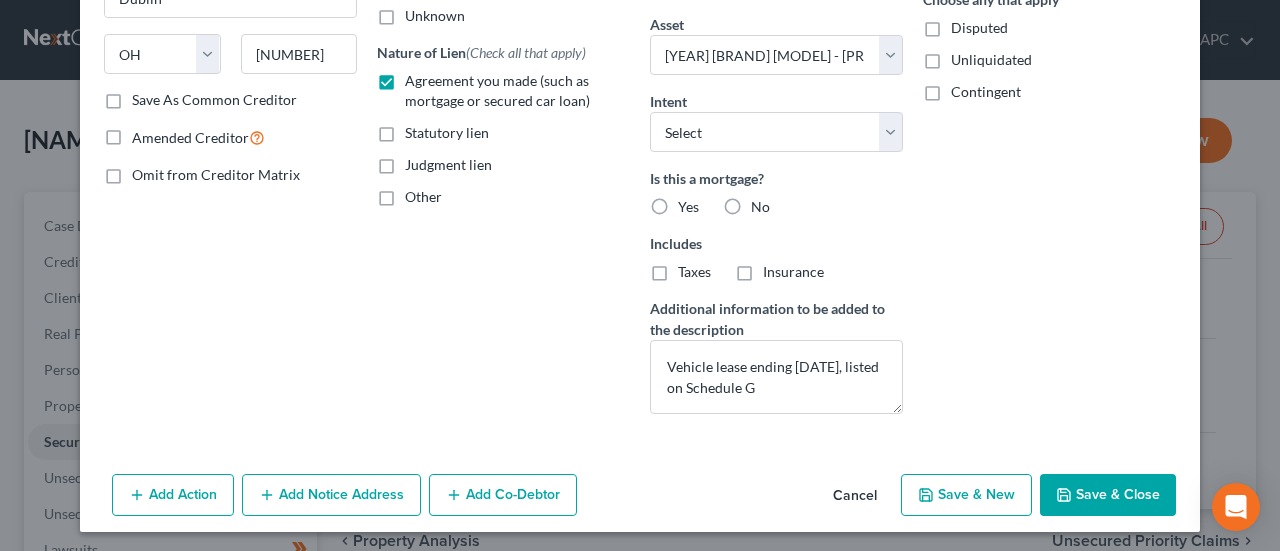 click on "Save & Close" at bounding box center [1108, 495] 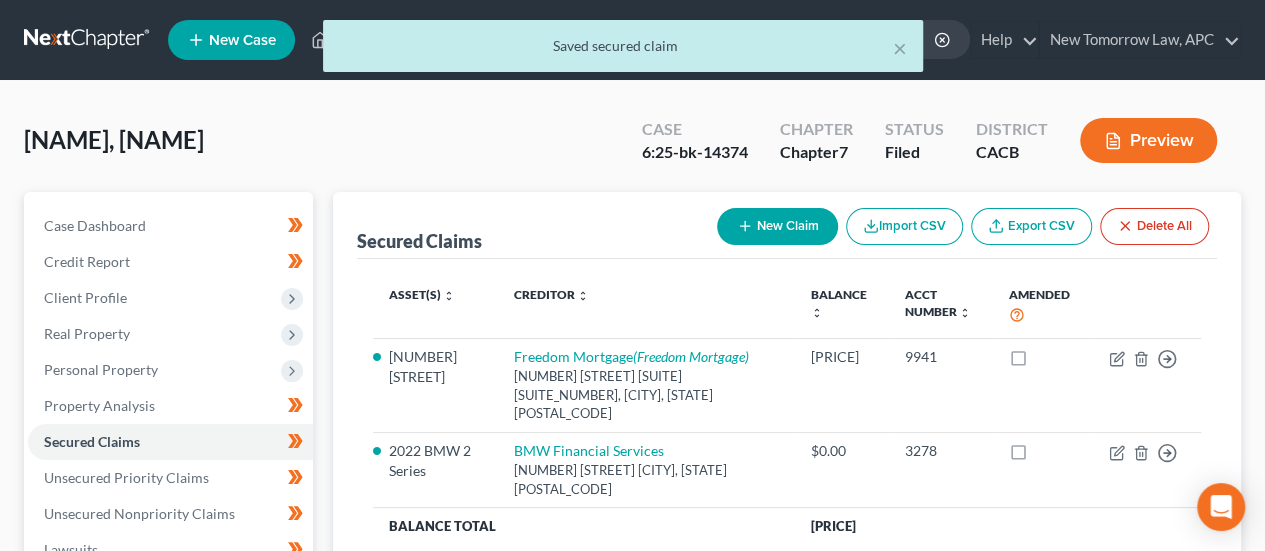 click on "Preview" at bounding box center (1148, 140) 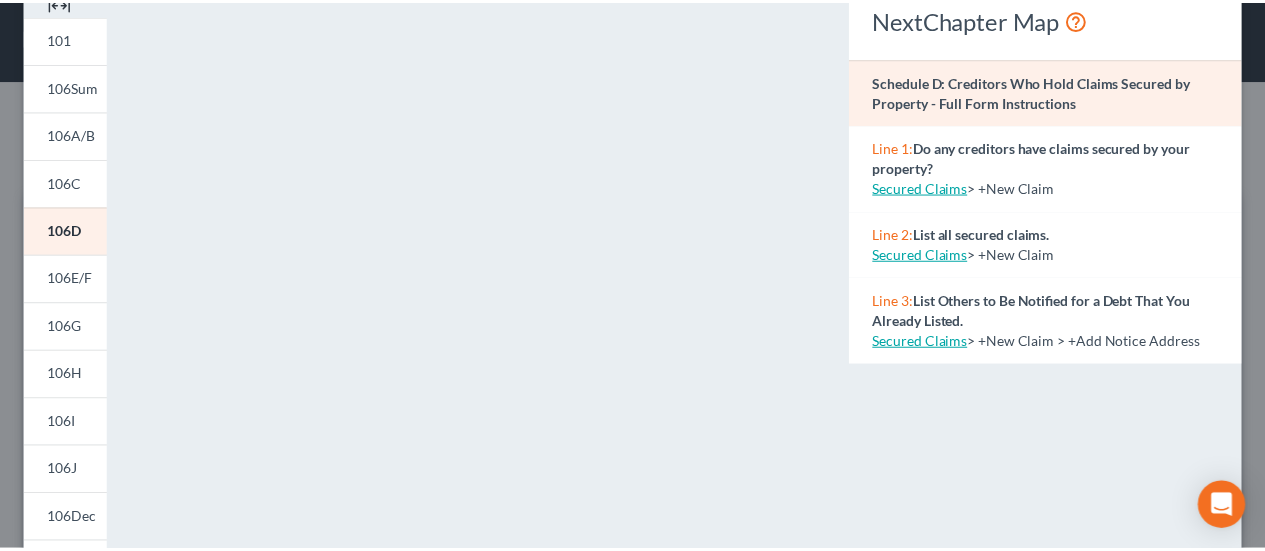scroll, scrollTop: 0, scrollLeft: 0, axis: both 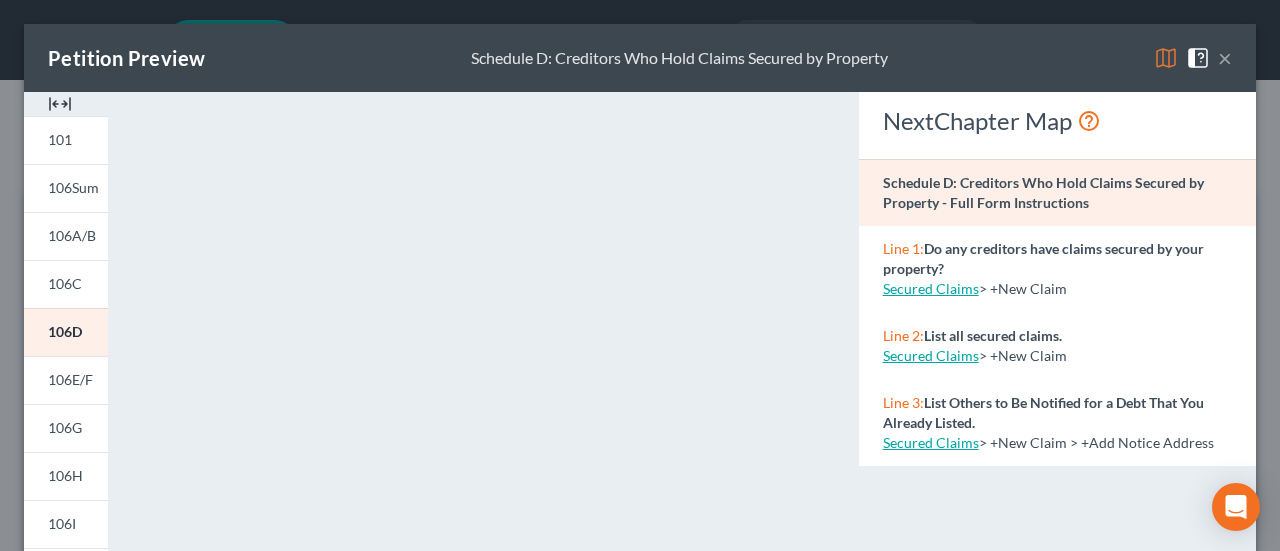 click on "×" at bounding box center (1225, 58) 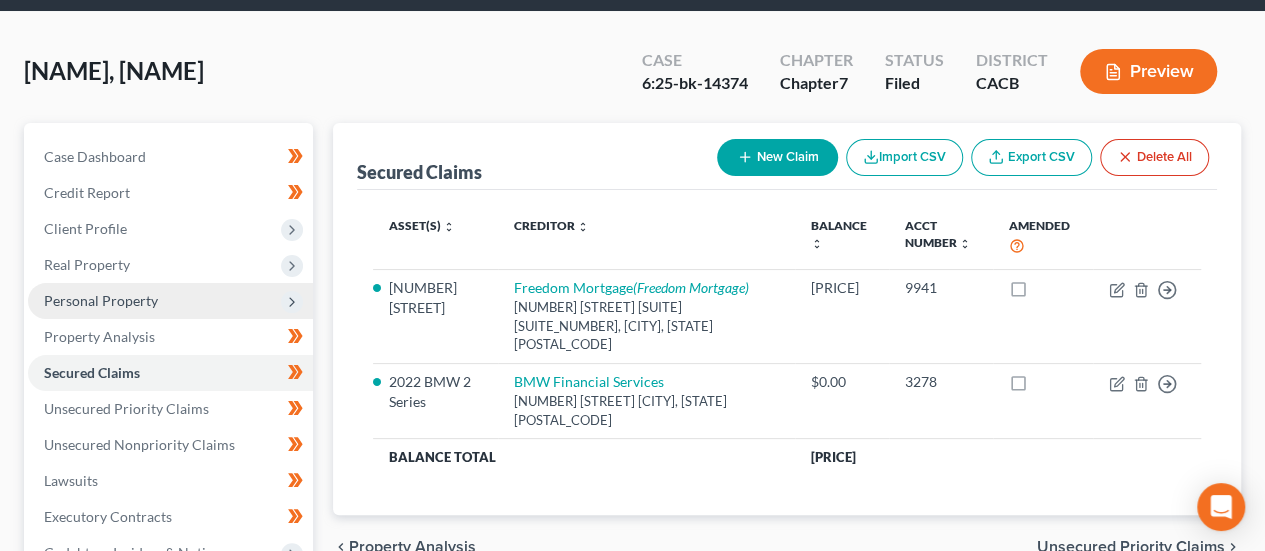 scroll, scrollTop: 100, scrollLeft: 0, axis: vertical 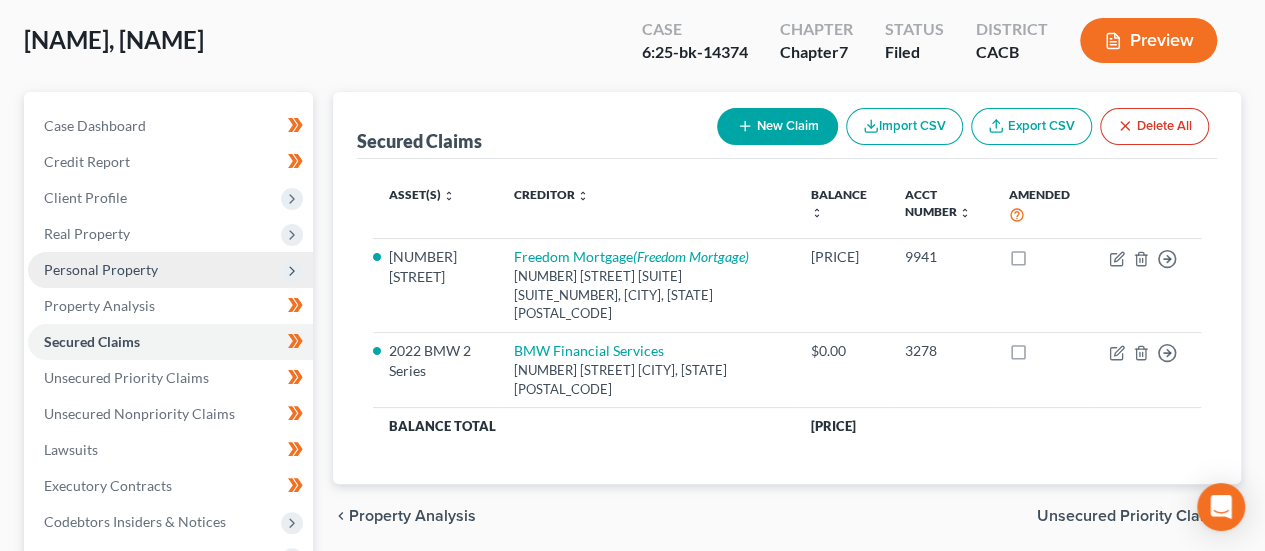 click on "Personal Property" at bounding box center (101, 269) 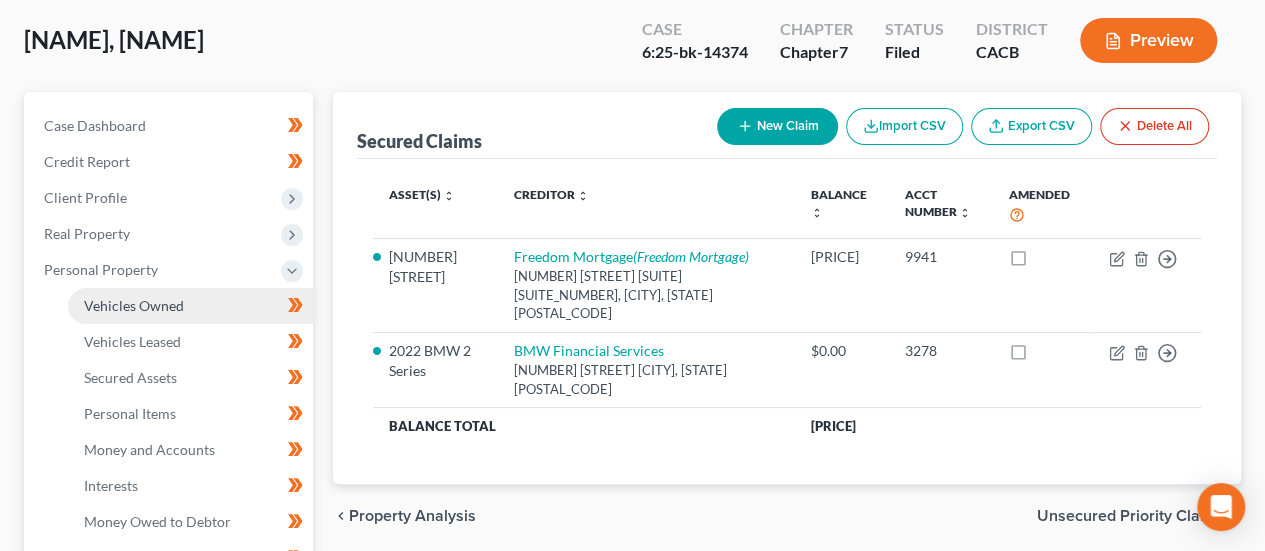 click on "Vehicles Owned" at bounding box center [134, 305] 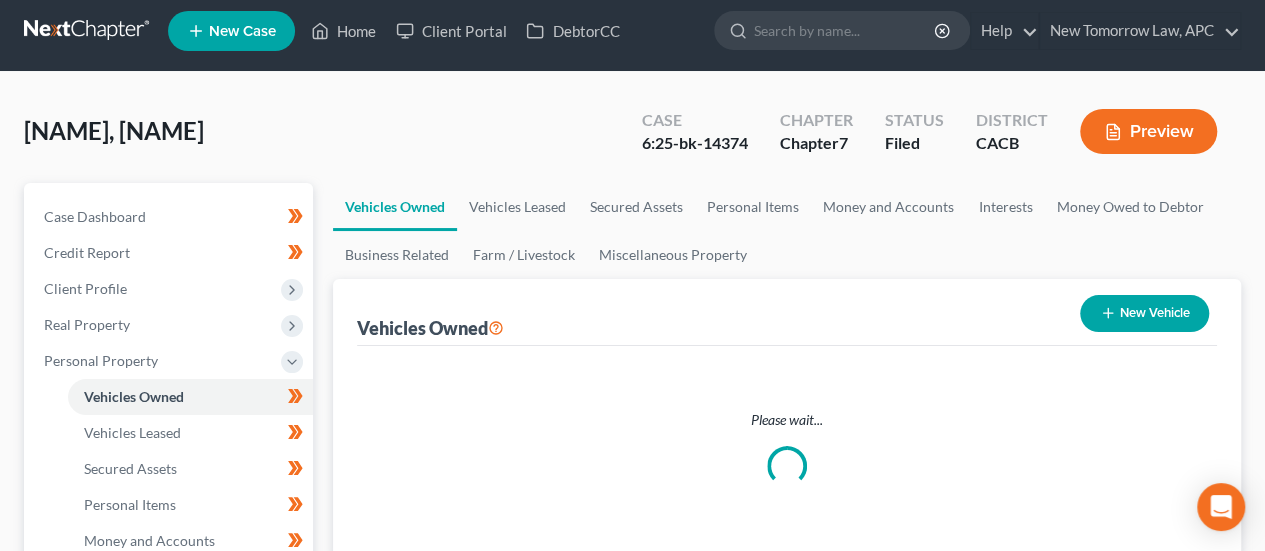 scroll, scrollTop: 0, scrollLeft: 0, axis: both 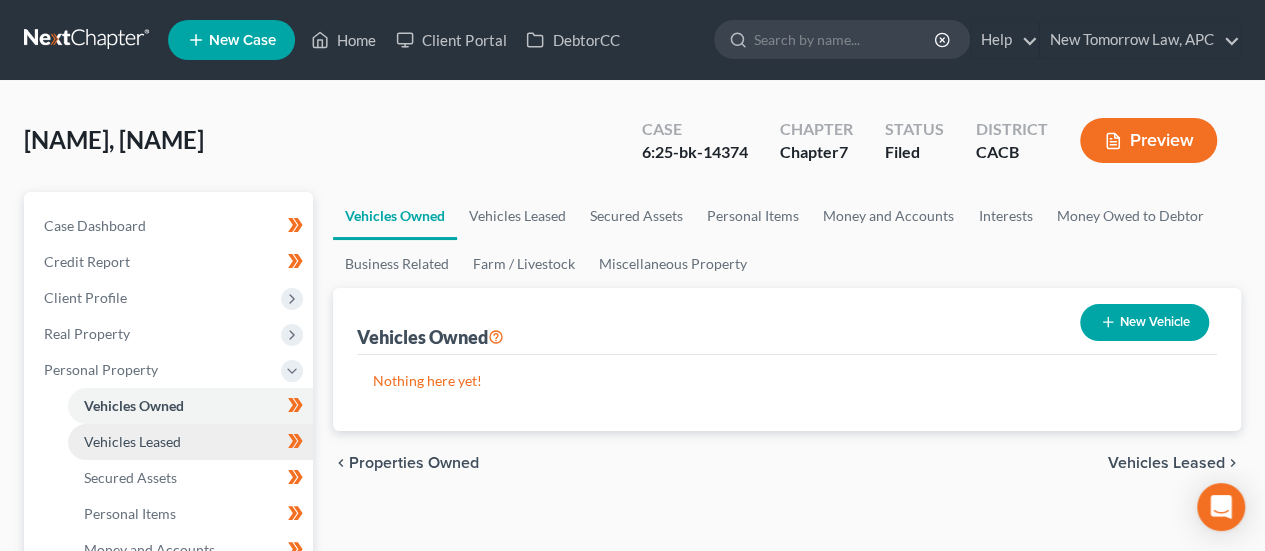 click on "Vehicles Leased" at bounding box center (132, 441) 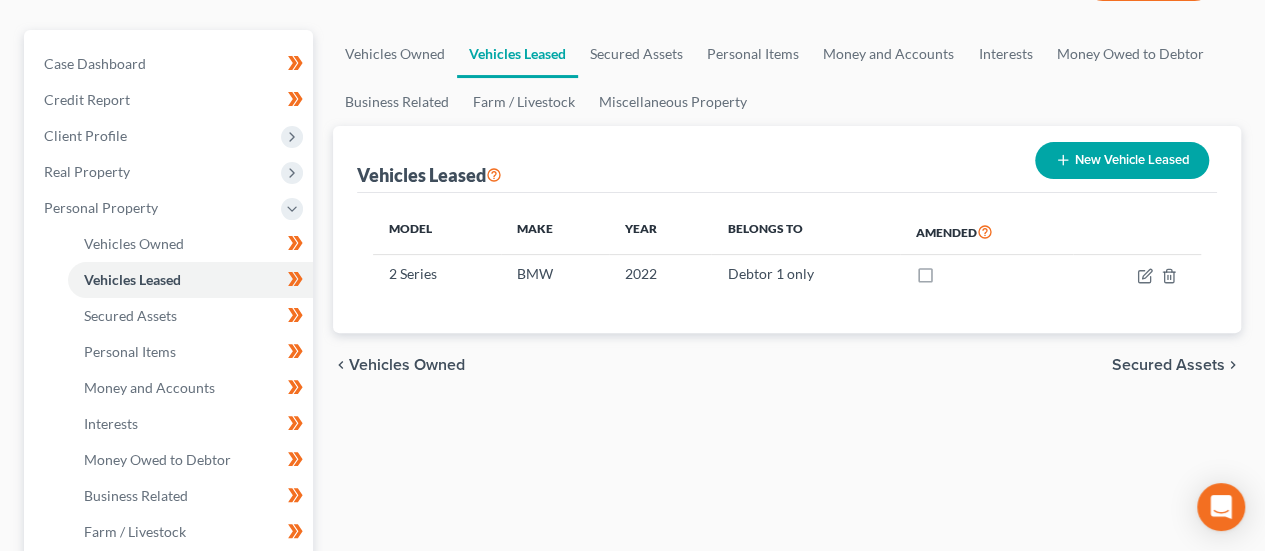 scroll, scrollTop: 200, scrollLeft: 0, axis: vertical 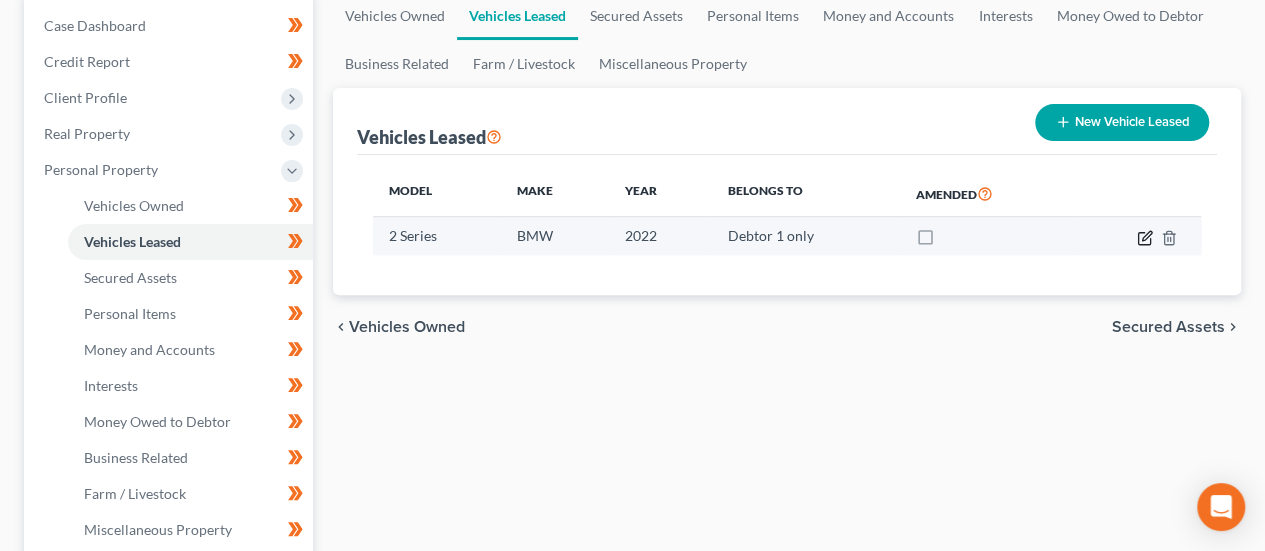 click 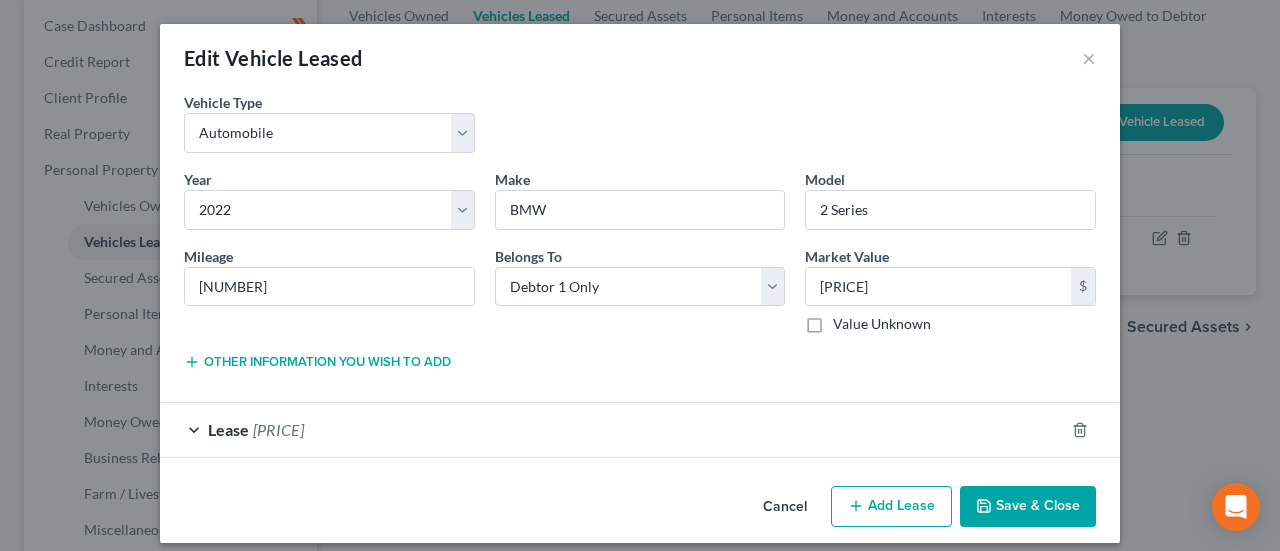 click on "Cancel" at bounding box center (785, 508) 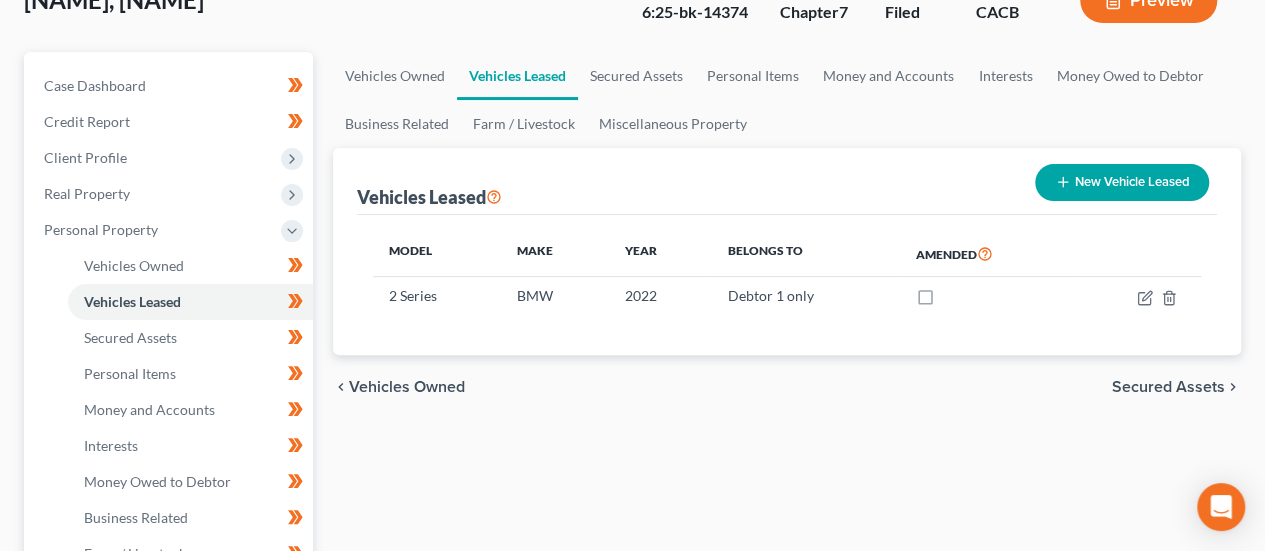 scroll, scrollTop: 100, scrollLeft: 0, axis: vertical 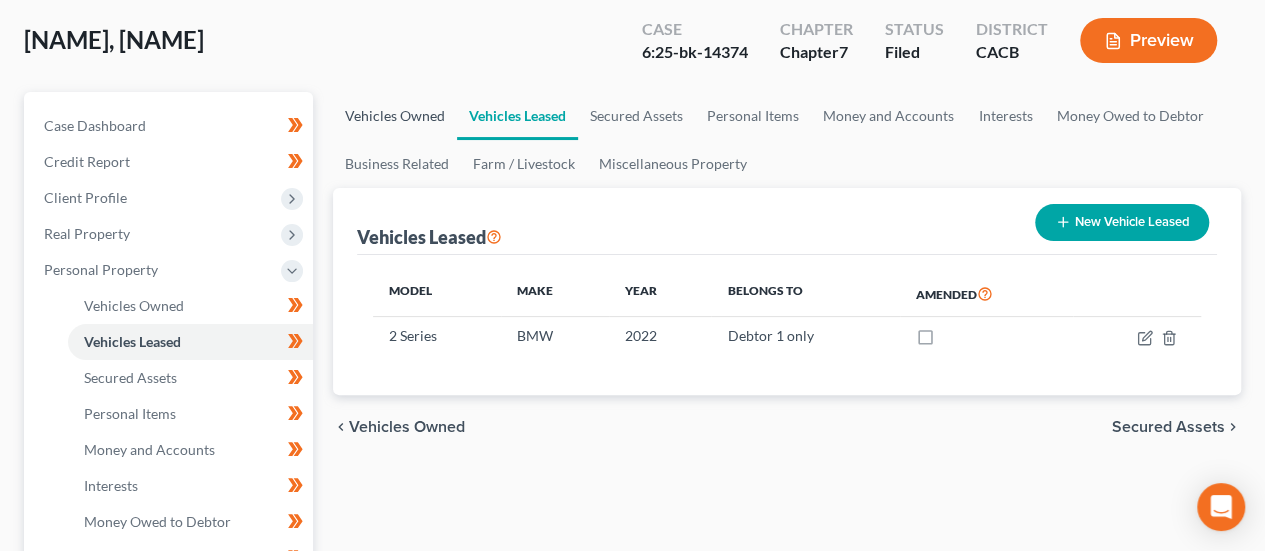 click on "Vehicles Owned" at bounding box center [395, 116] 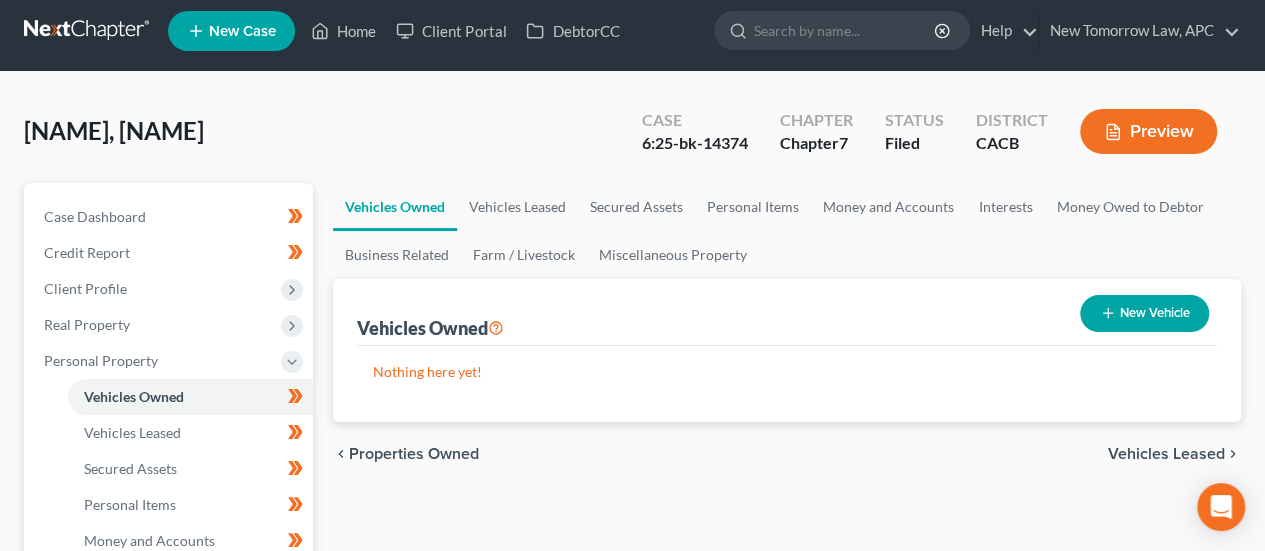 scroll, scrollTop: 0, scrollLeft: 0, axis: both 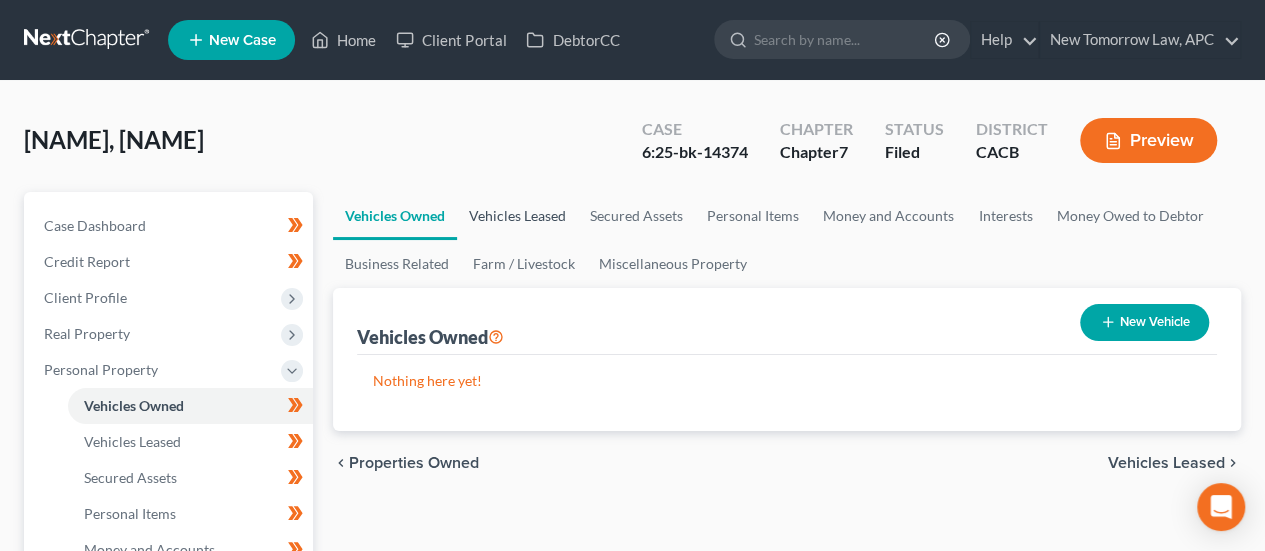 click on "Vehicles Leased" at bounding box center (517, 216) 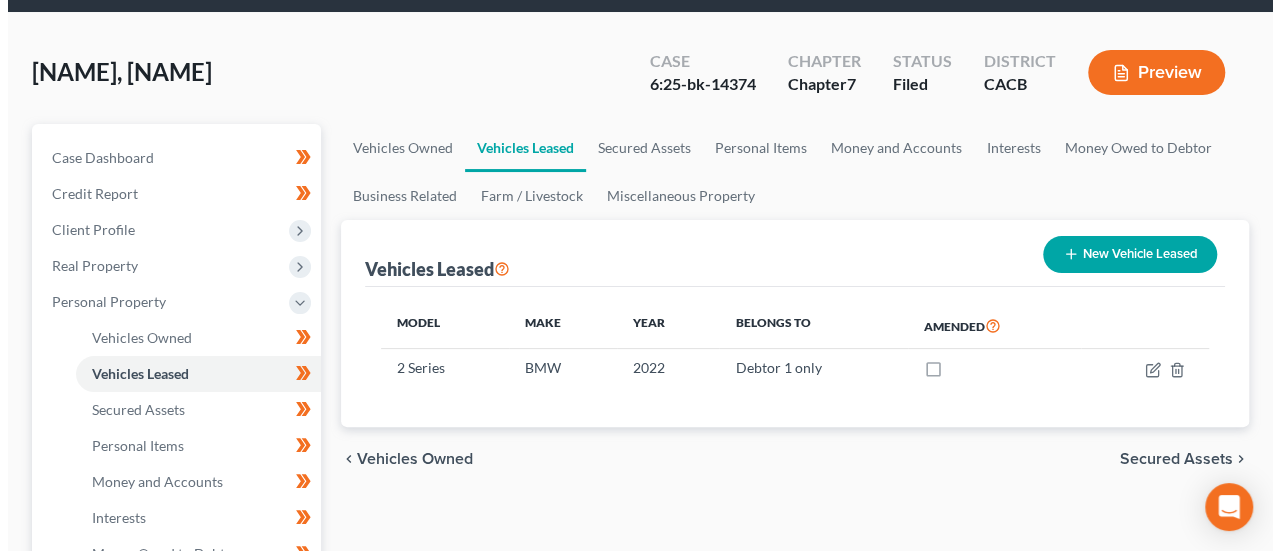 scroll, scrollTop: 100, scrollLeft: 0, axis: vertical 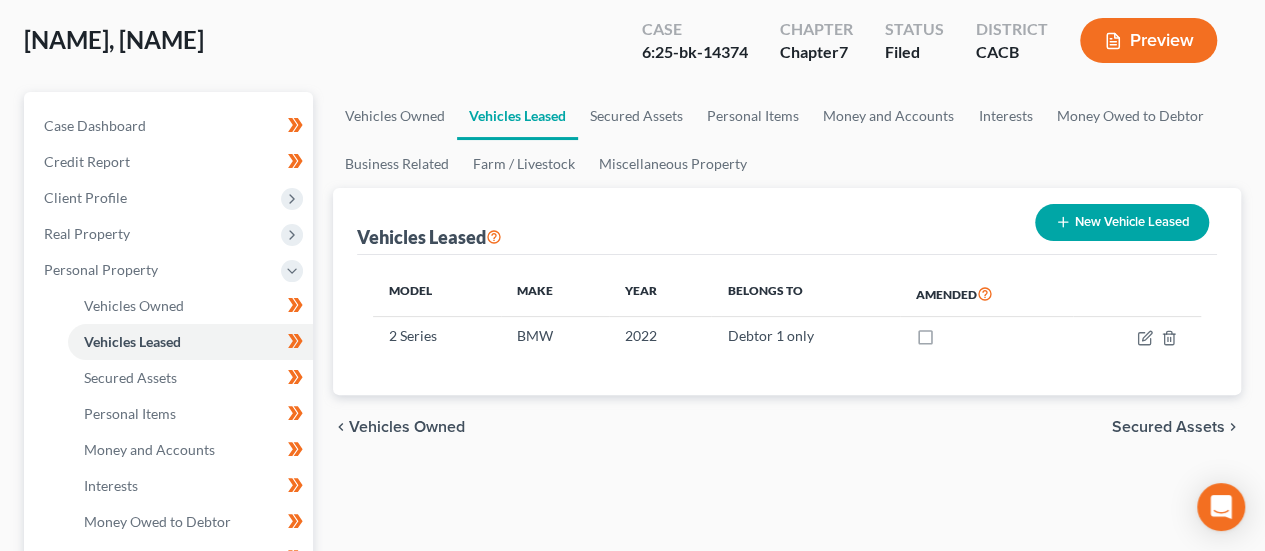 click on "New Vehicle Leased" at bounding box center [1122, 222] 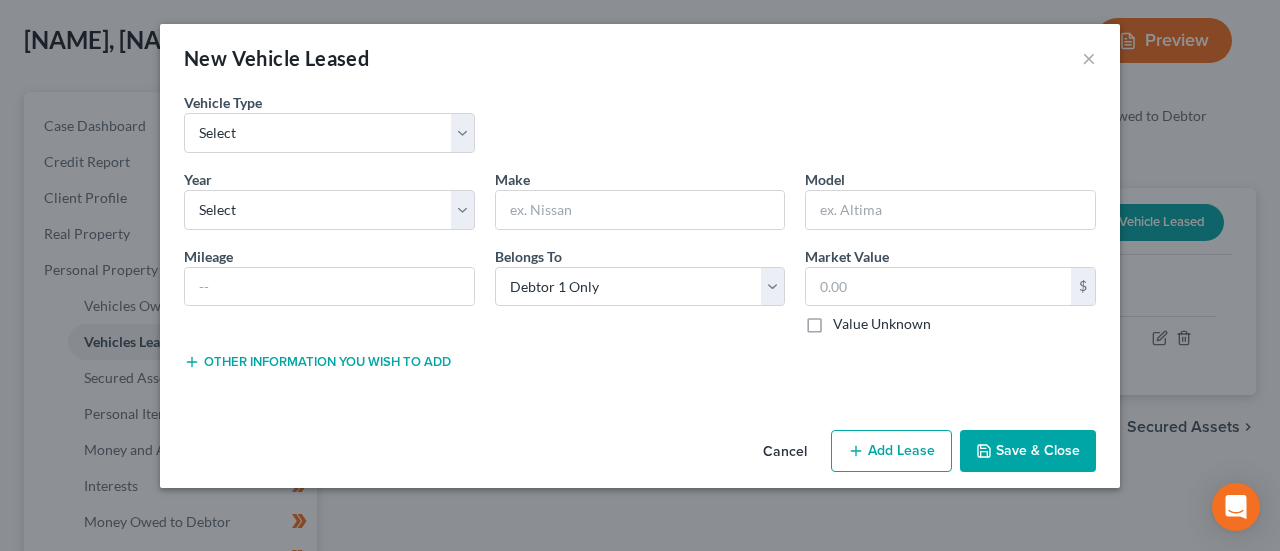 click on "Cancel" at bounding box center [785, 452] 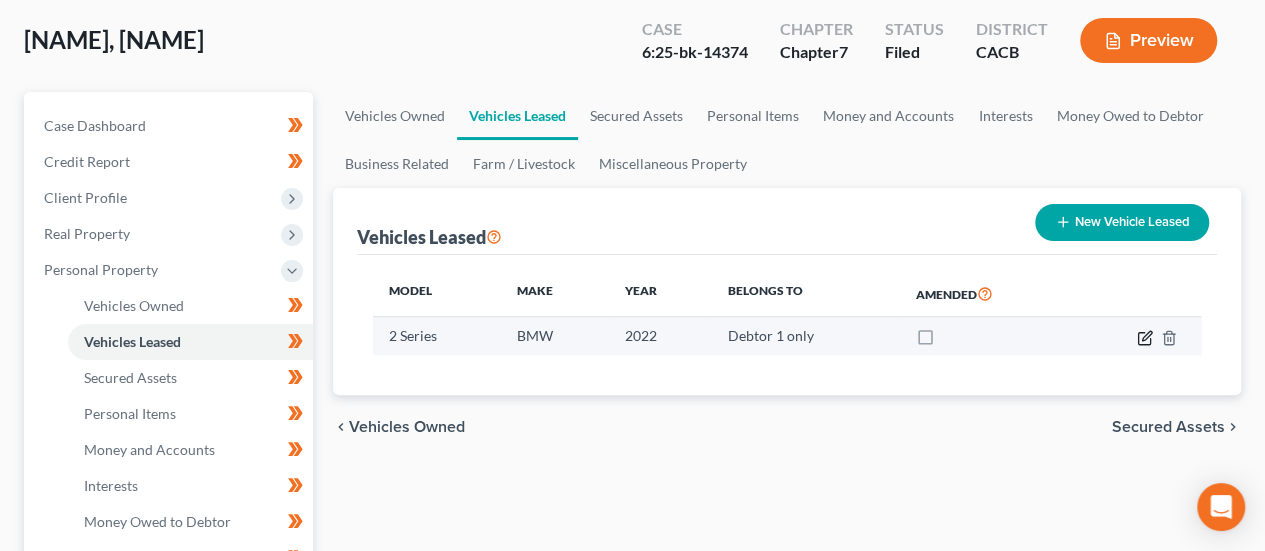 click 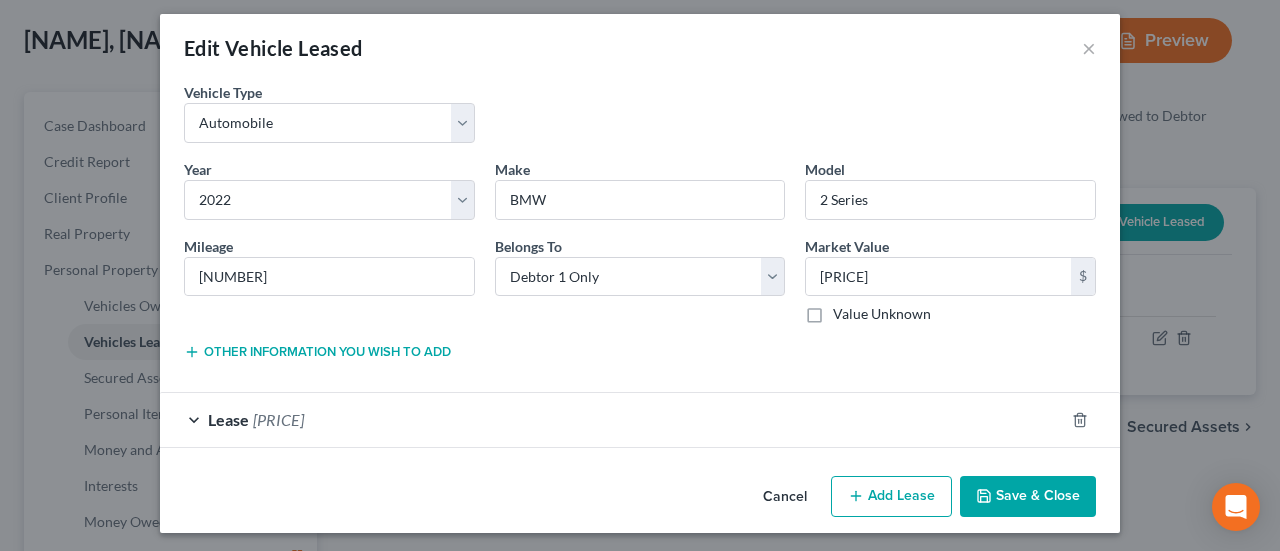 scroll, scrollTop: 13, scrollLeft: 0, axis: vertical 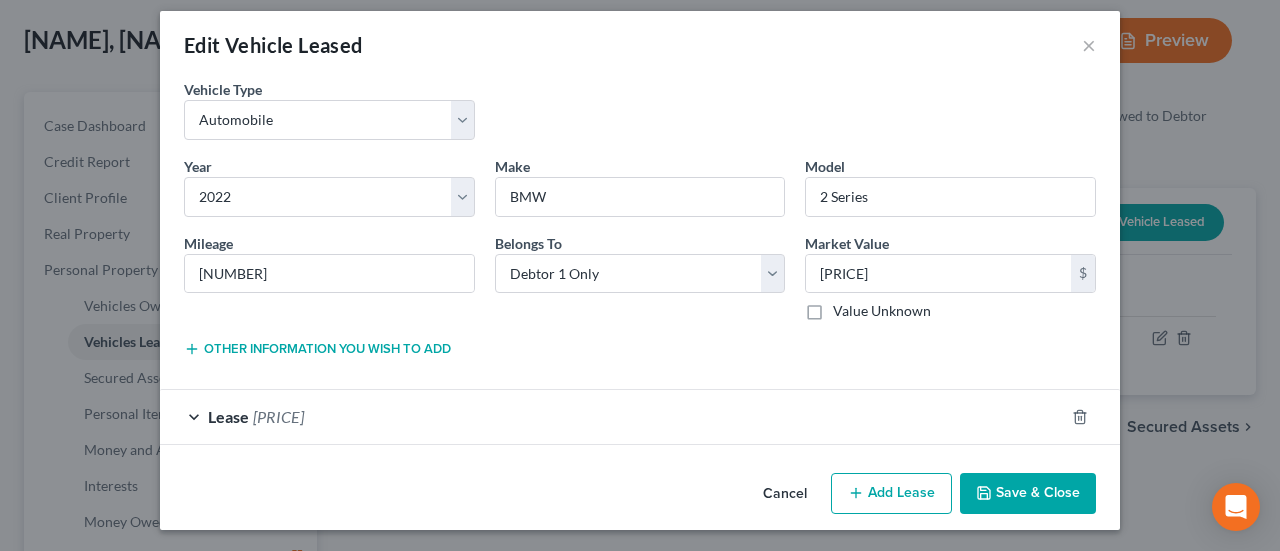 click on "Other information you wish to add" at bounding box center (317, 349) 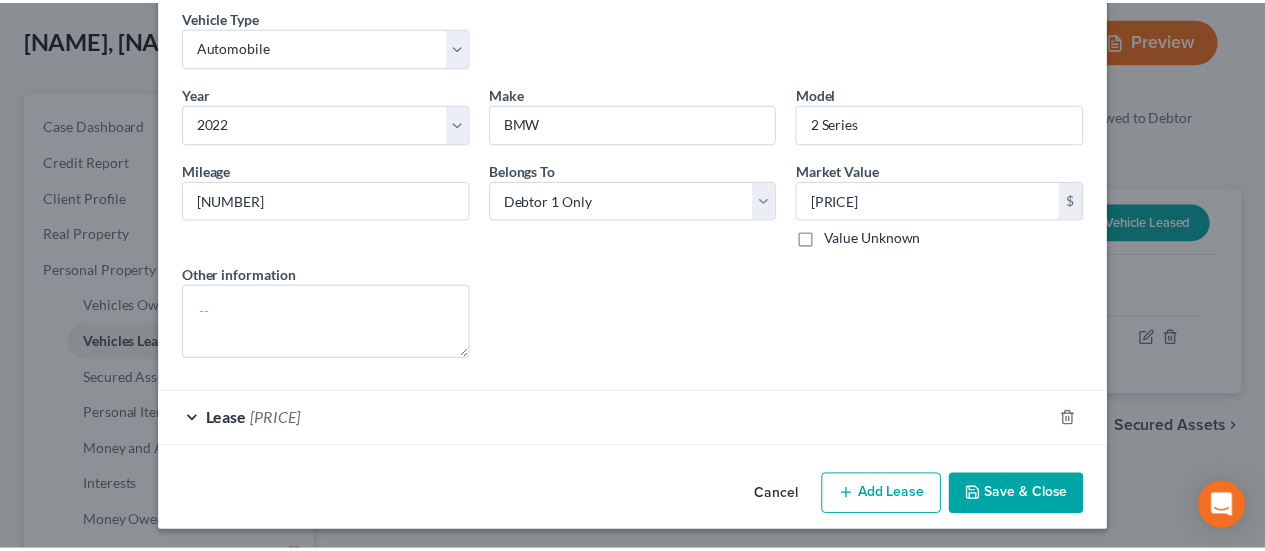 scroll, scrollTop: 87, scrollLeft: 0, axis: vertical 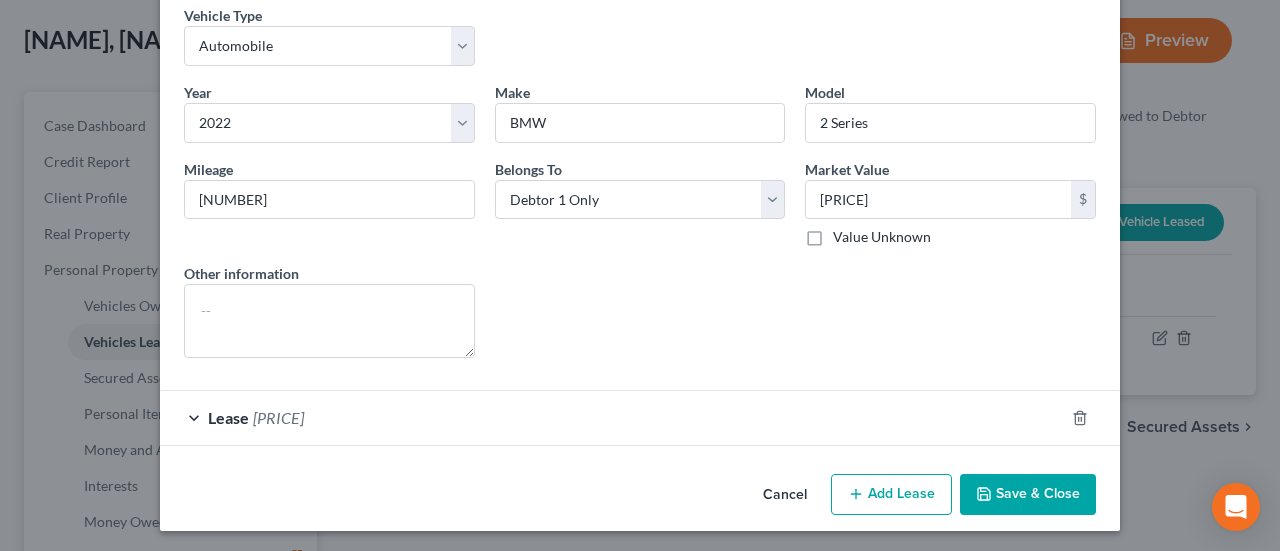 click on "Cancel" at bounding box center (785, 496) 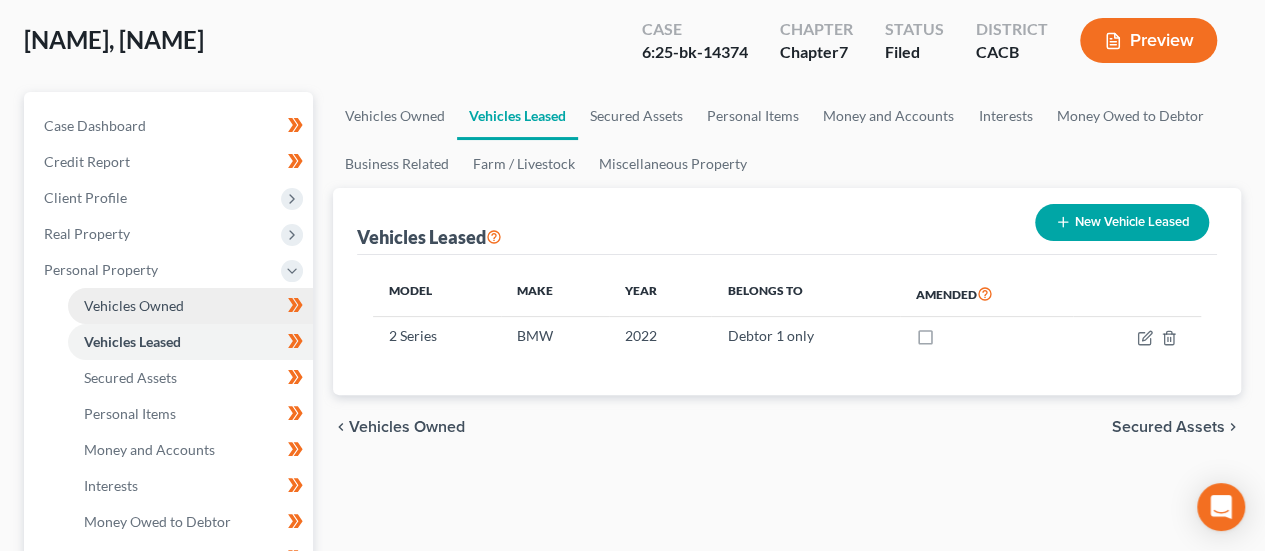 click on "Vehicles Owned" at bounding box center [134, 305] 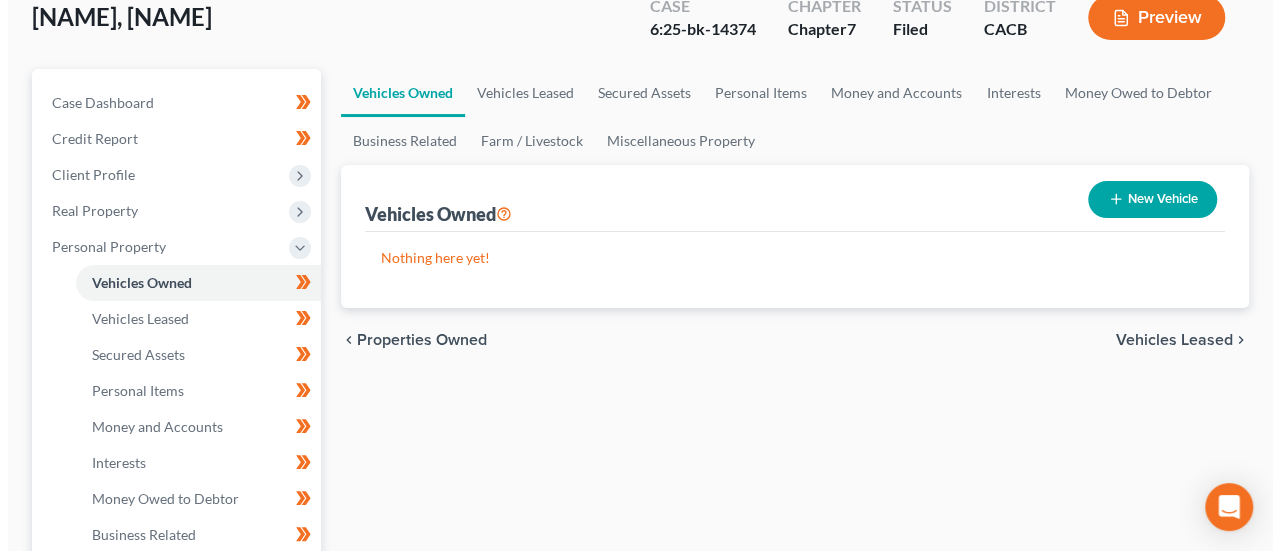 scroll, scrollTop: 0, scrollLeft: 0, axis: both 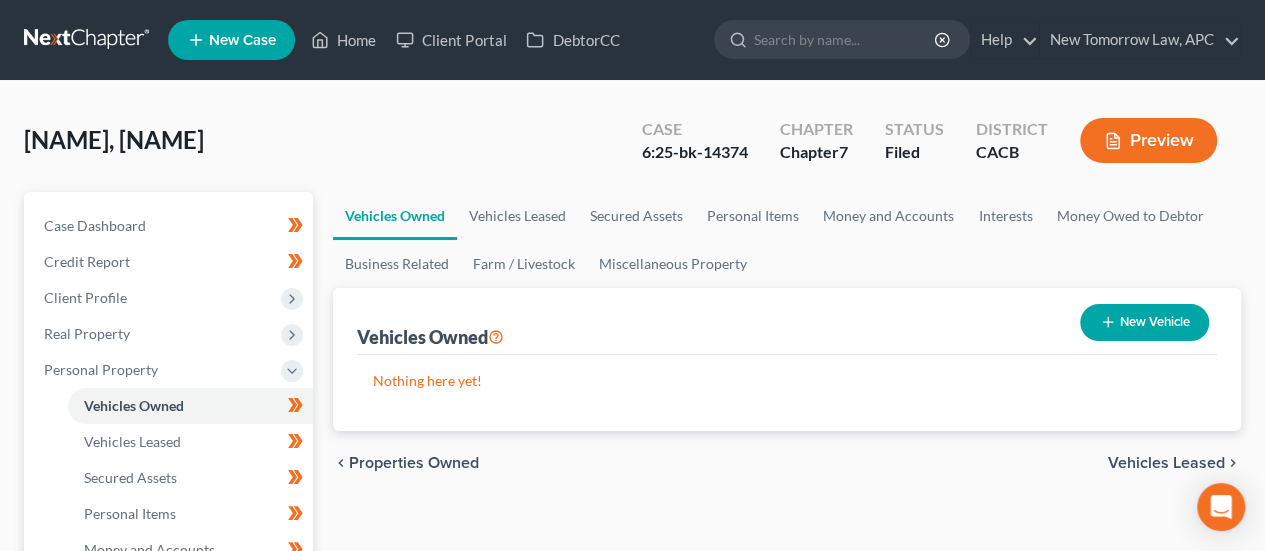 click on "Preview" at bounding box center [1148, 140] 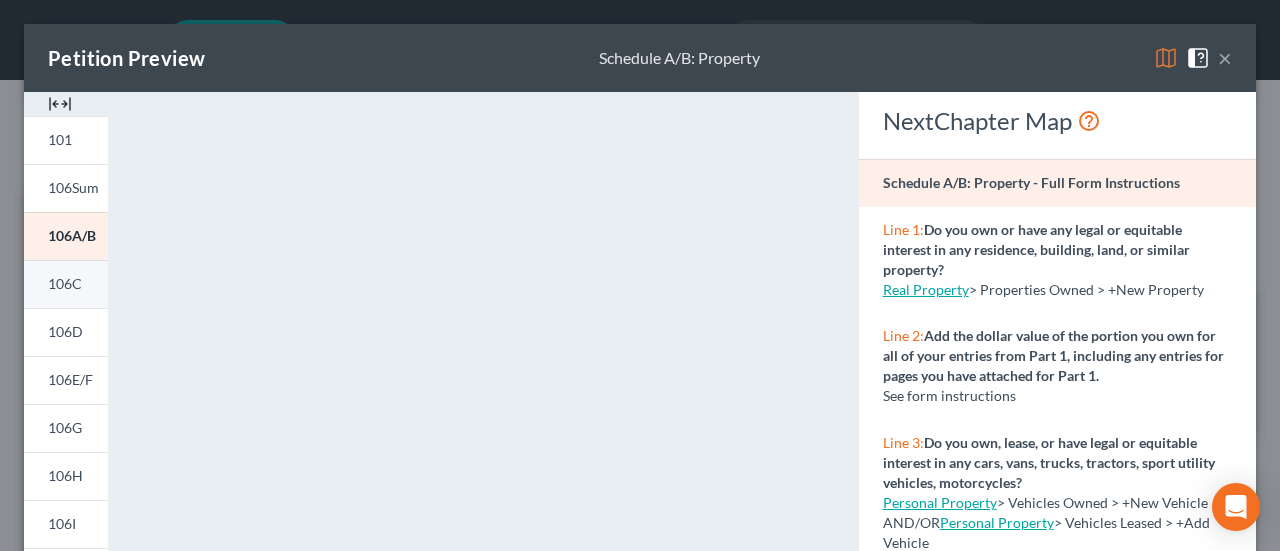 click on "106C" at bounding box center [65, 283] 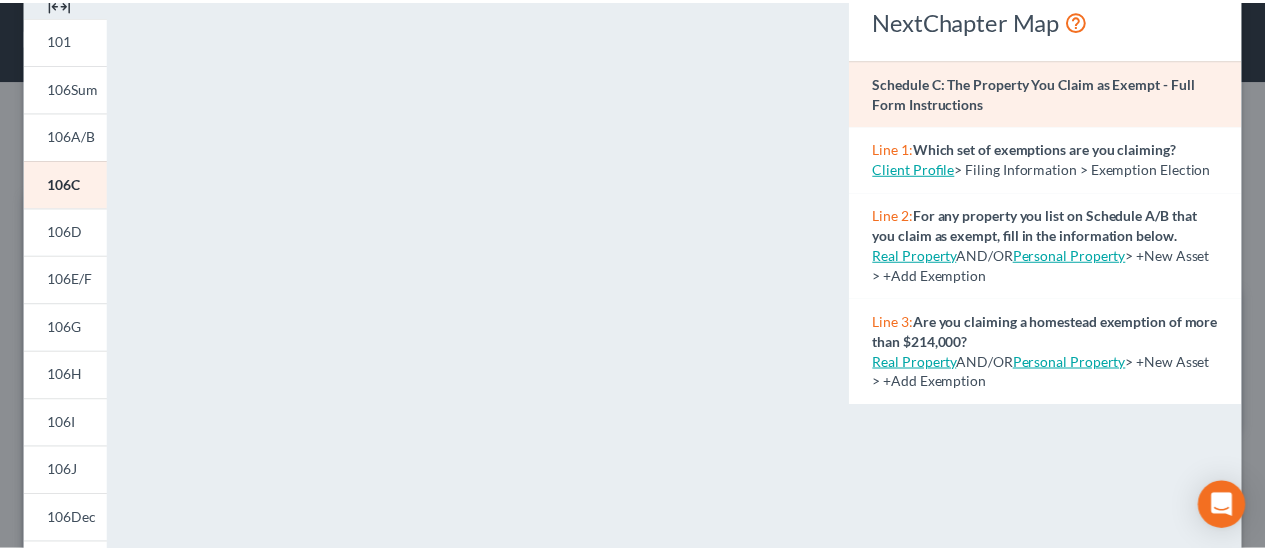scroll, scrollTop: 0, scrollLeft: 0, axis: both 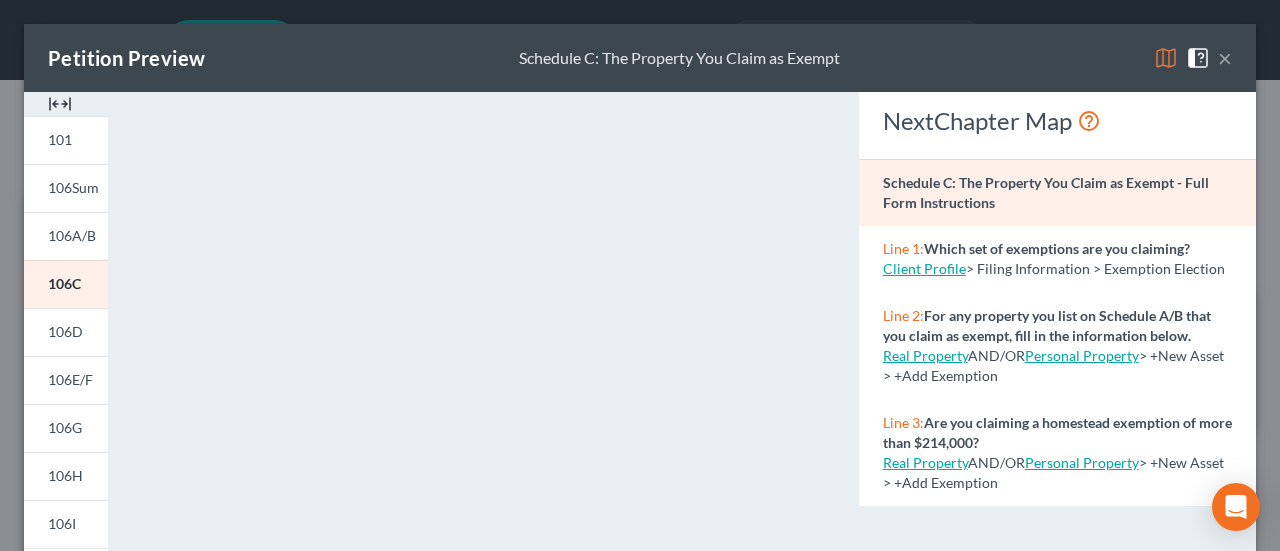 click on "×" at bounding box center (1225, 58) 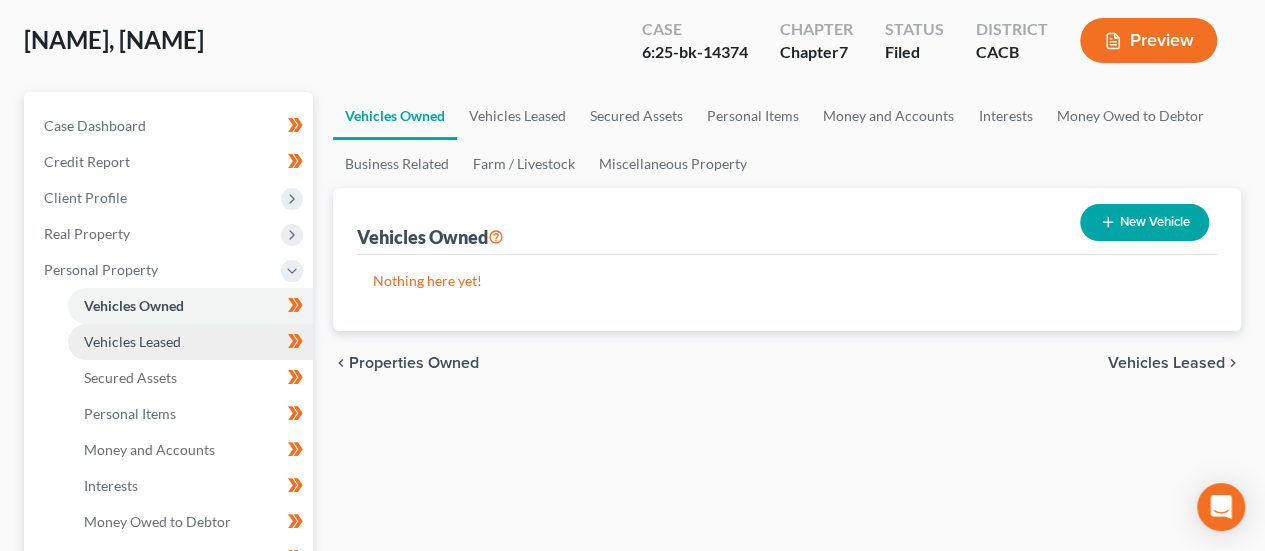 click on "Vehicles Leased" at bounding box center (190, 342) 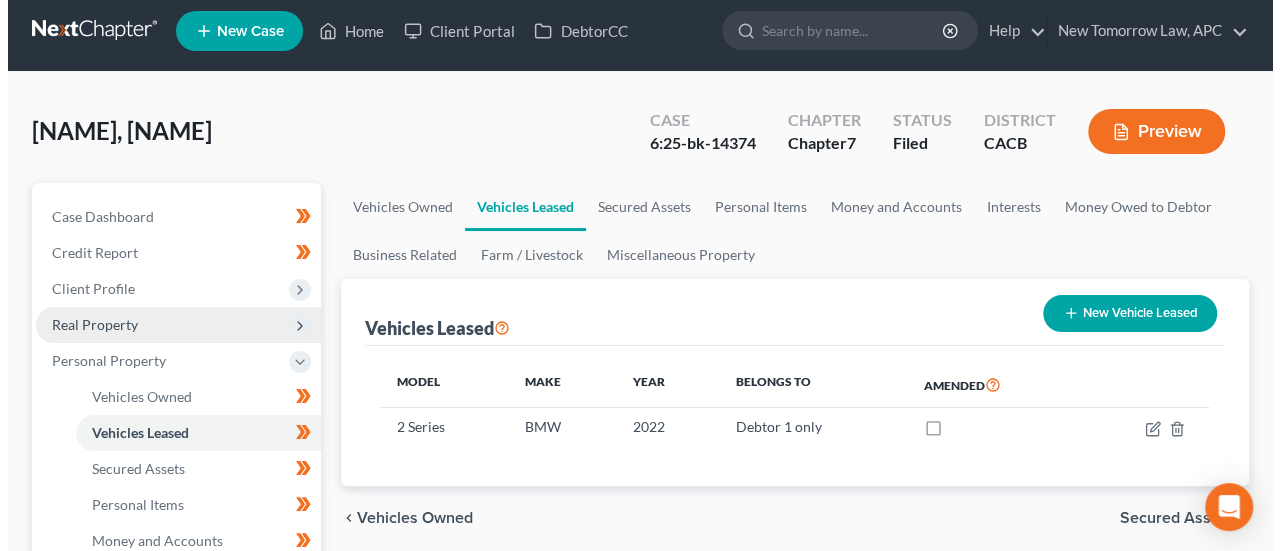 scroll, scrollTop: 0, scrollLeft: 0, axis: both 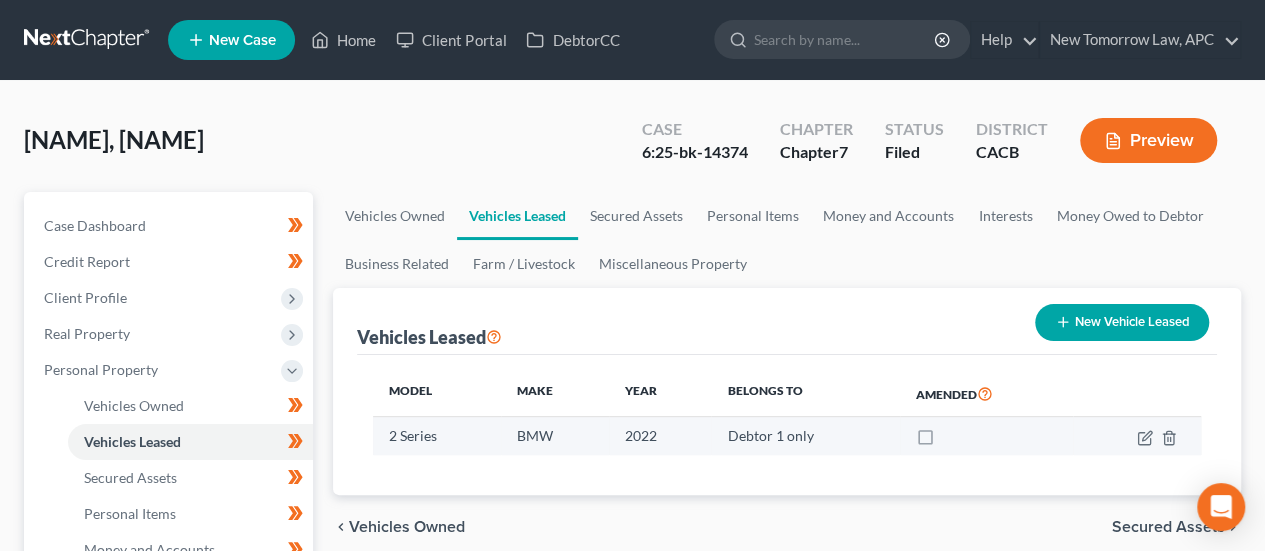 click at bounding box center (944, 441) 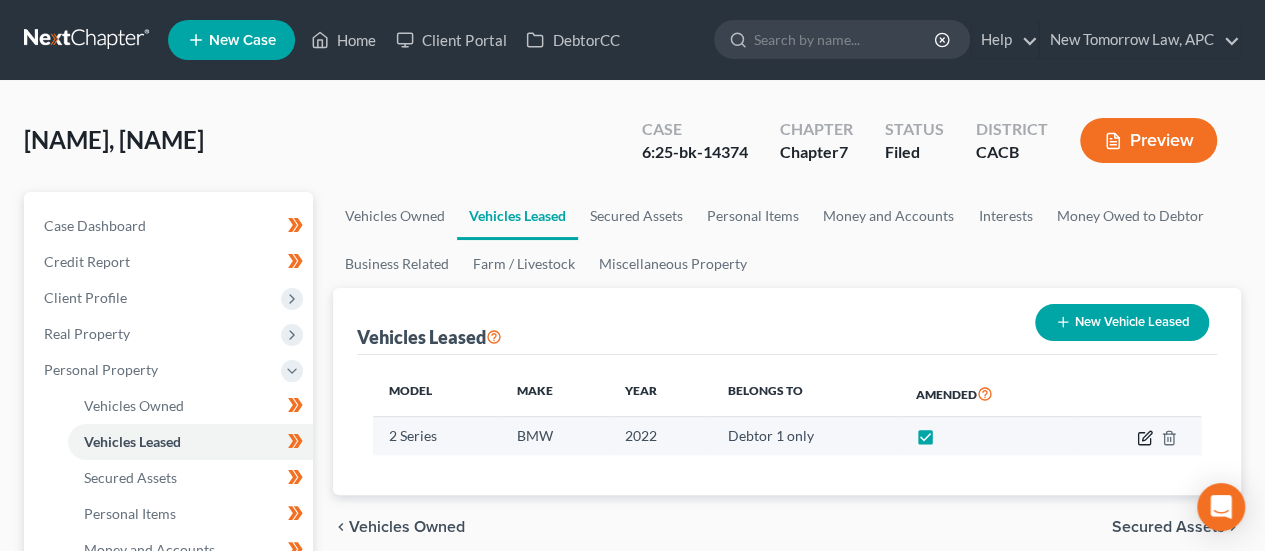 click 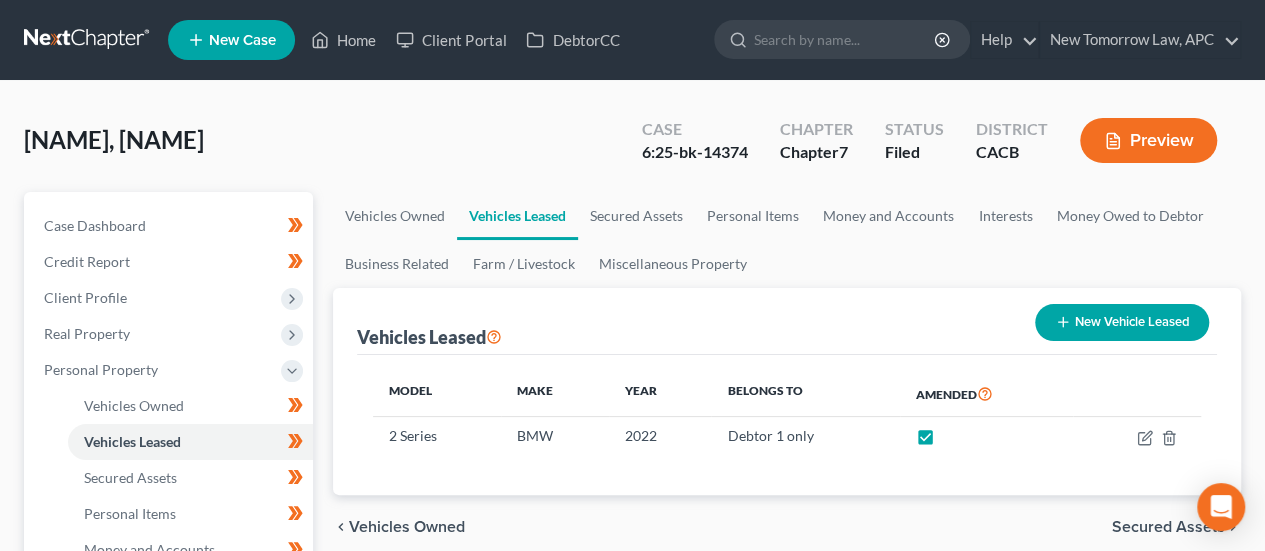 select on "0" 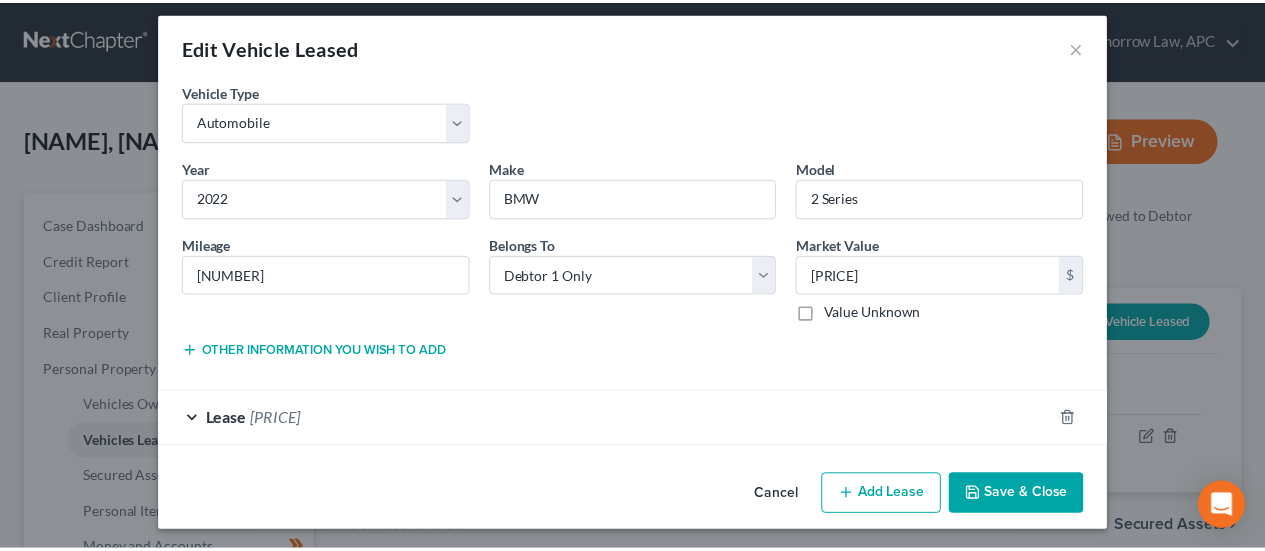 scroll, scrollTop: 13, scrollLeft: 0, axis: vertical 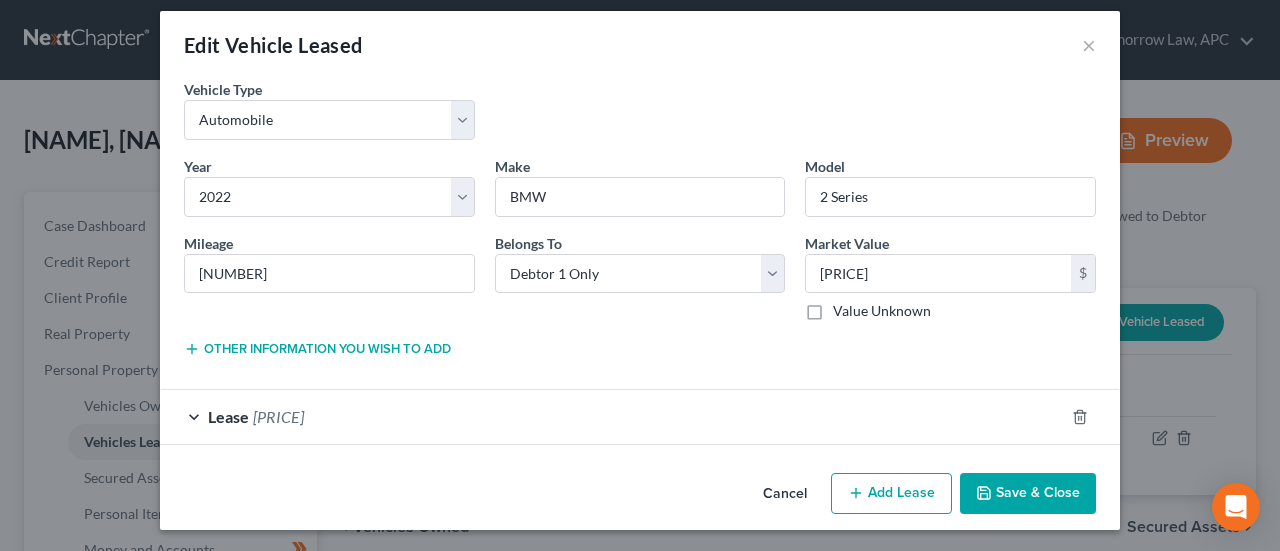 click on "Cancel" at bounding box center [785, 495] 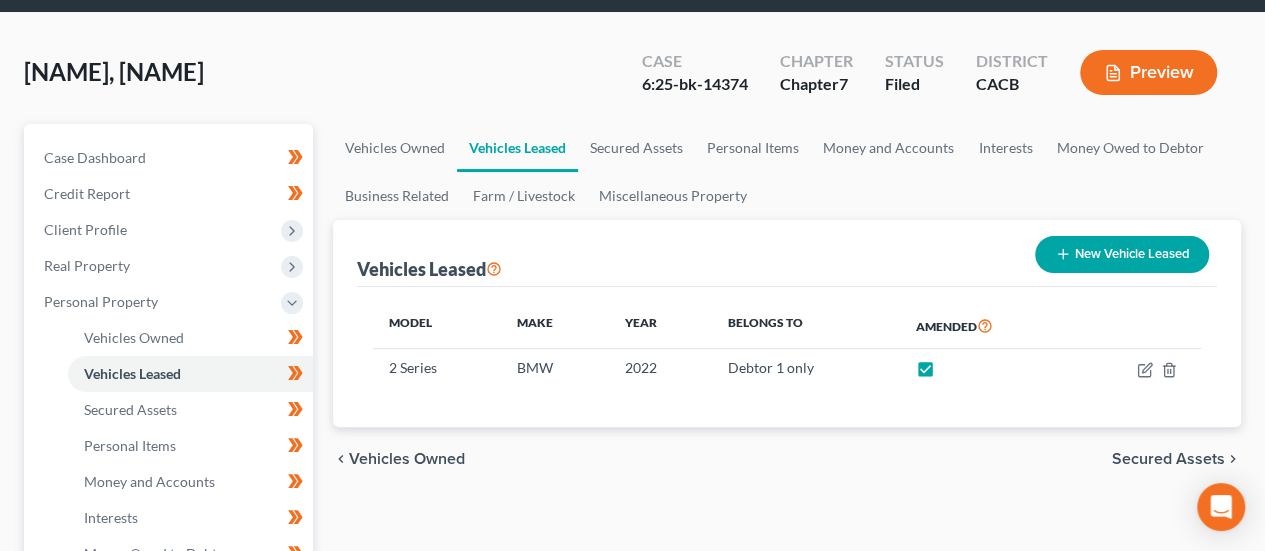 scroll, scrollTop: 100, scrollLeft: 0, axis: vertical 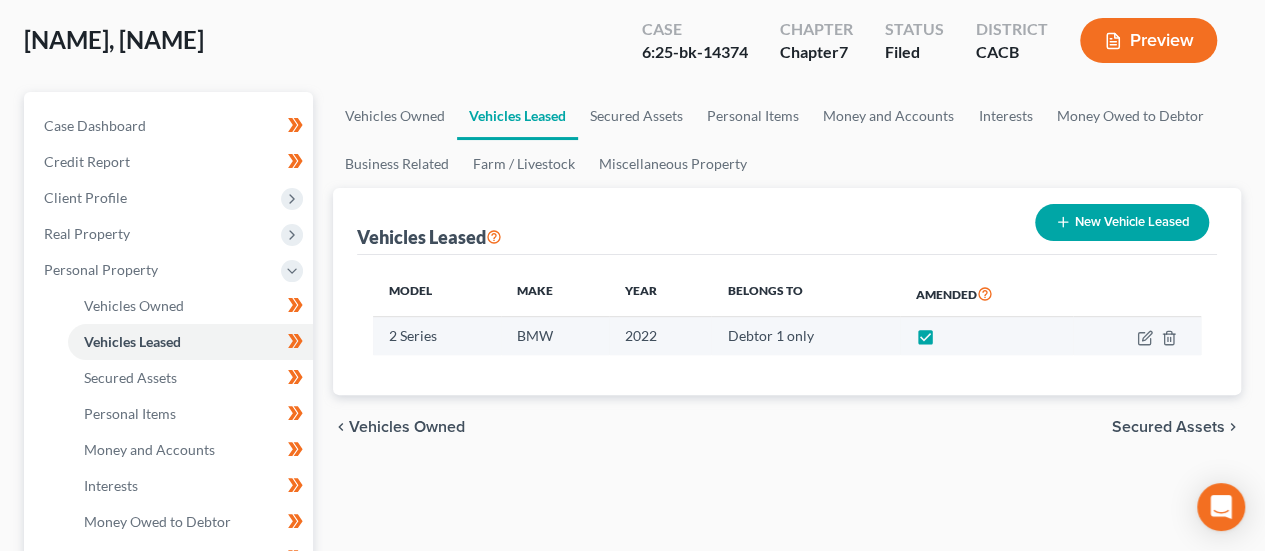 click at bounding box center (944, 341) 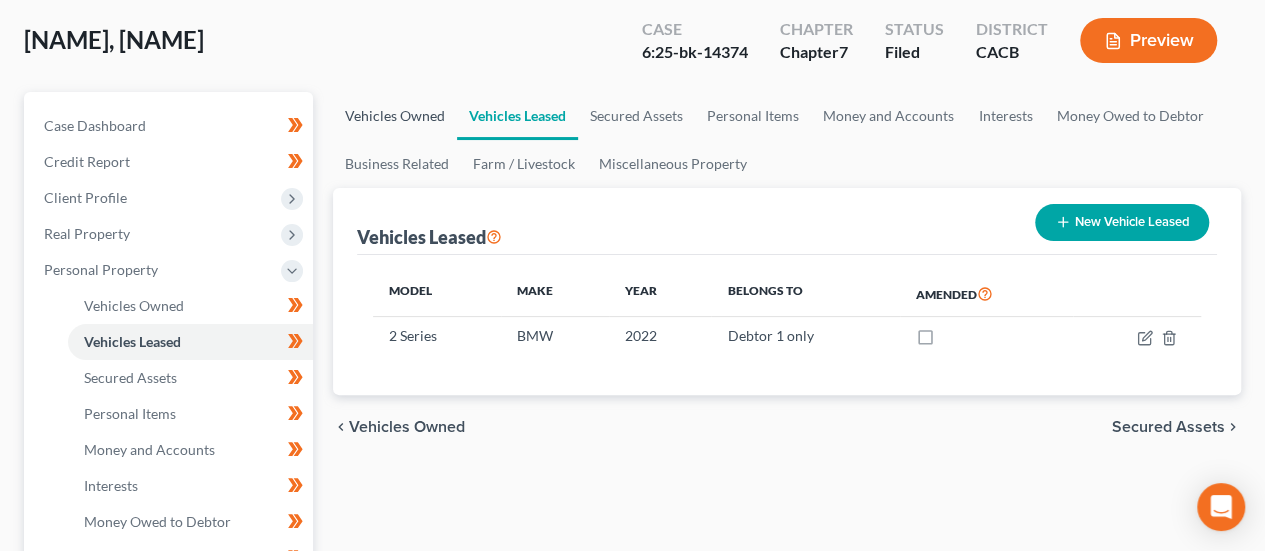 click on "Vehicles Owned" at bounding box center (395, 116) 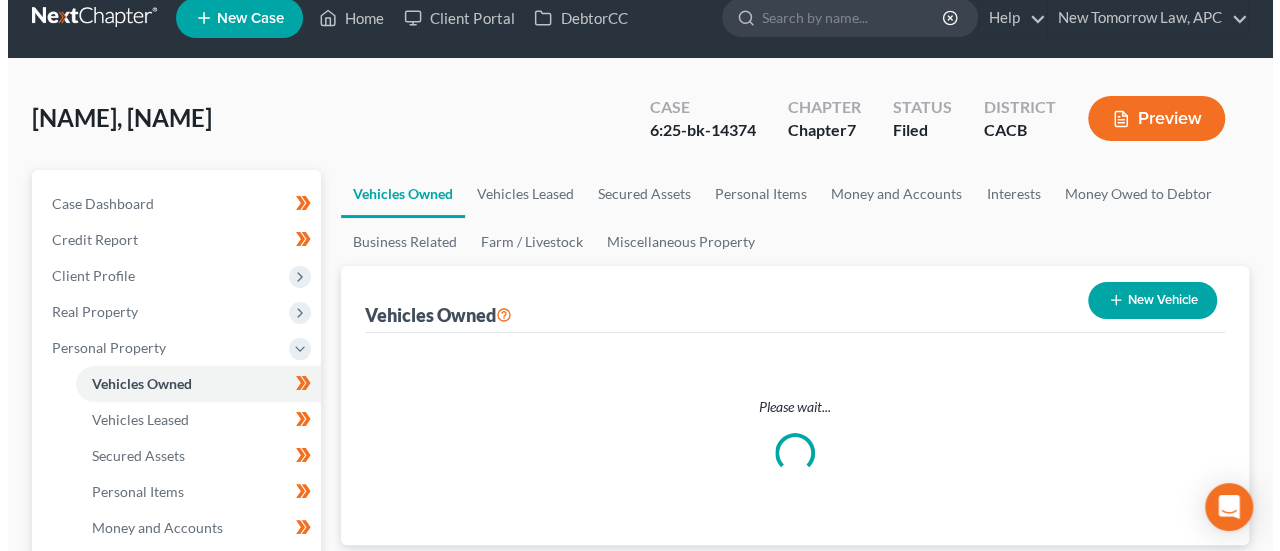 scroll, scrollTop: 0, scrollLeft: 0, axis: both 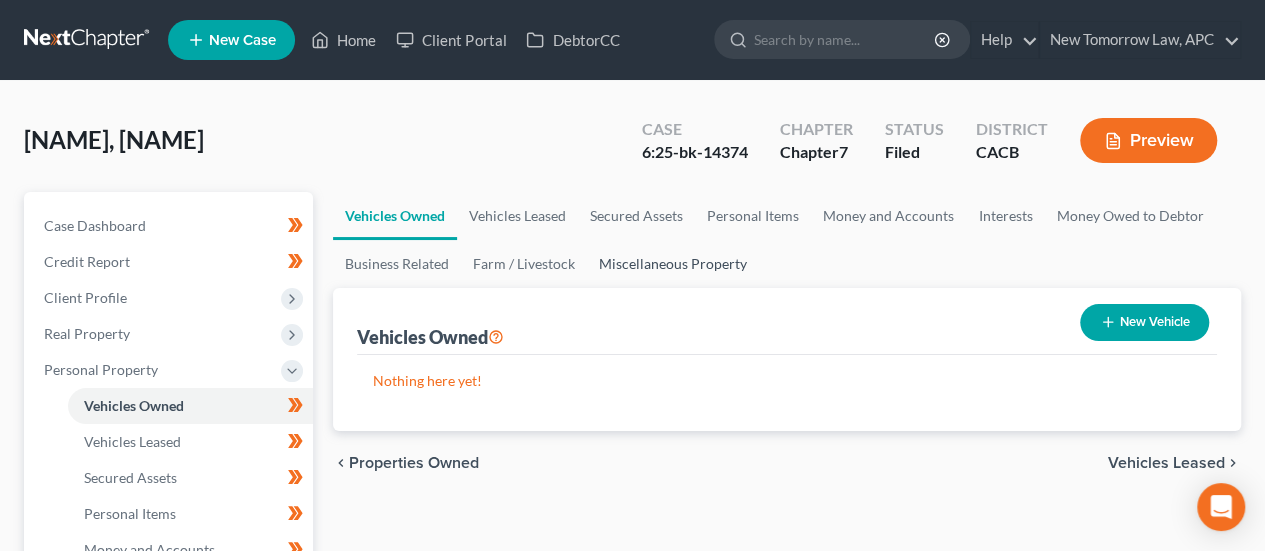 click on "Miscellaneous Property" at bounding box center (673, 264) 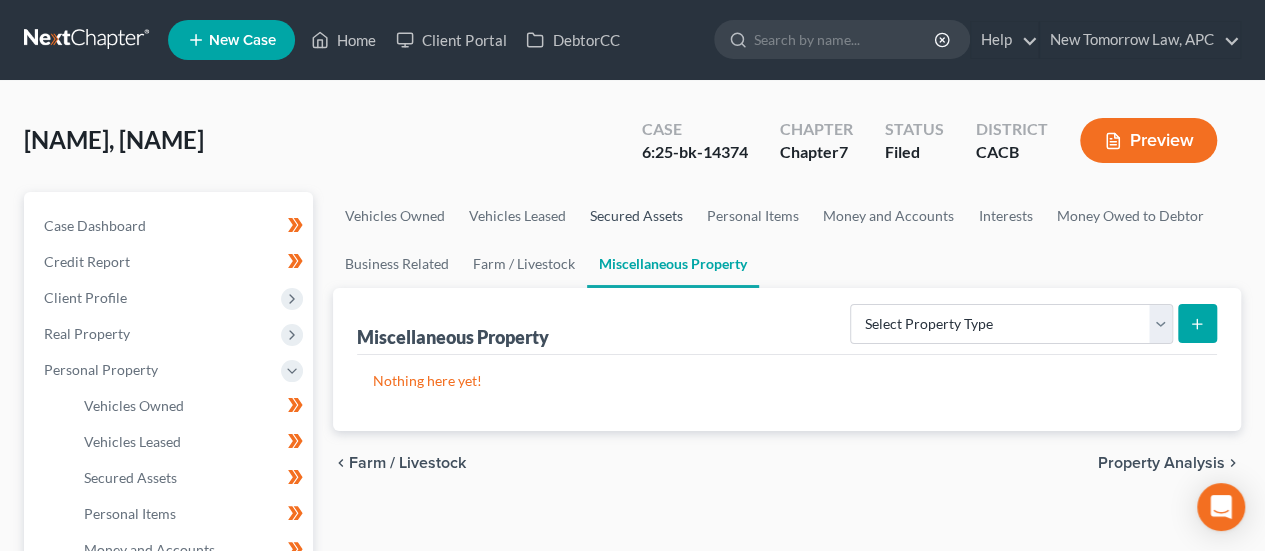 click on "Secured Assets" at bounding box center [636, 216] 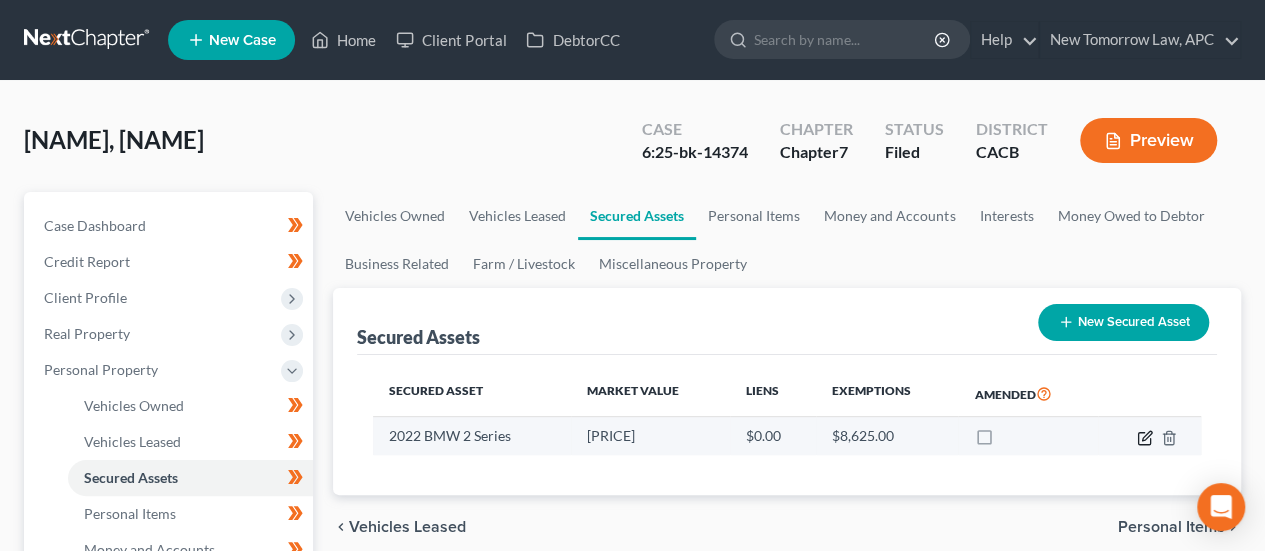 click 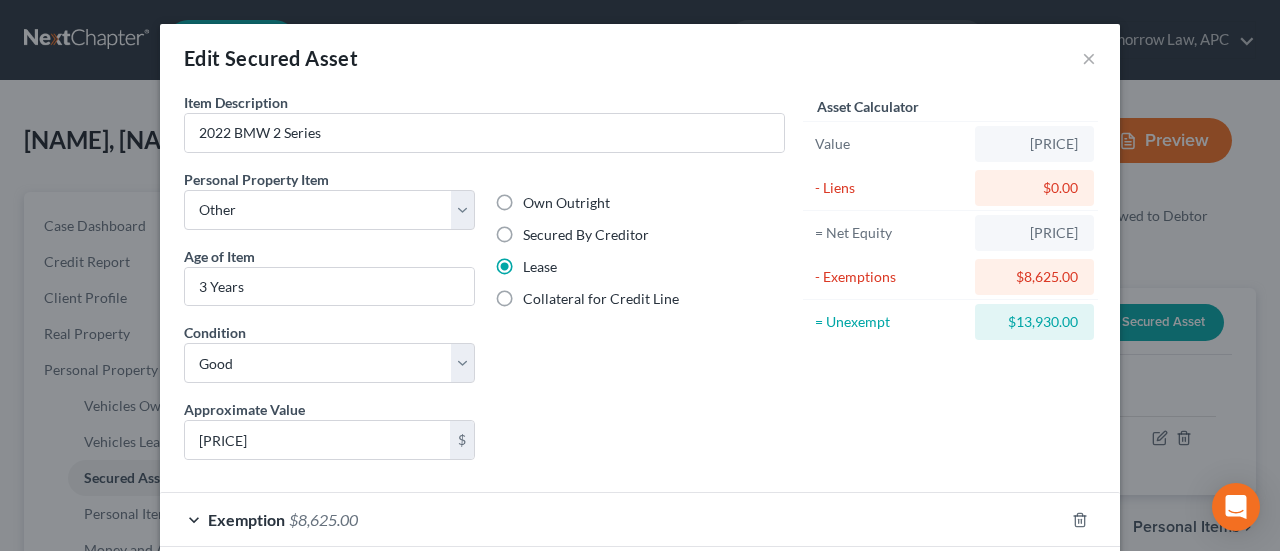 scroll, scrollTop: 101, scrollLeft: 0, axis: vertical 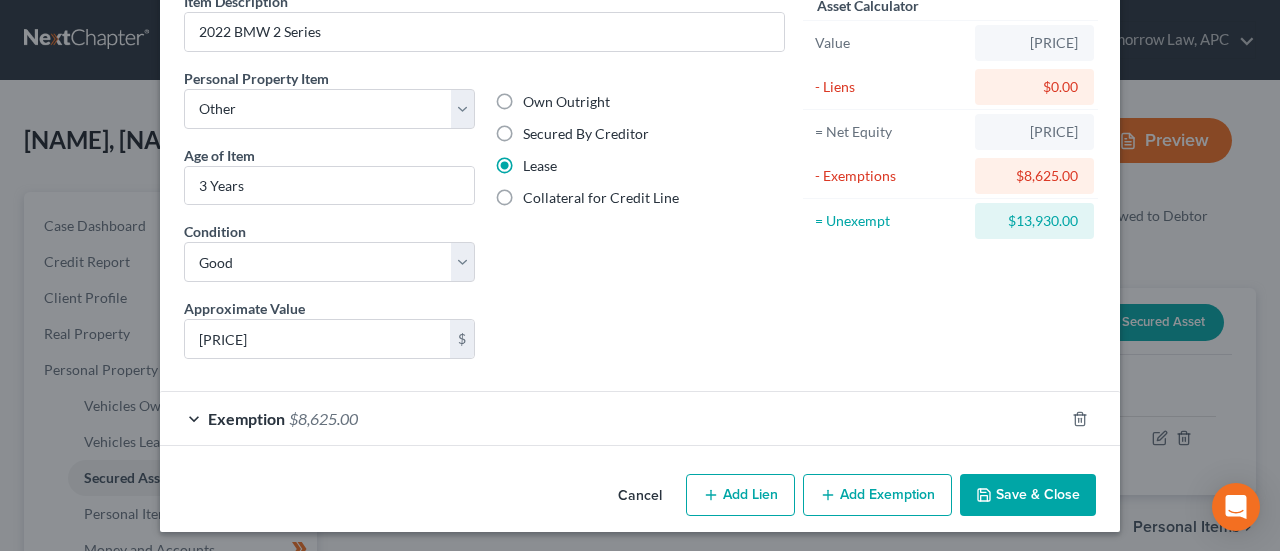 click on "Exemption $8,625.00" at bounding box center [612, 418] 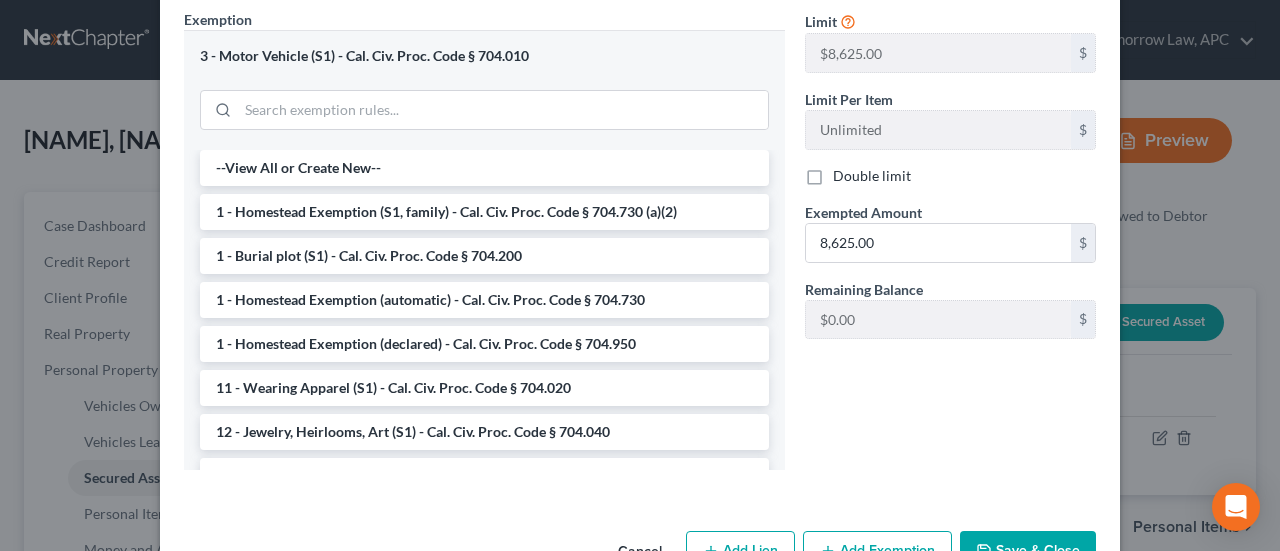 scroll, scrollTop: 618, scrollLeft: 0, axis: vertical 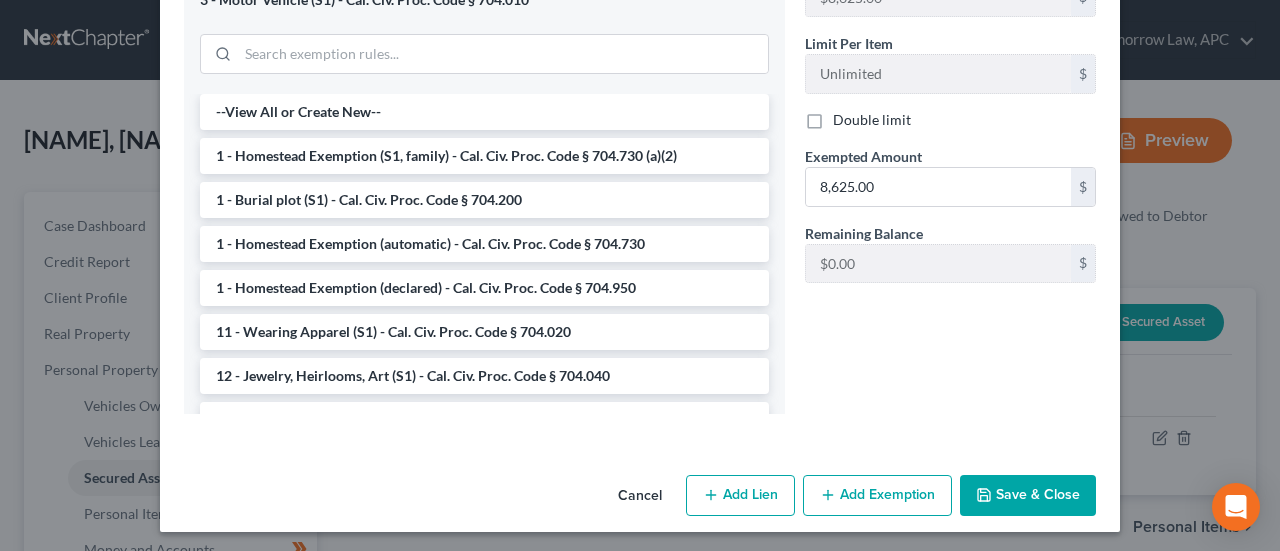 click on "Save & Close" at bounding box center [1028, 496] 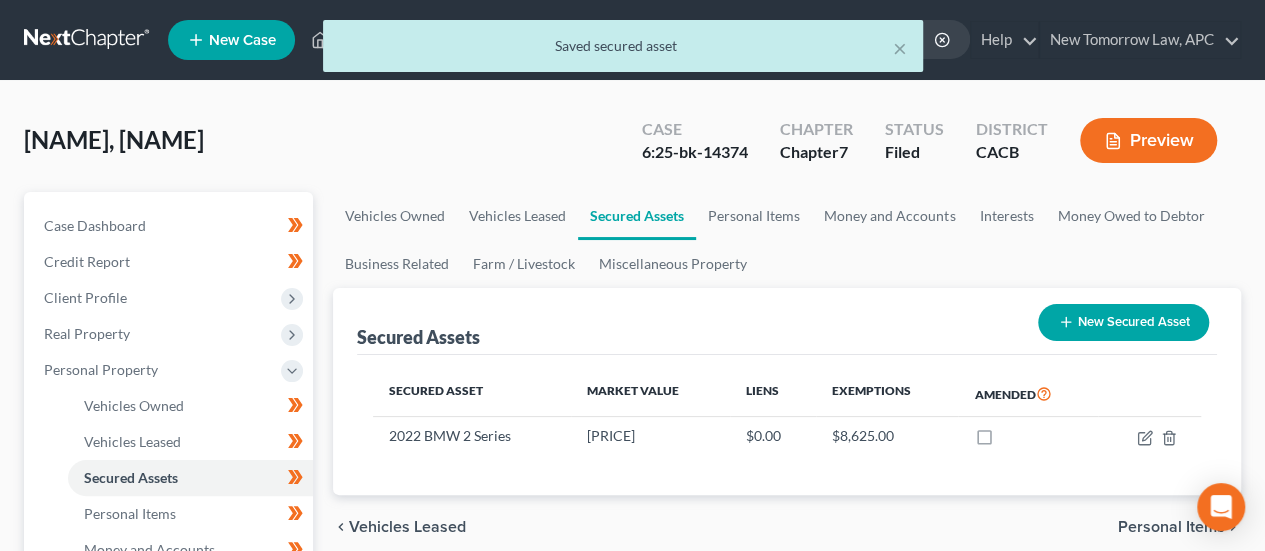click on "Preview" at bounding box center (1152, 142) 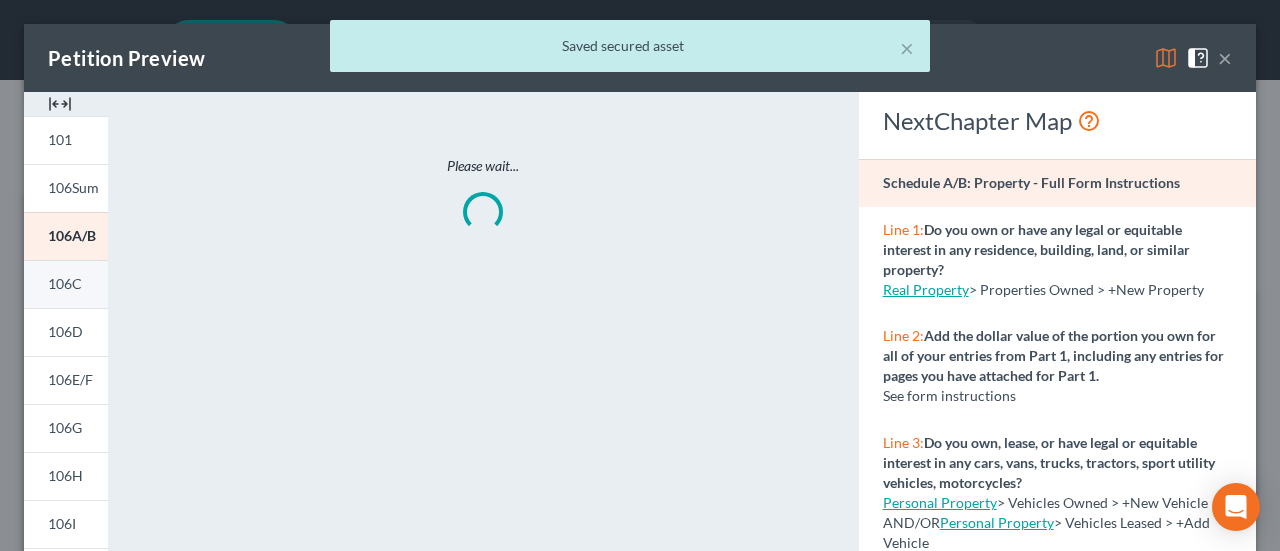 click on "106C" at bounding box center (66, 284) 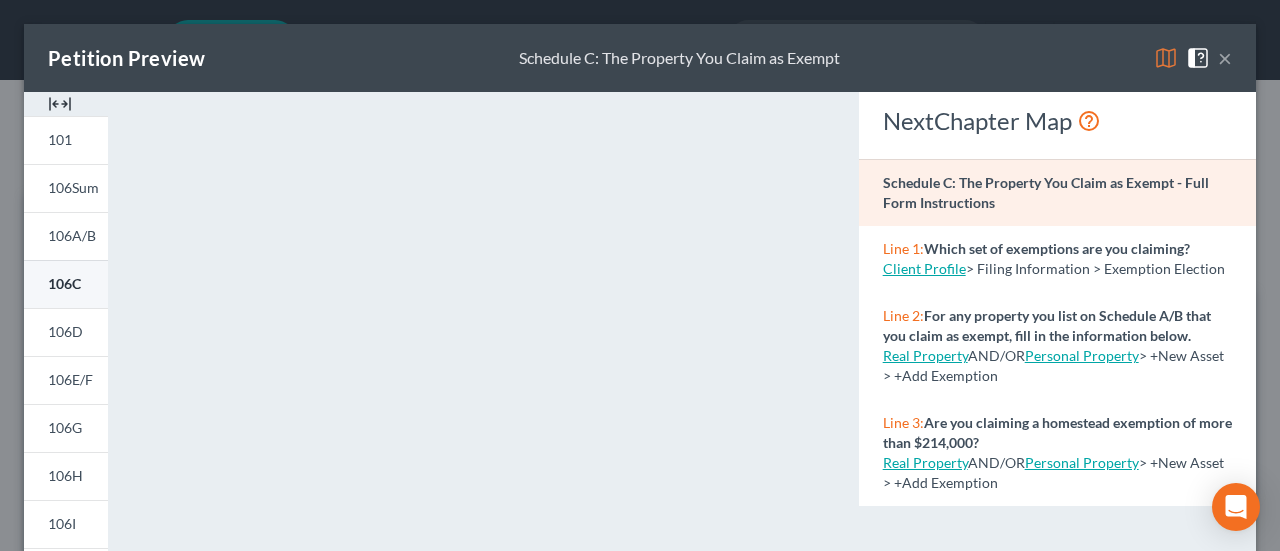 click on "106C" at bounding box center (64, 283) 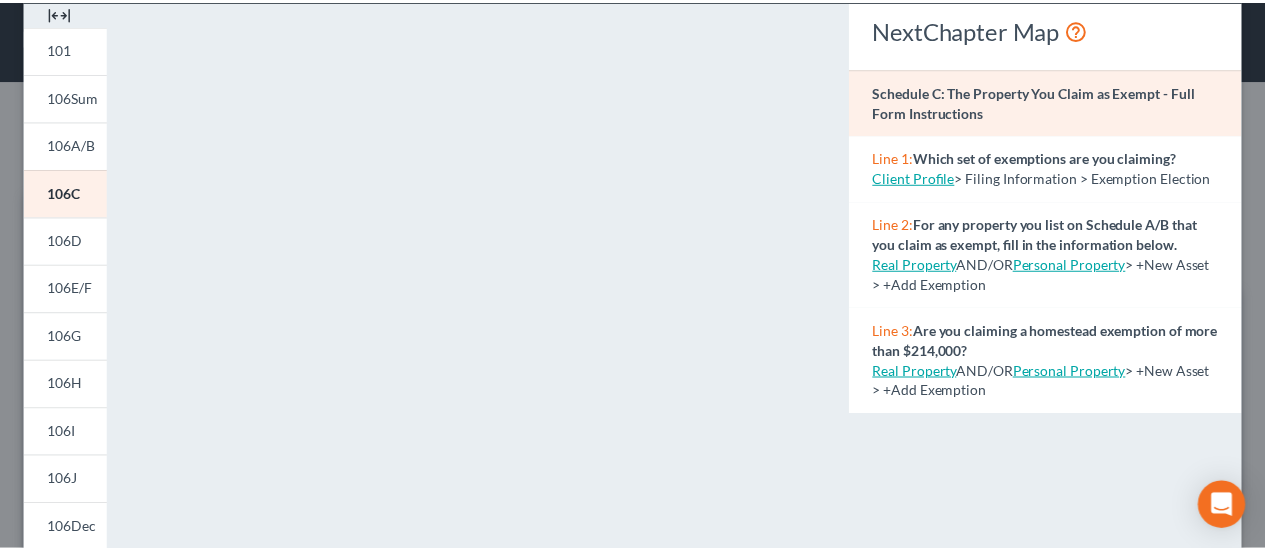 scroll, scrollTop: 0, scrollLeft: 0, axis: both 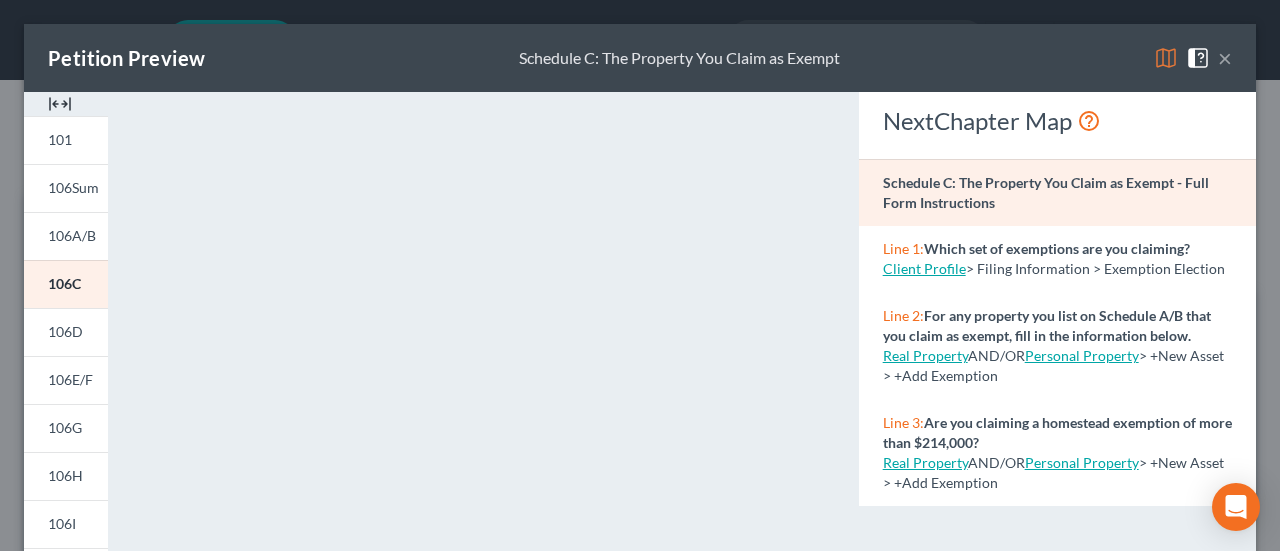 click on "×" at bounding box center (1225, 58) 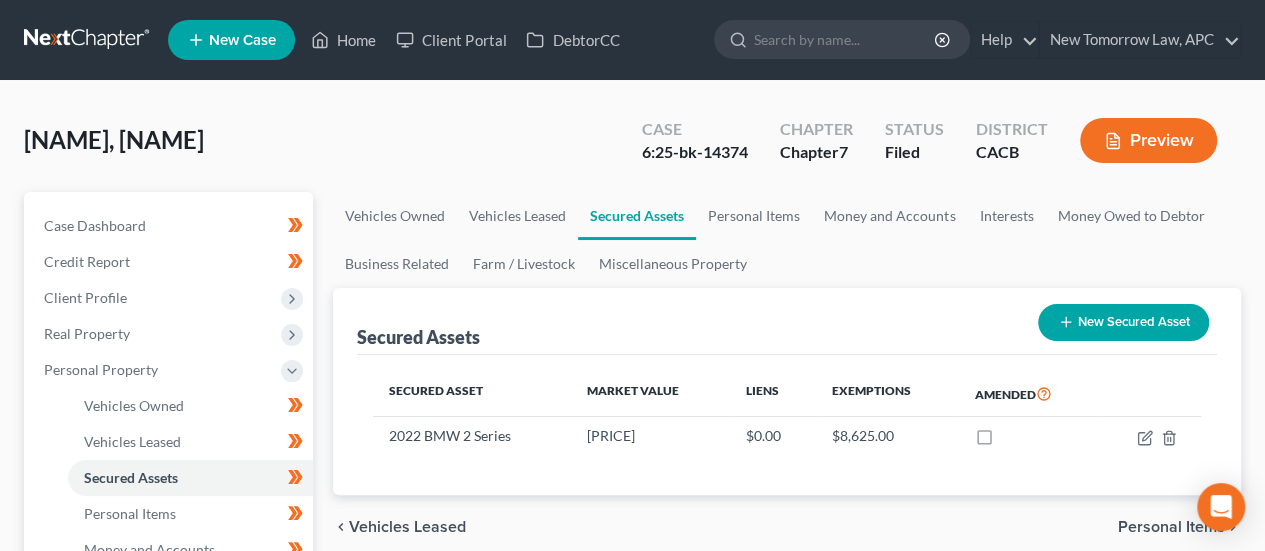 click on "[NAME], [NAME] Upgraded Case [CASE_NUMBER] Chapter Chapter [CHAPTER_NUMBER] Status Filed District [DISTRICT_NAME] Preview Petition Navigation
Case Dashboard
Payments
Invoices
Payments
Payments
Credit Report" at bounding box center [632, 734] 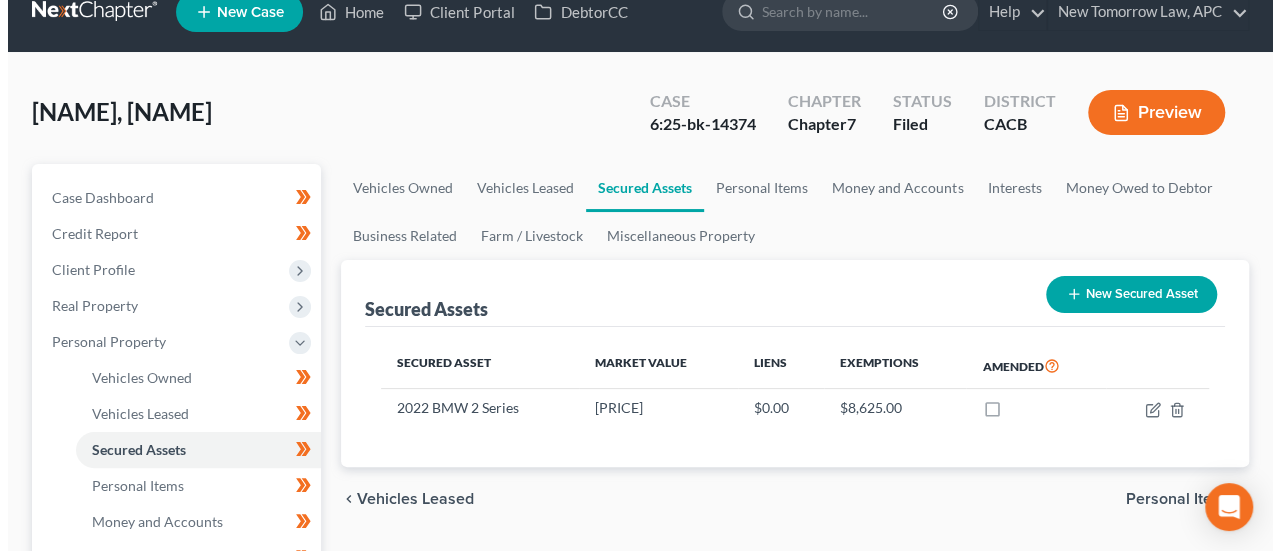 scroll, scrollTop: 0, scrollLeft: 0, axis: both 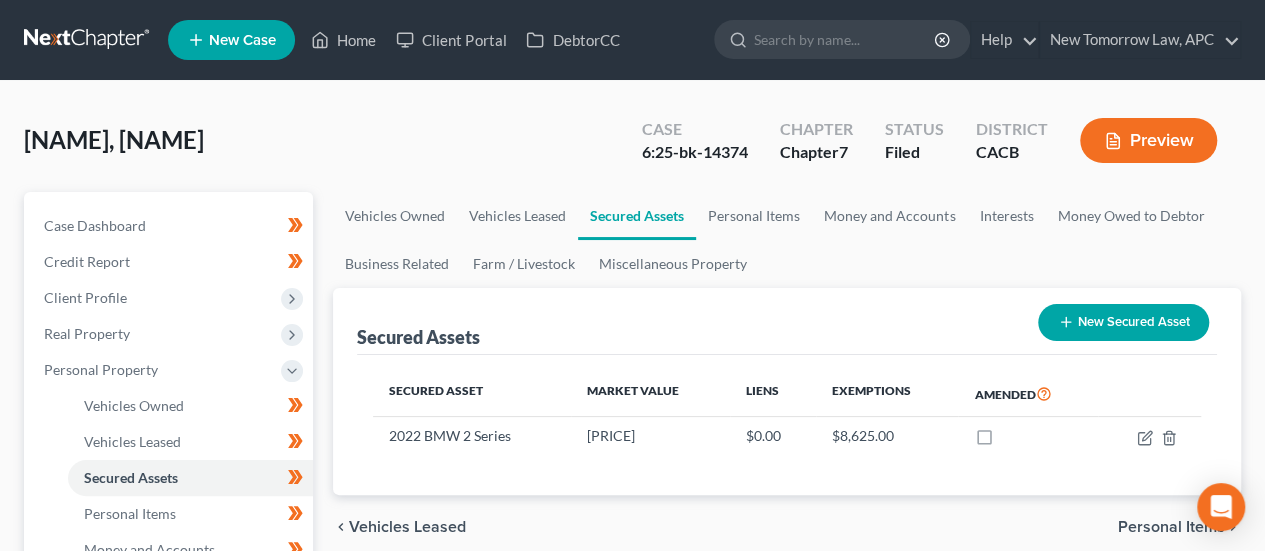 click on "Preview" at bounding box center (1148, 140) 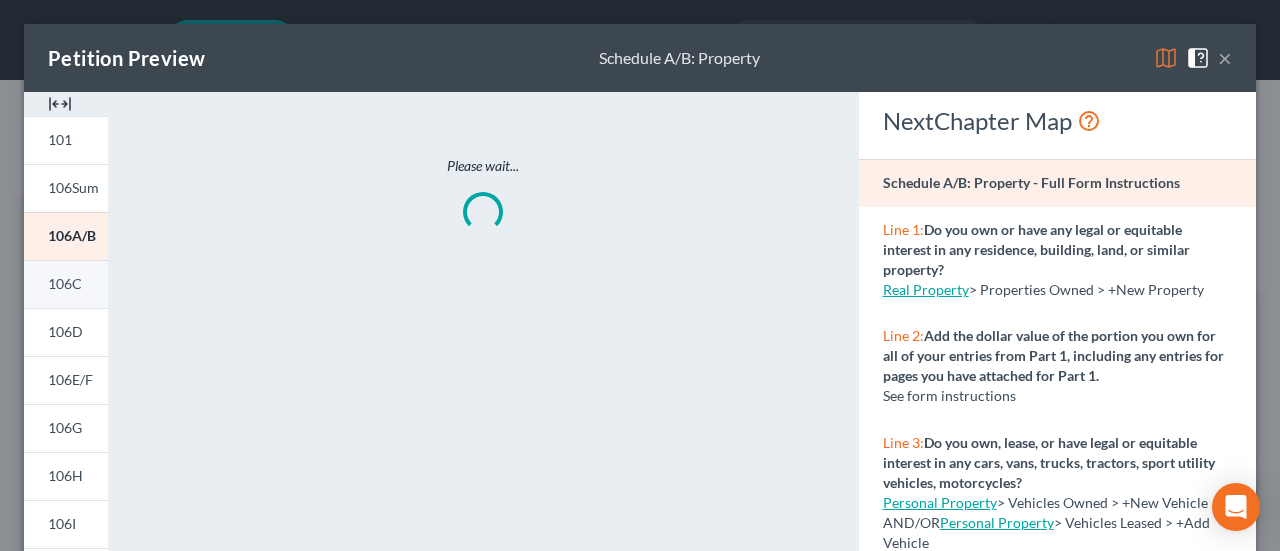 click on "106C" at bounding box center [65, 283] 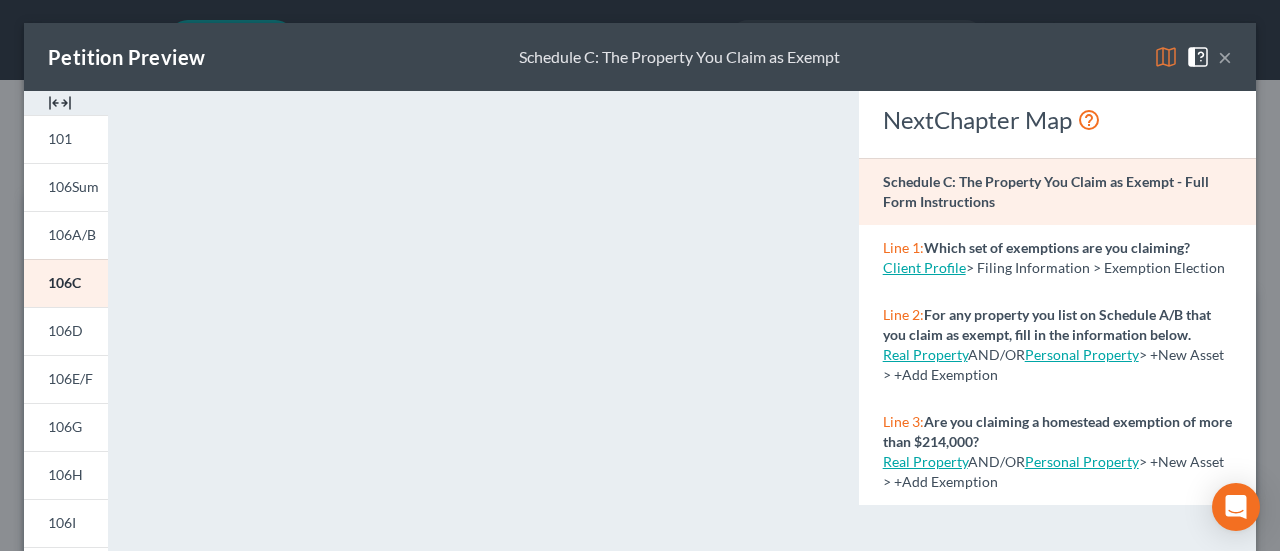 scroll, scrollTop: 0, scrollLeft: 0, axis: both 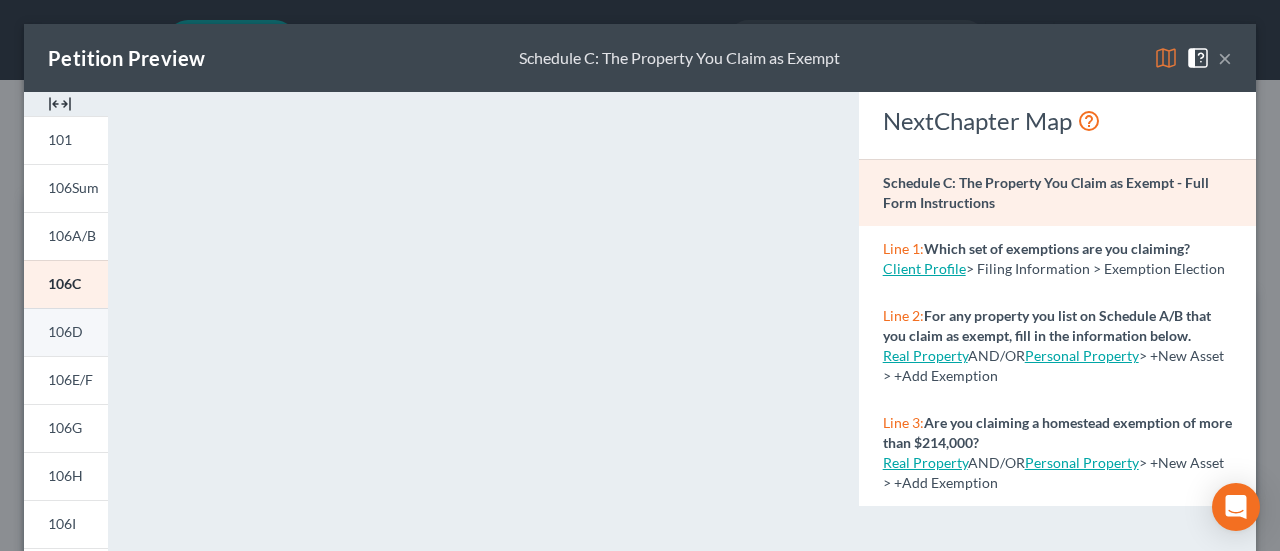 click on "106D" at bounding box center (65, 331) 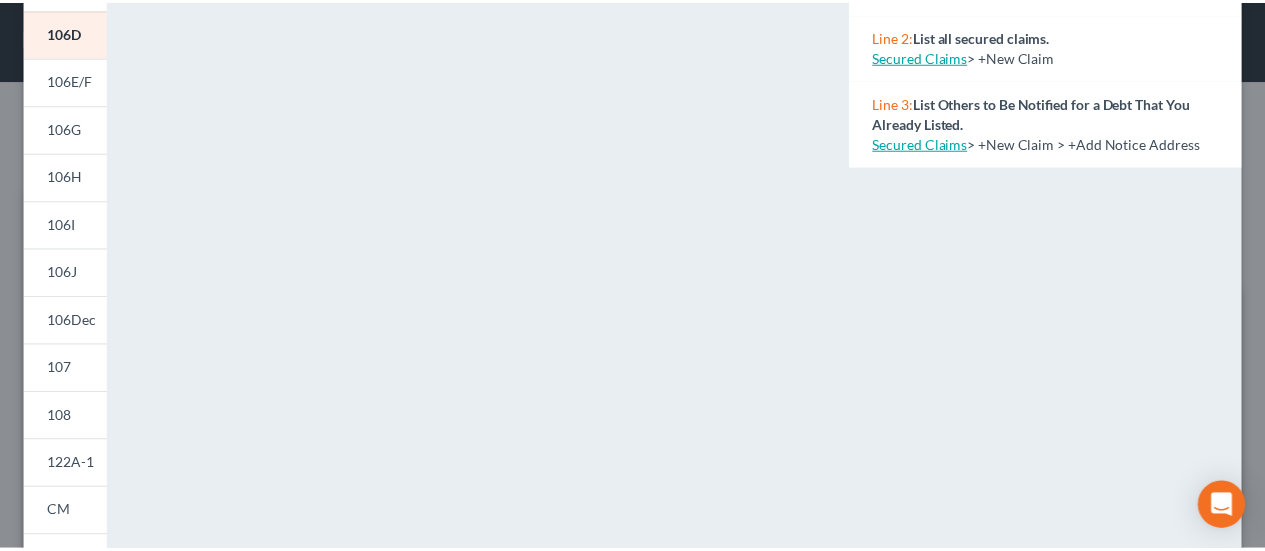 scroll, scrollTop: 0, scrollLeft: 0, axis: both 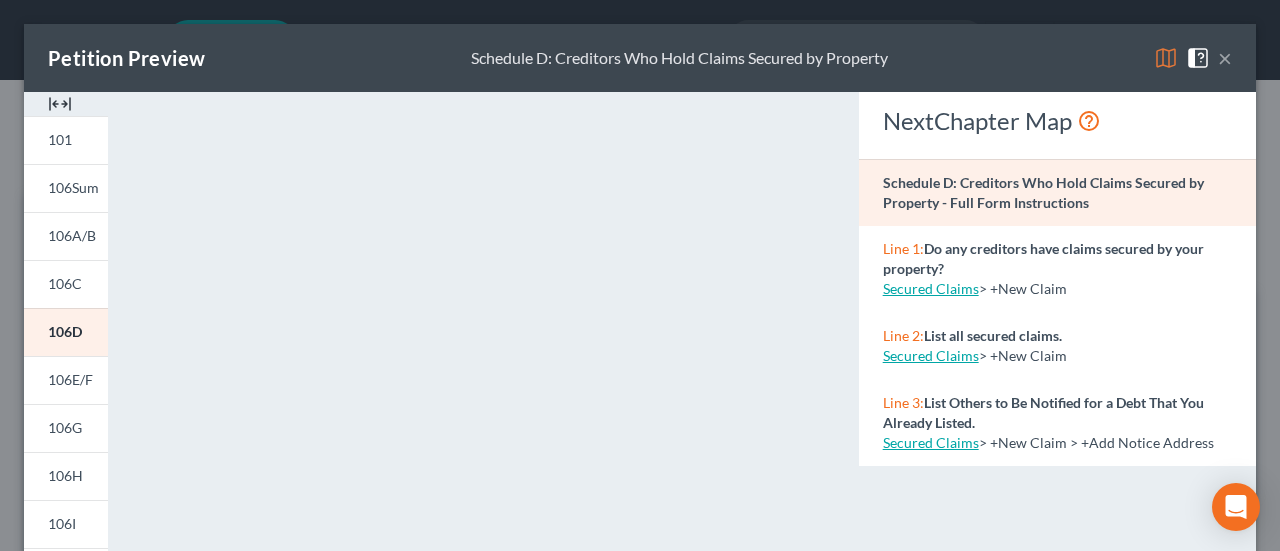 click on "×" at bounding box center (1225, 58) 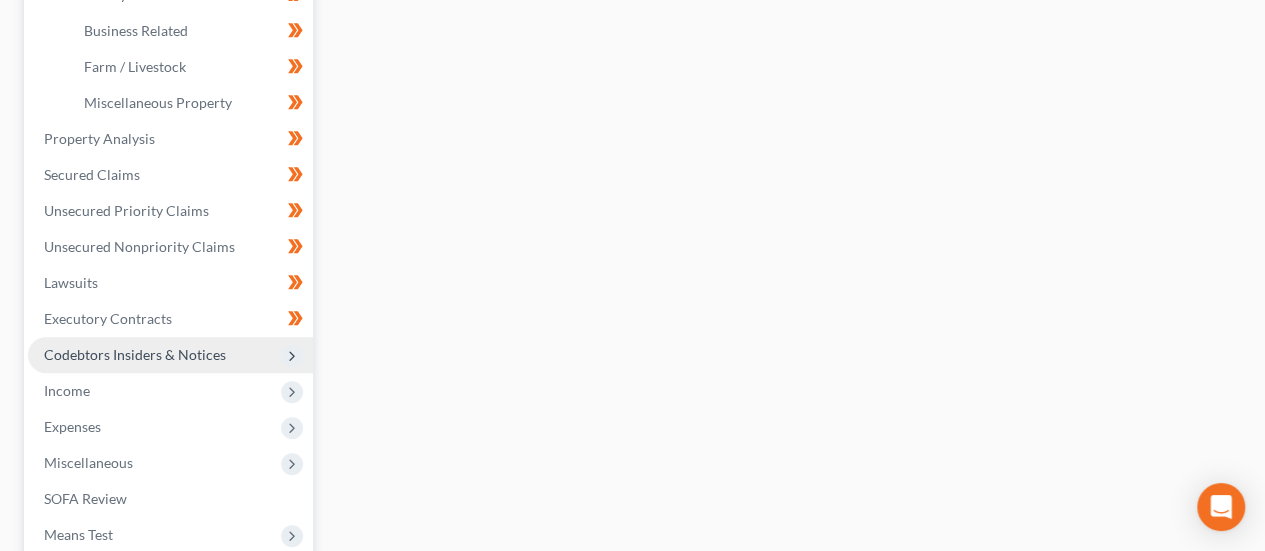 scroll, scrollTop: 700, scrollLeft: 0, axis: vertical 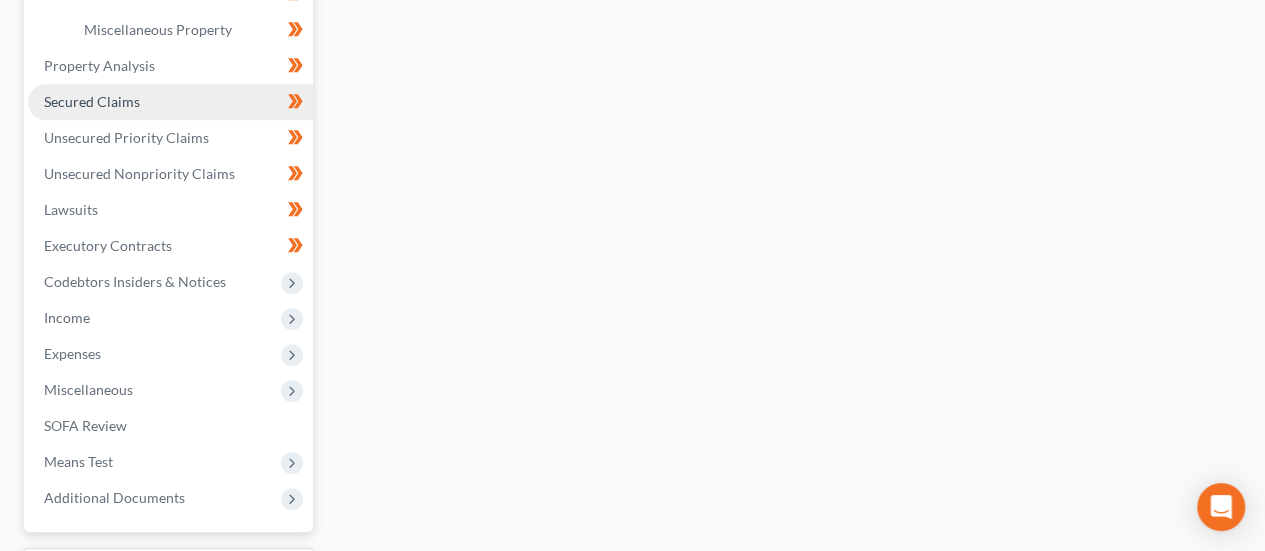 click on "Secured Claims" at bounding box center [92, 101] 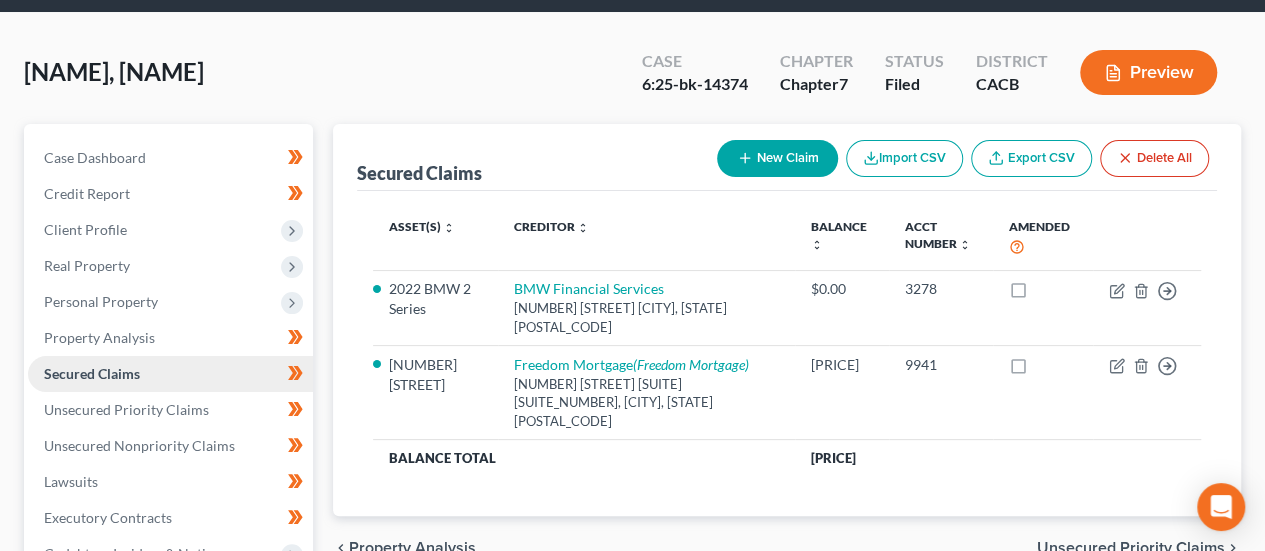 scroll, scrollTop: 100, scrollLeft: 0, axis: vertical 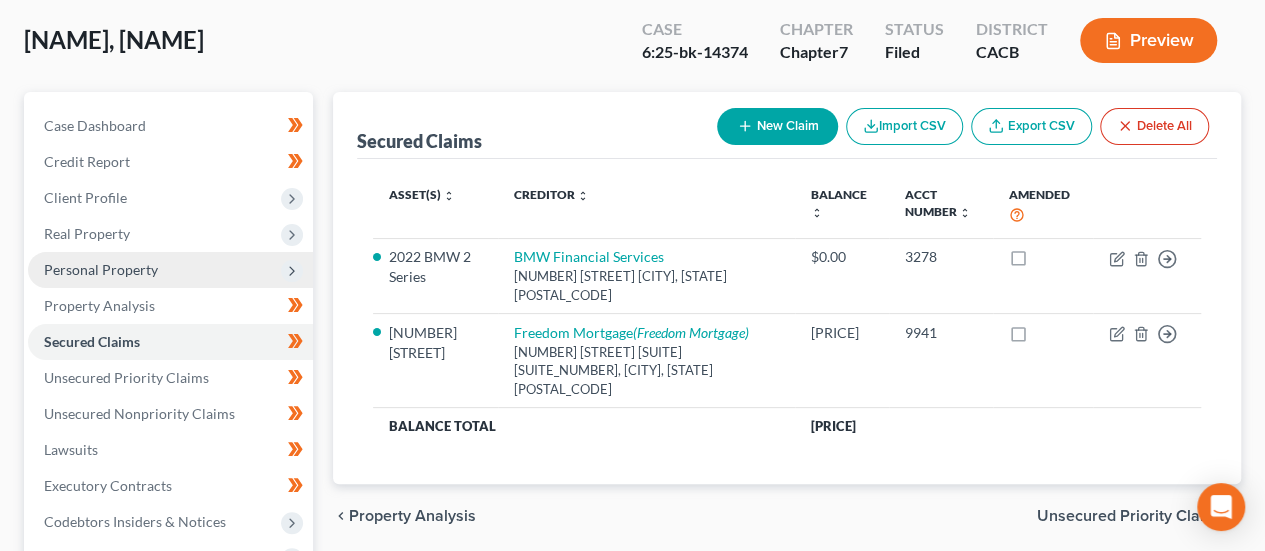click on "Personal Property" at bounding box center (170, 270) 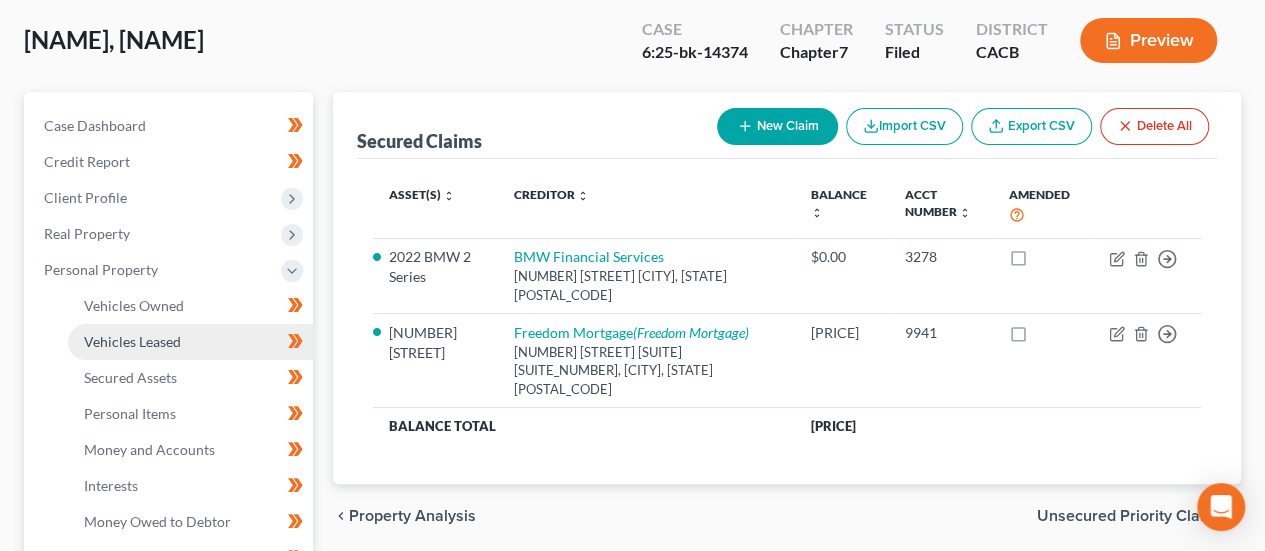 click on "Vehicles Leased" at bounding box center (132, 341) 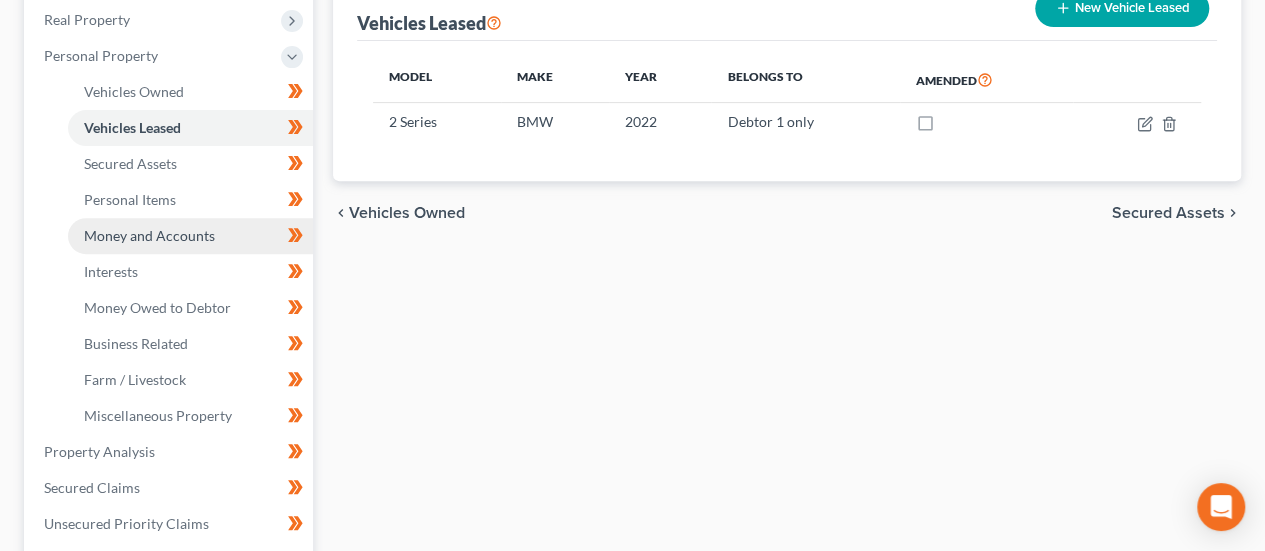 scroll, scrollTop: 400, scrollLeft: 0, axis: vertical 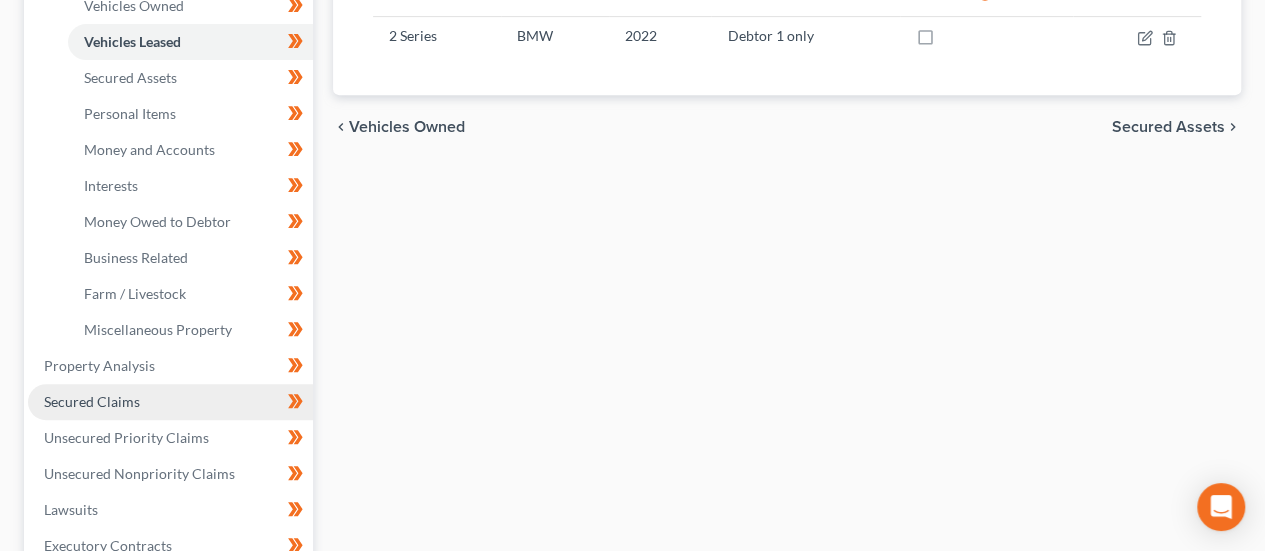 click on "Secured Claims" at bounding box center (92, 401) 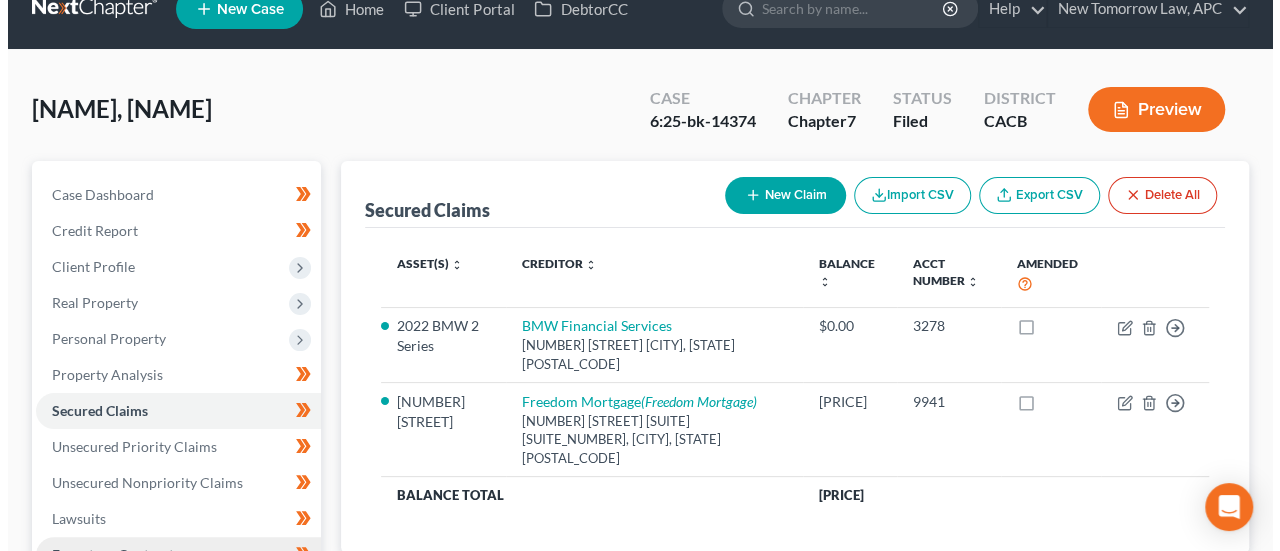 scroll, scrollTop: 0, scrollLeft: 0, axis: both 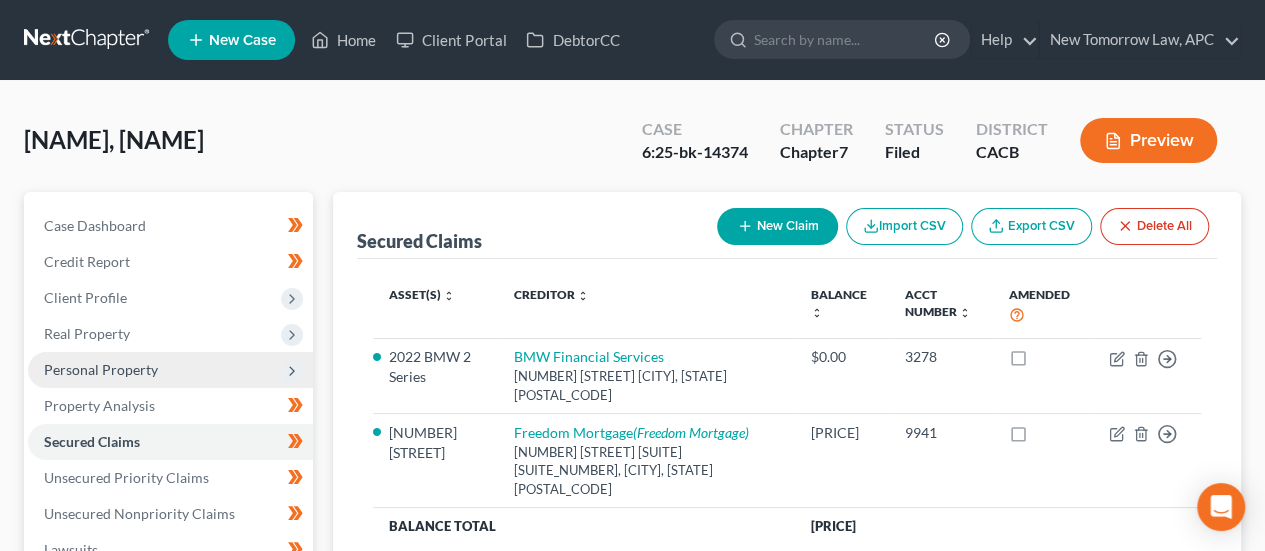 click on "Personal Property" at bounding box center (101, 369) 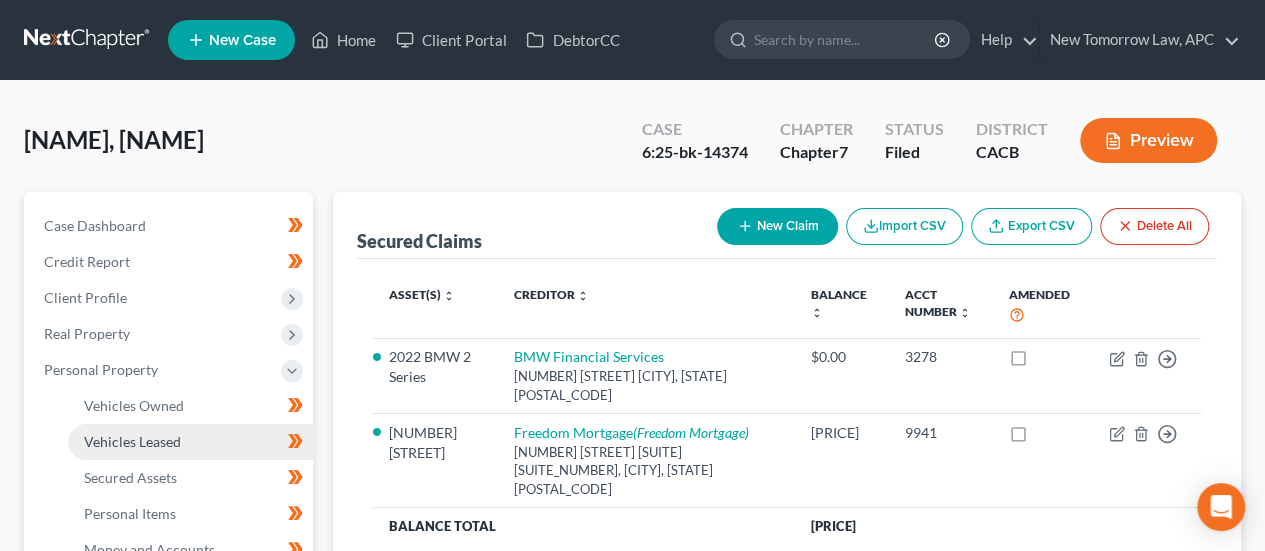 click on "Vehicles Leased" at bounding box center (132, 441) 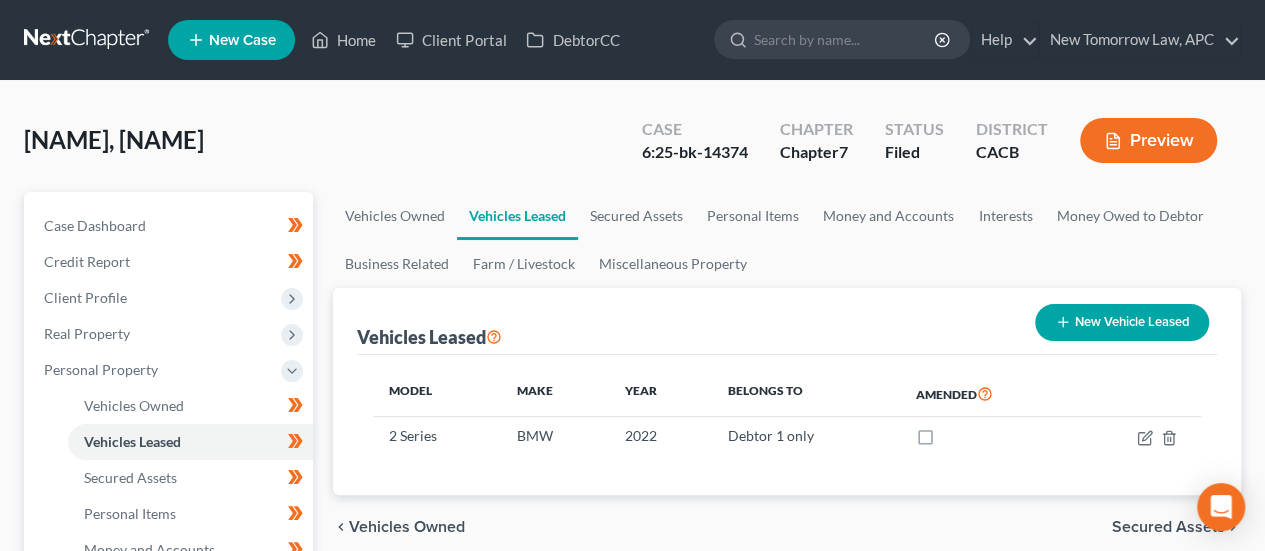 click on "Preview" at bounding box center (1148, 140) 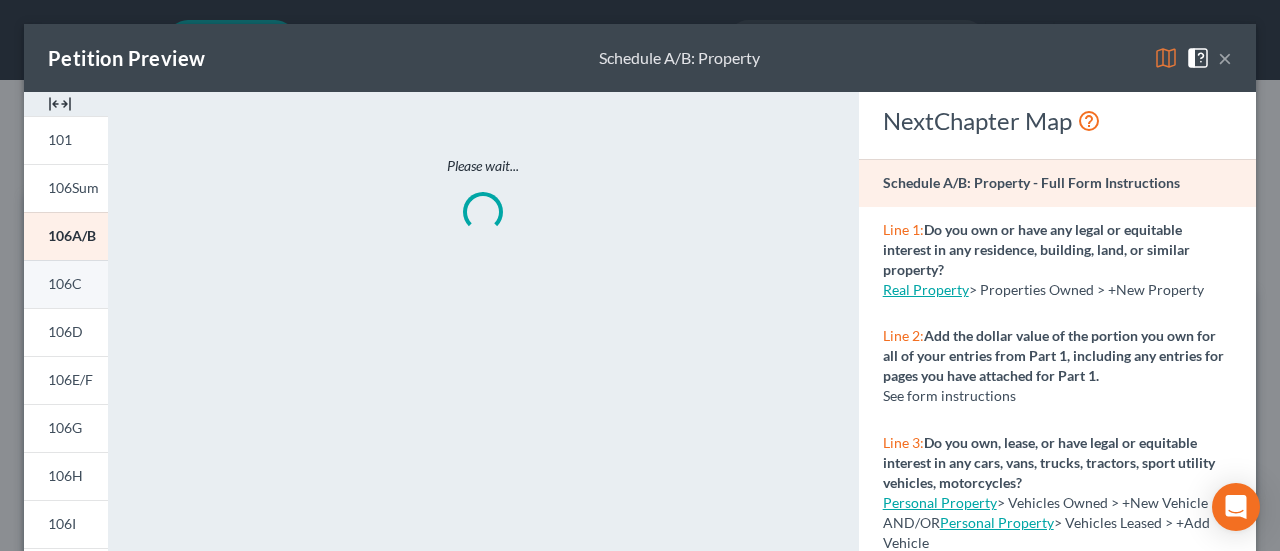 click on "106C" at bounding box center (66, 284) 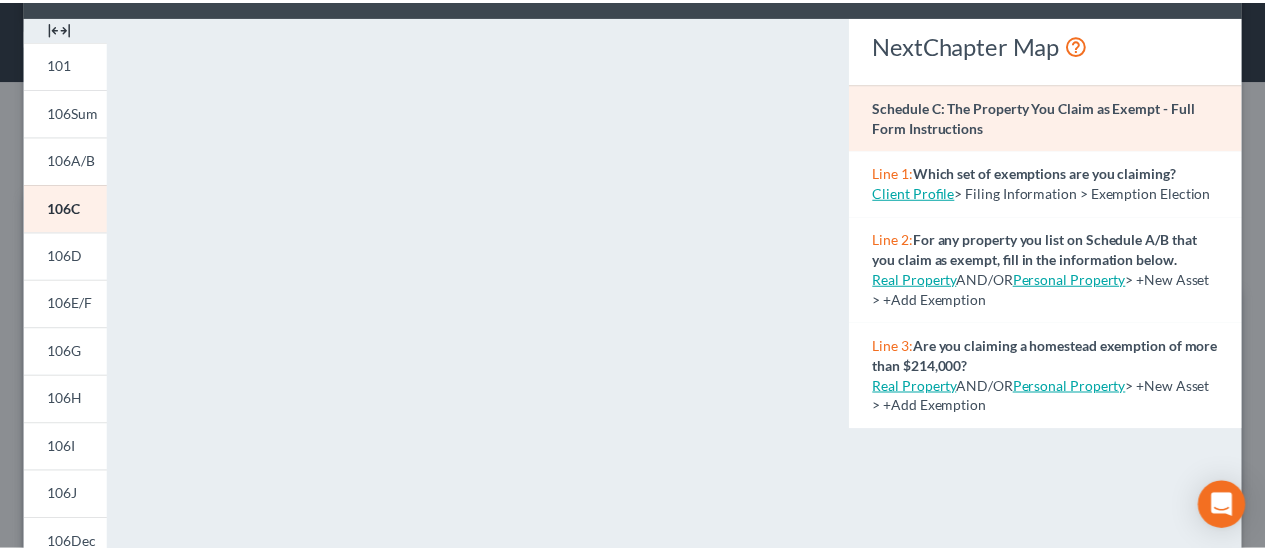 scroll, scrollTop: 0, scrollLeft: 0, axis: both 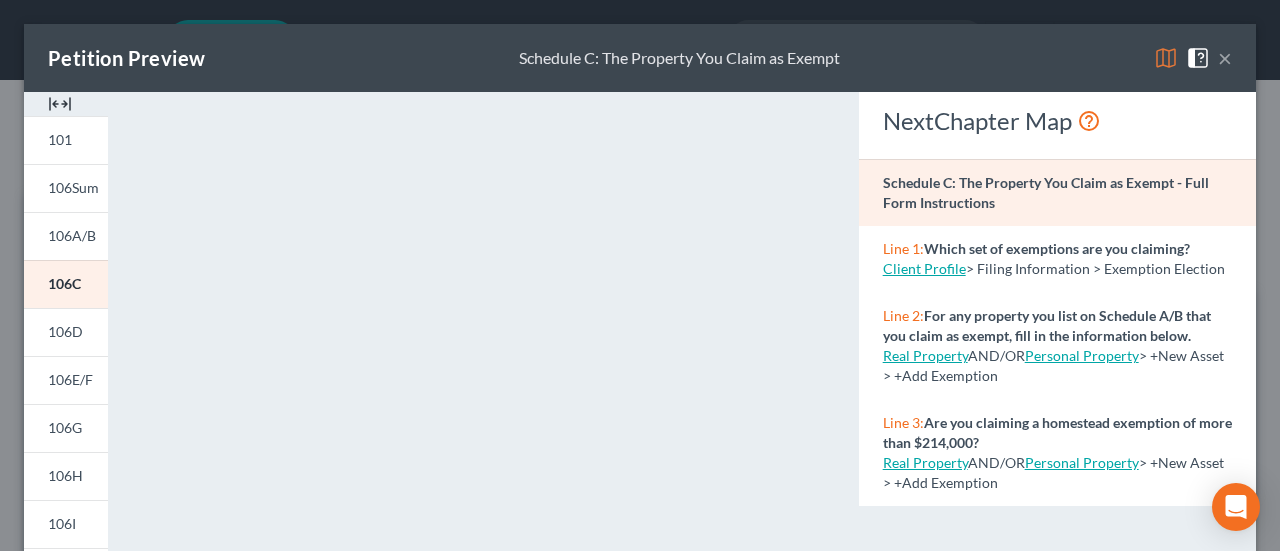click on "×" at bounding box center (1225, 58) 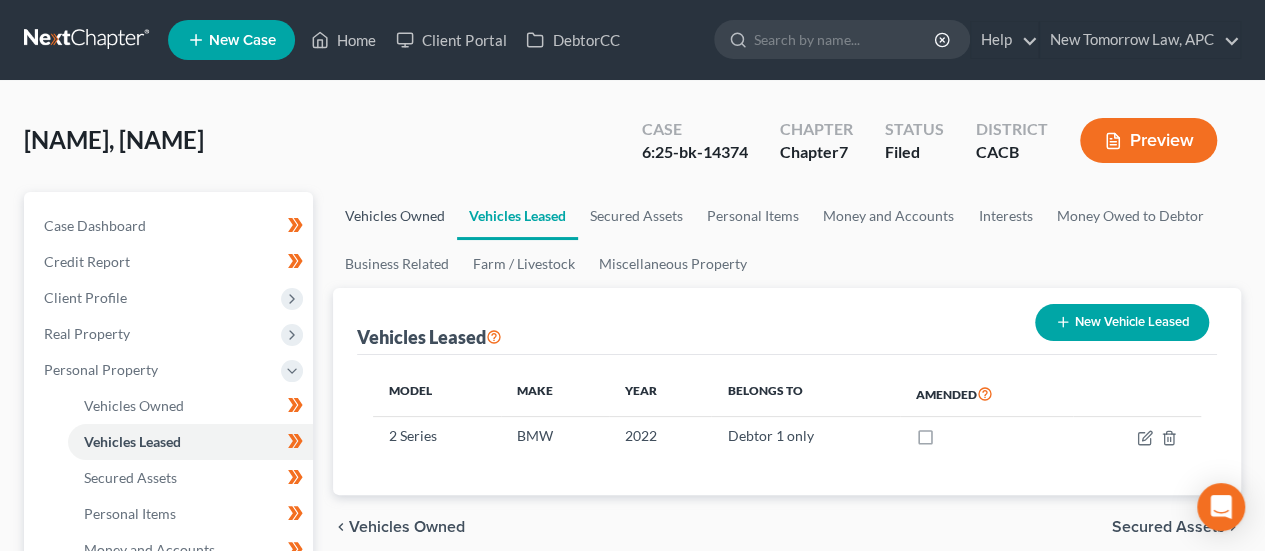 click on "Vehicles Owned" at bounding box center (395, 216) 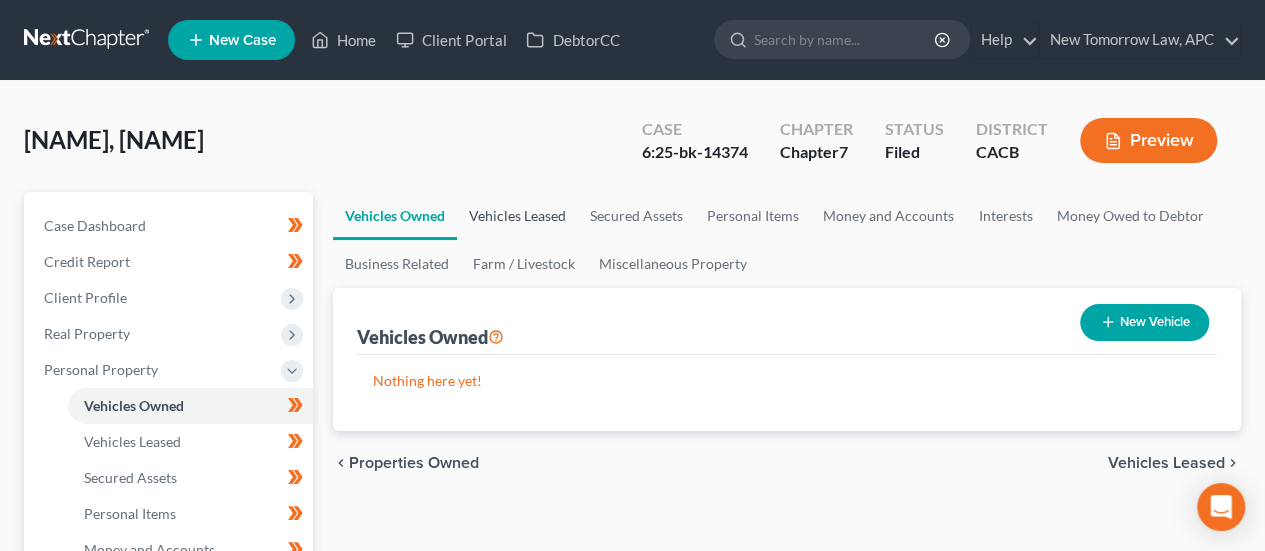 click on "Vehicles Leased" at bounding box center [517, 216] 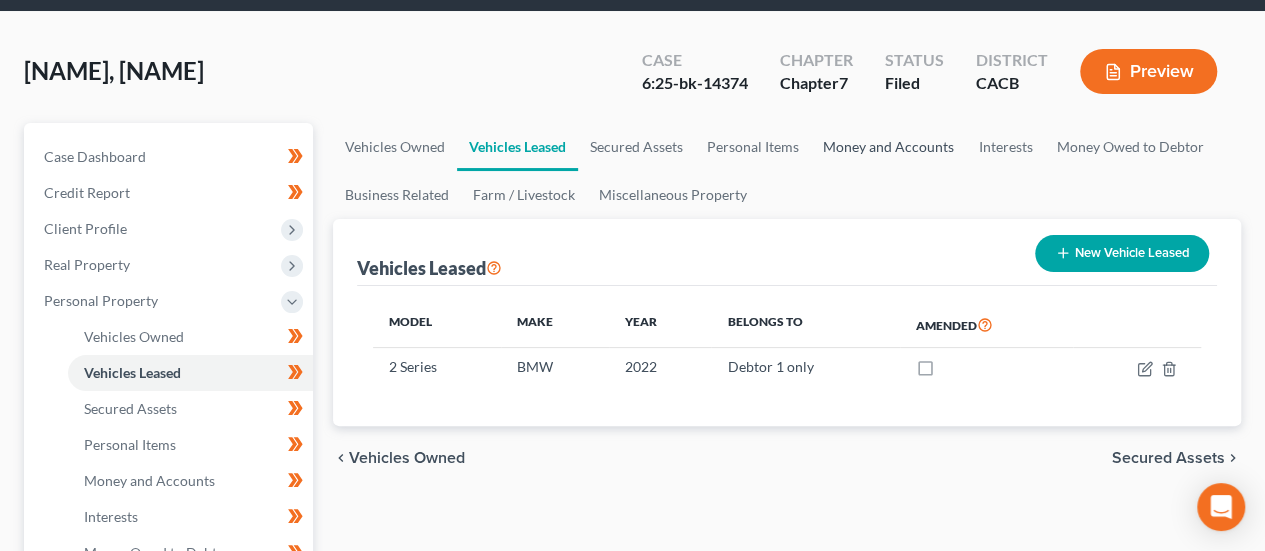 scroll, scrollTop: 100, scrollLeft: 0, axis: vertical 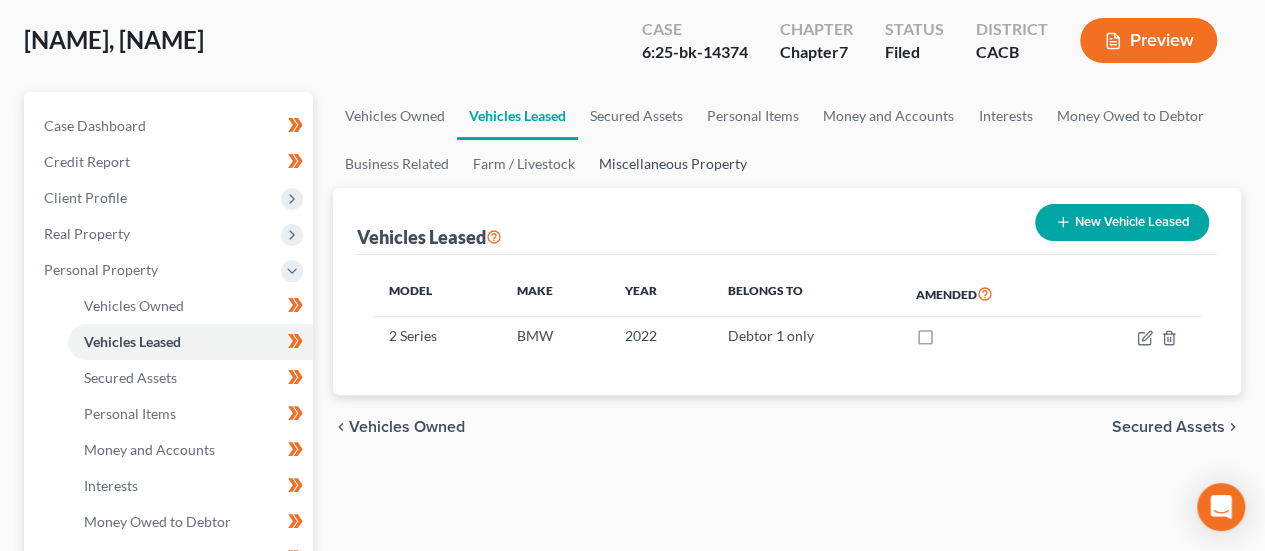 click on "Miscellaneous Property" at bounding box center (673, 164) 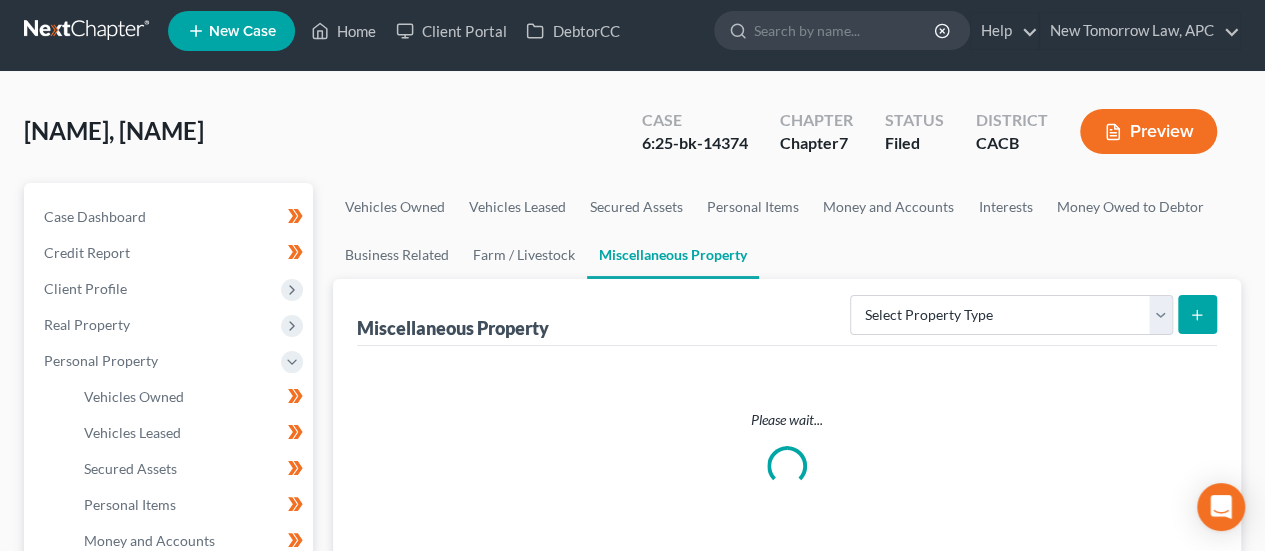 scroll, scrollTop: 0, scrollLeft: 0, axis: both 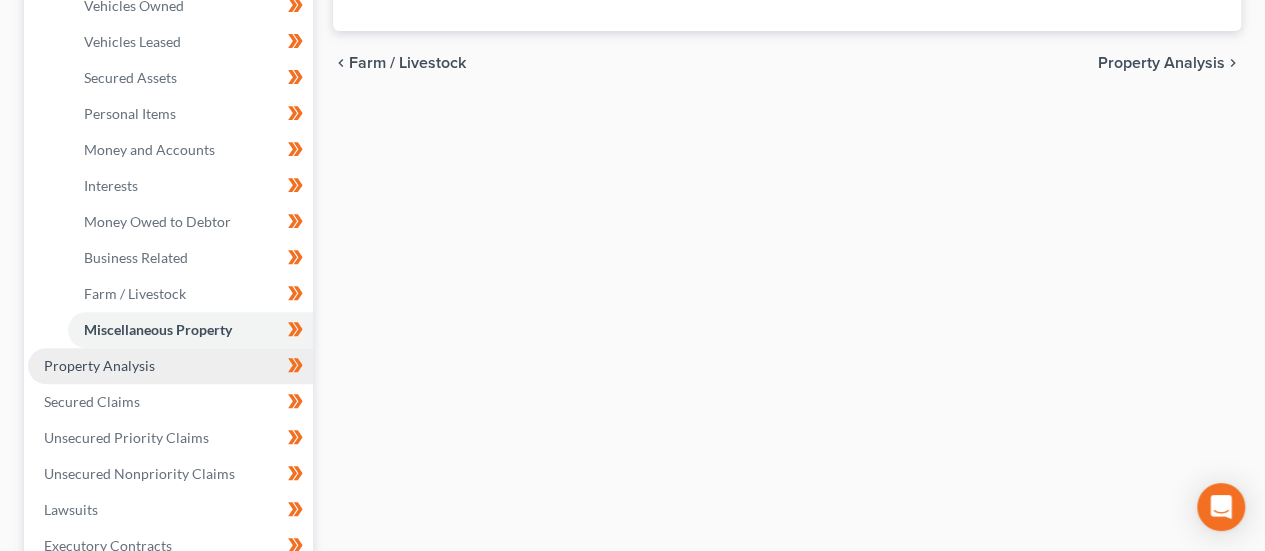 click on "Property Analysis" at bounding box center (99, 365) 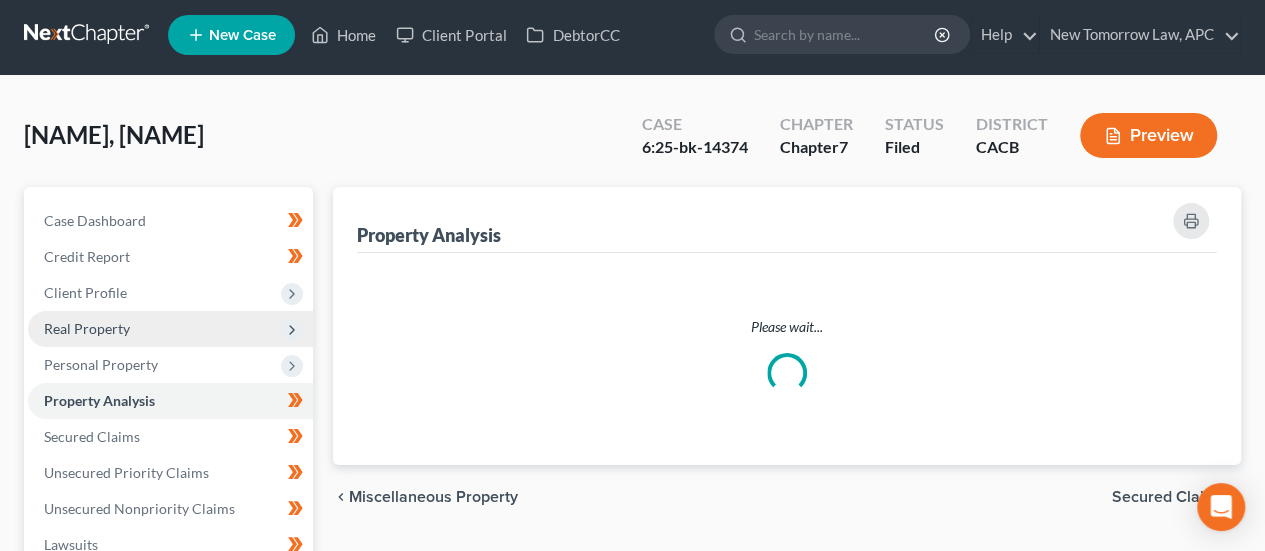 scroll, scrollTop: 0, scrollLeft: 0, axis: both 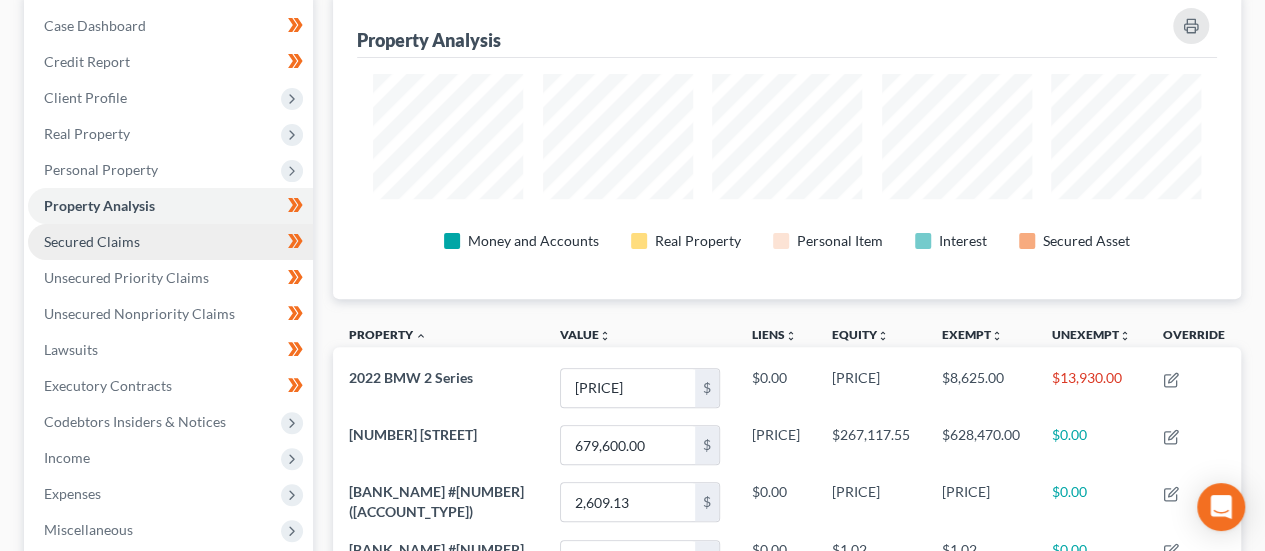 click on "Secured Claims" at bounding box center [92, 241] 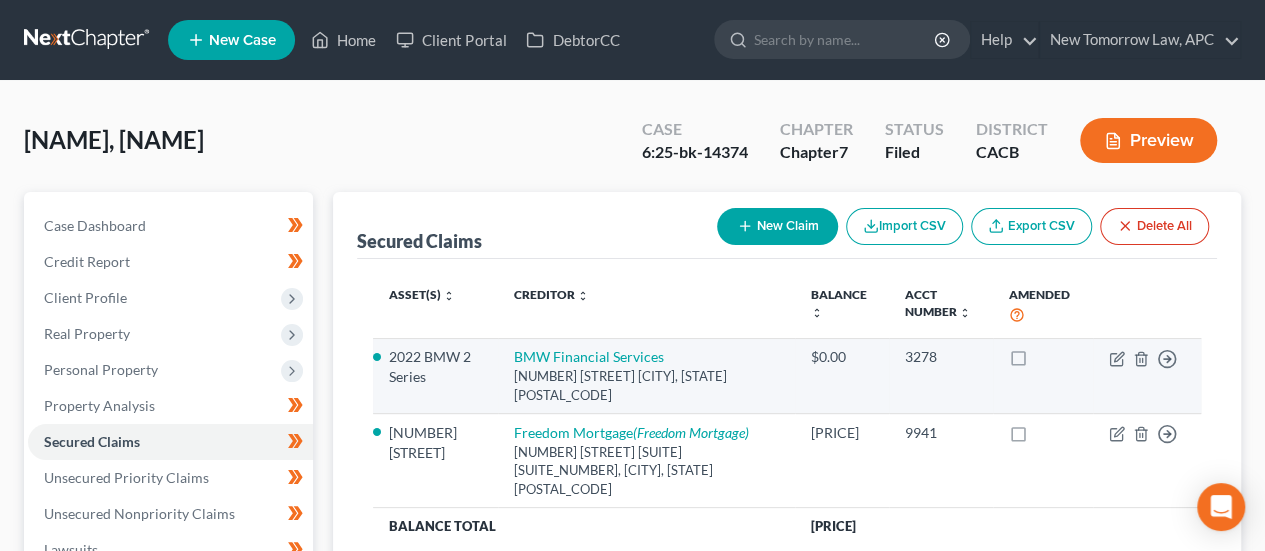 click at bounding box center [1037, 362] 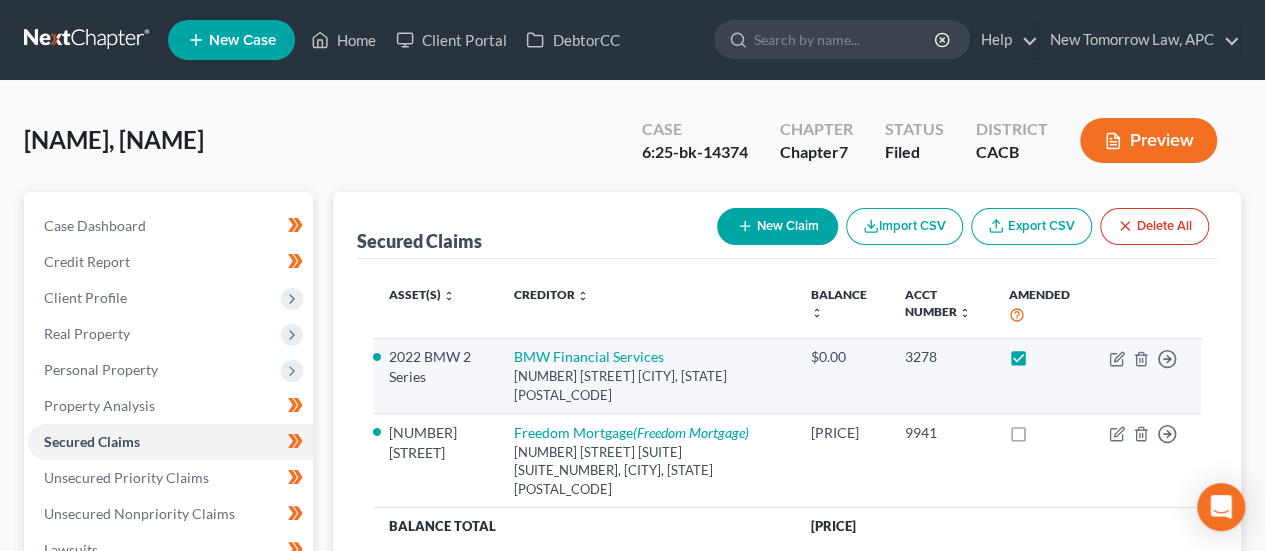 click at bounding box center [1037, 362] 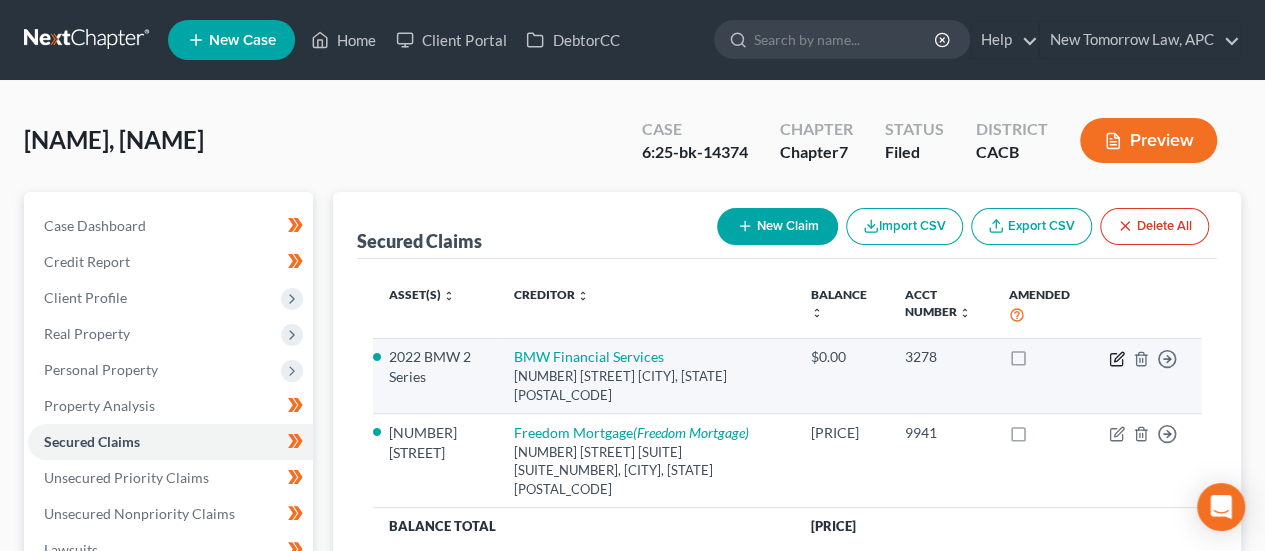 click 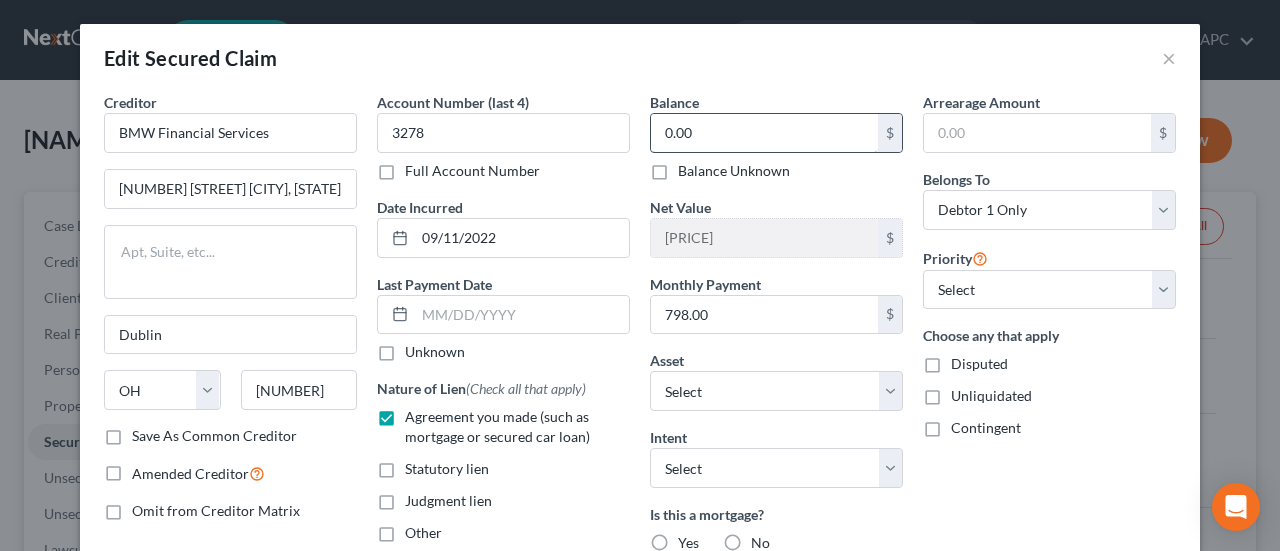 click on "0.00" at bounding box center (764, 133) 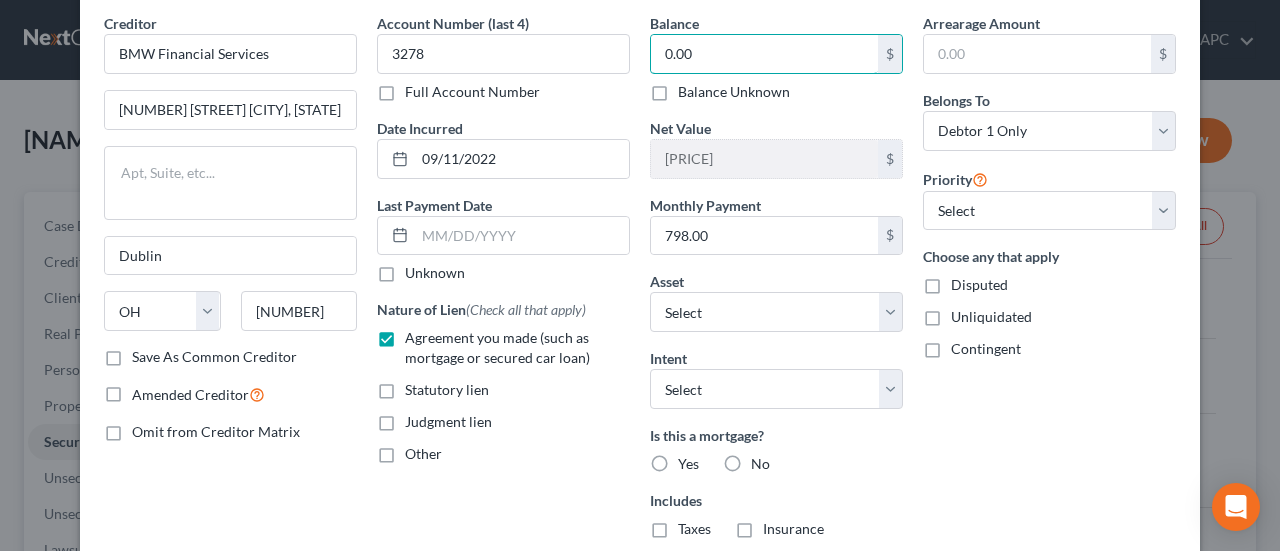 scroll, scrollTop: 200, scrollLeft: 0, axis: vertical 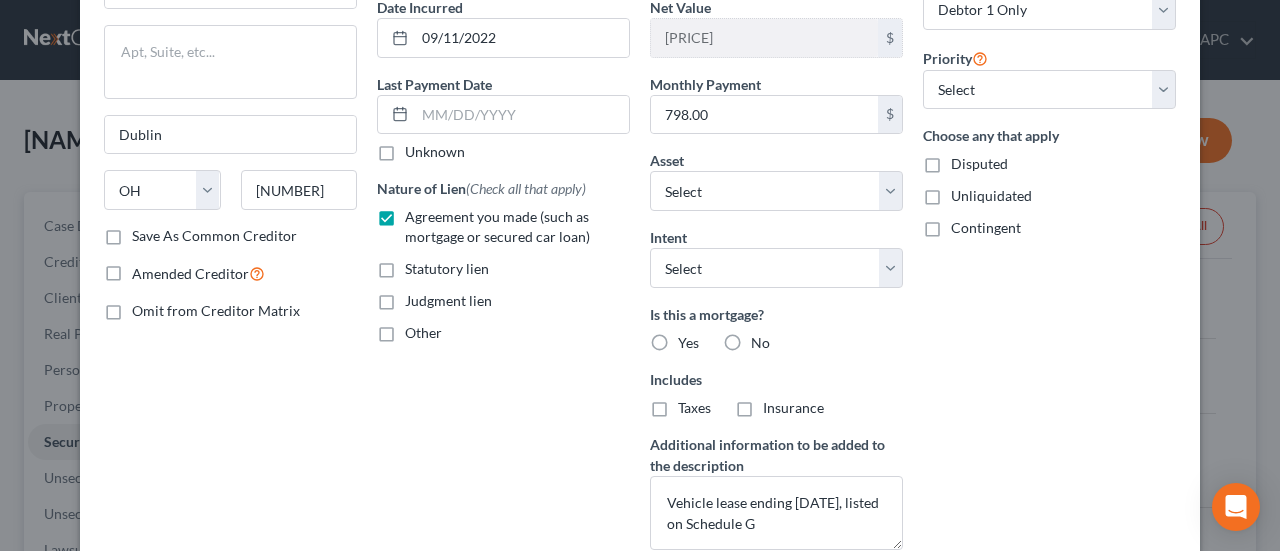 click on "No" at bounding box center [760, 343] 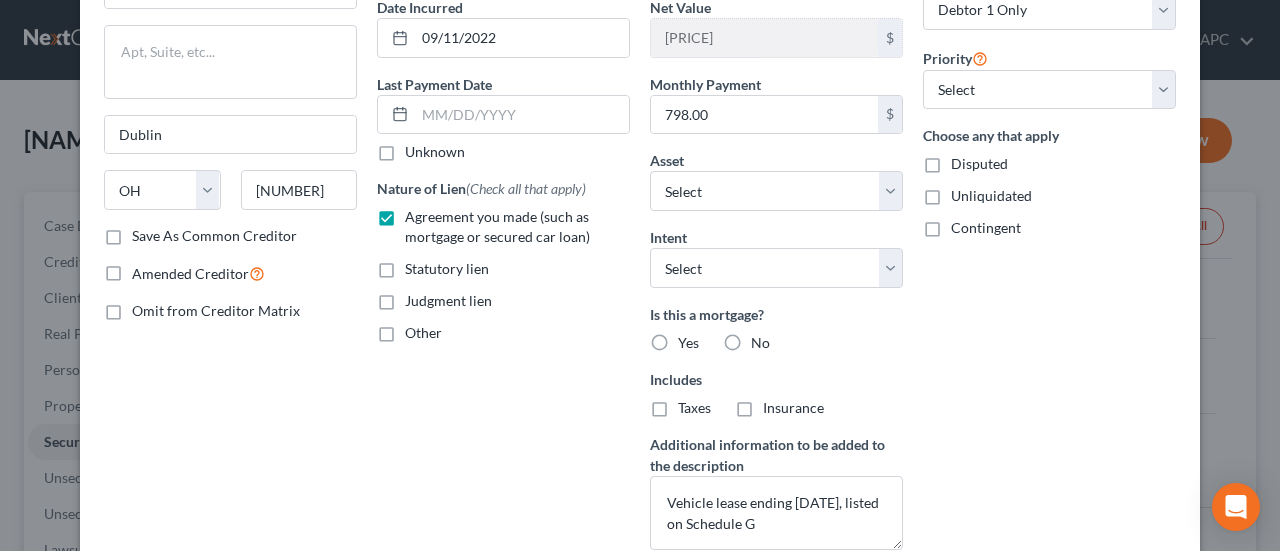 click on "No" at bounding box center [765, 339] 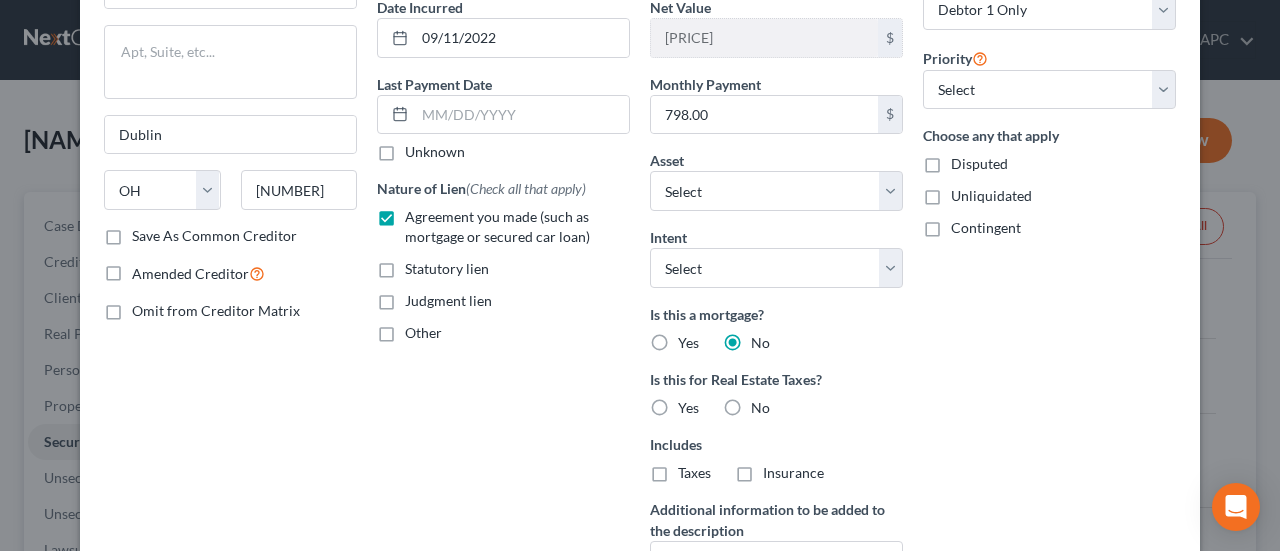 click on "No" at bounding box center (760, 343) 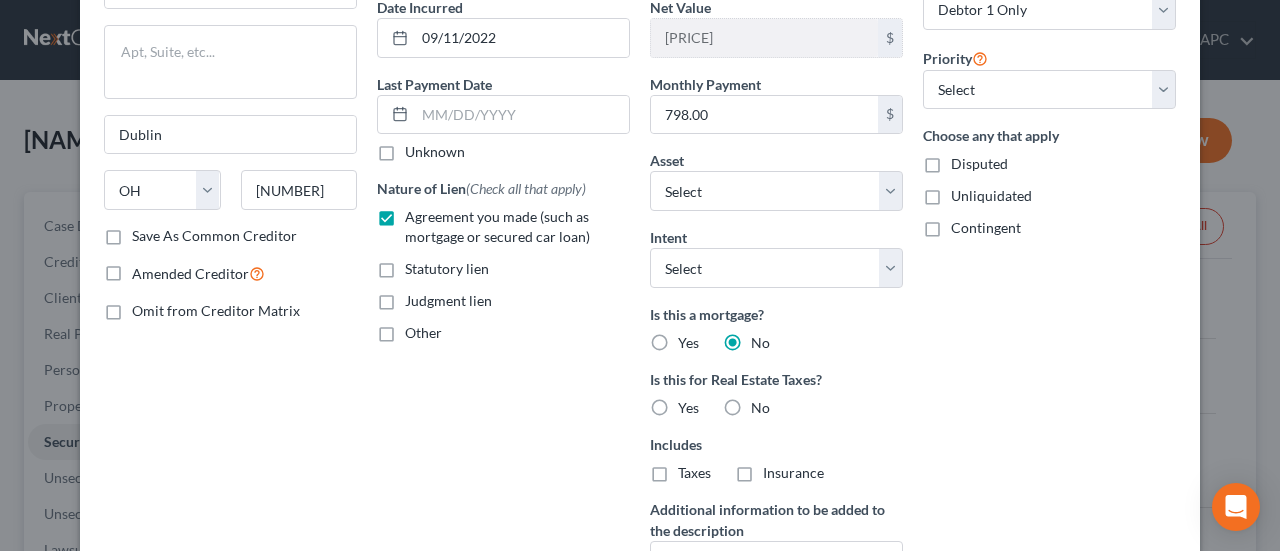 click on "No" at bounding box center (765, 339) 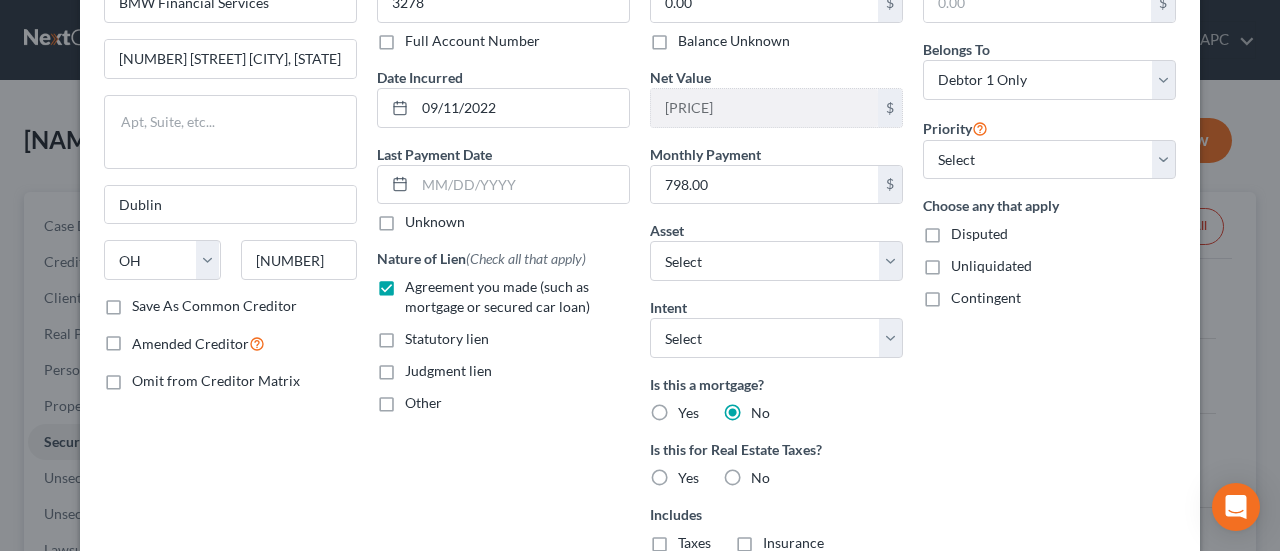 scroll, scrollTop: 100, scrollLeft: 0, axis: vertical 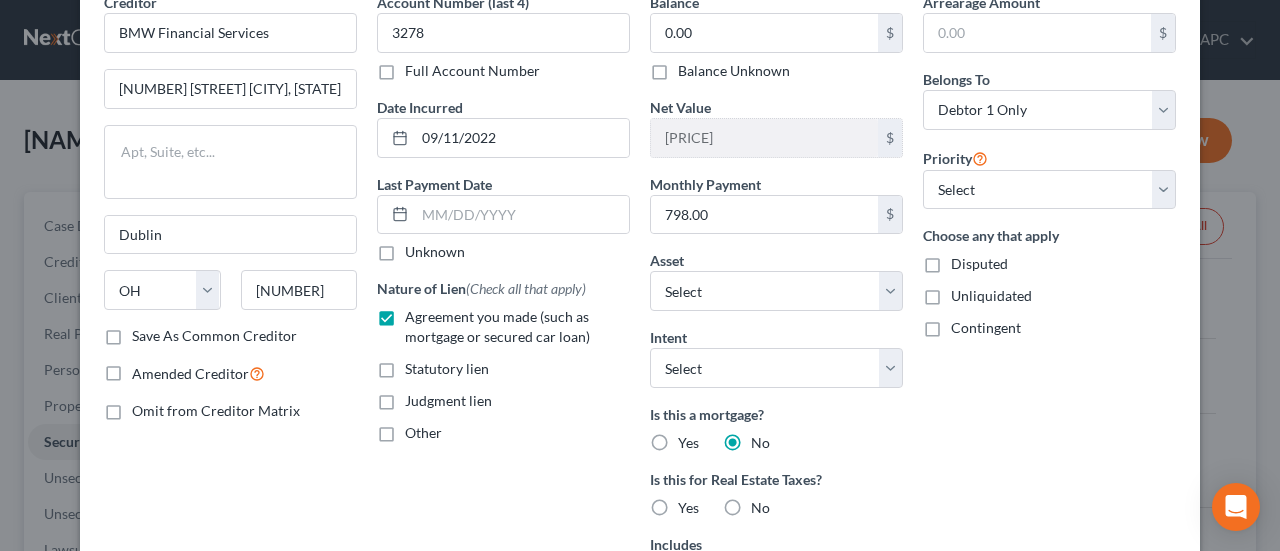click on "Is this a mortgage?" at bounding box center (776, 414) 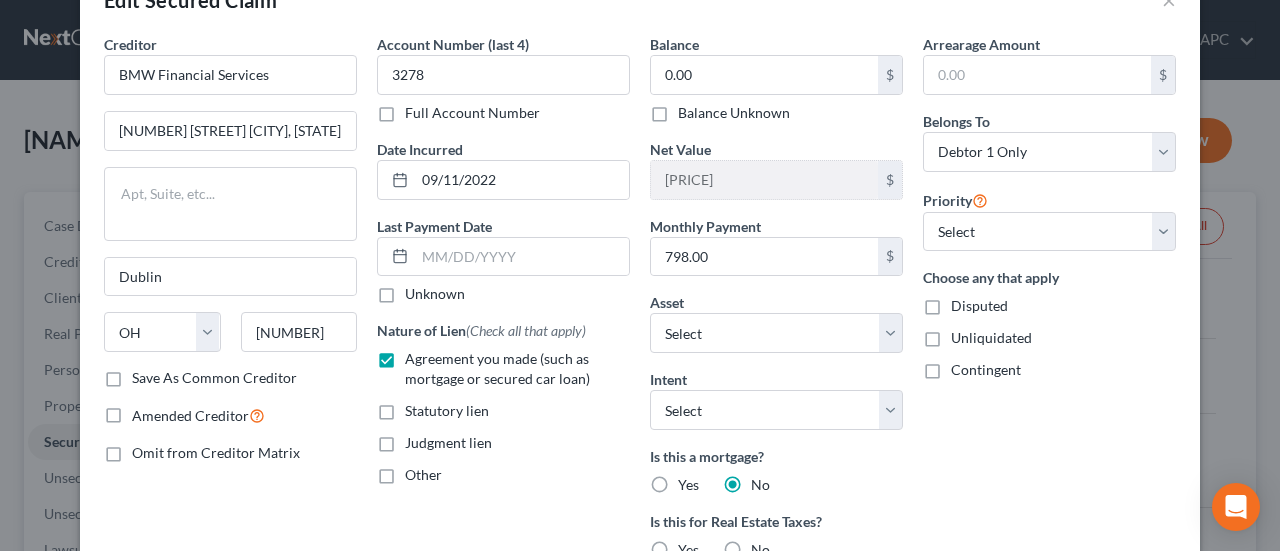 scroll, scrollTop: 20, scrollLeft: 0, axis: vertical 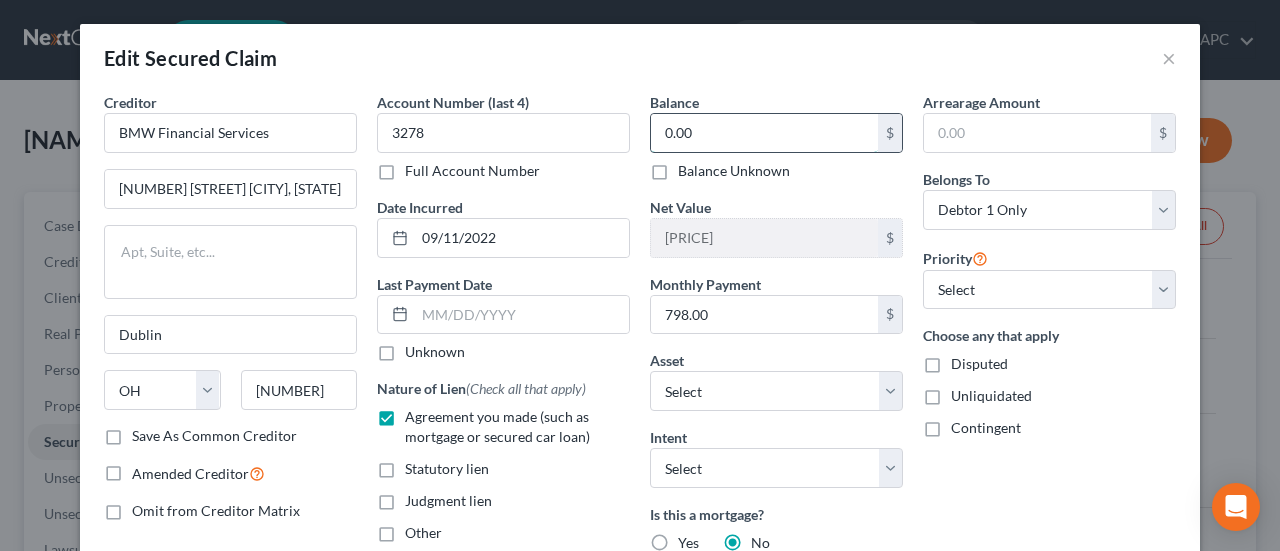 click on "0.00" at bounding box center (764, 133) 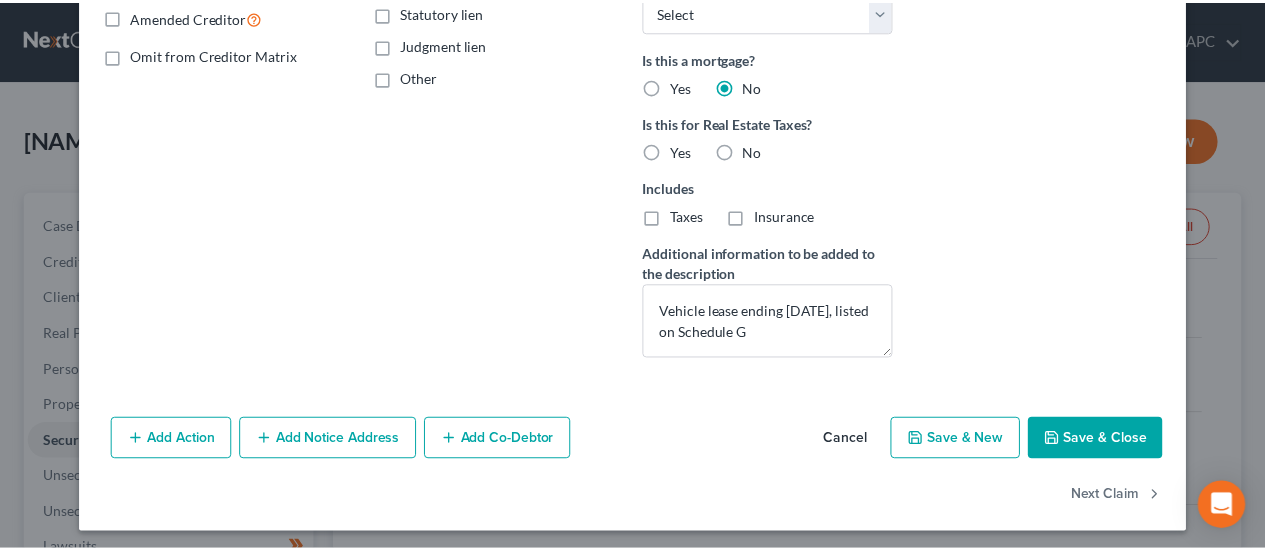 scroll, scrollTop: 458, scrollLeft: 0, axis: vertical 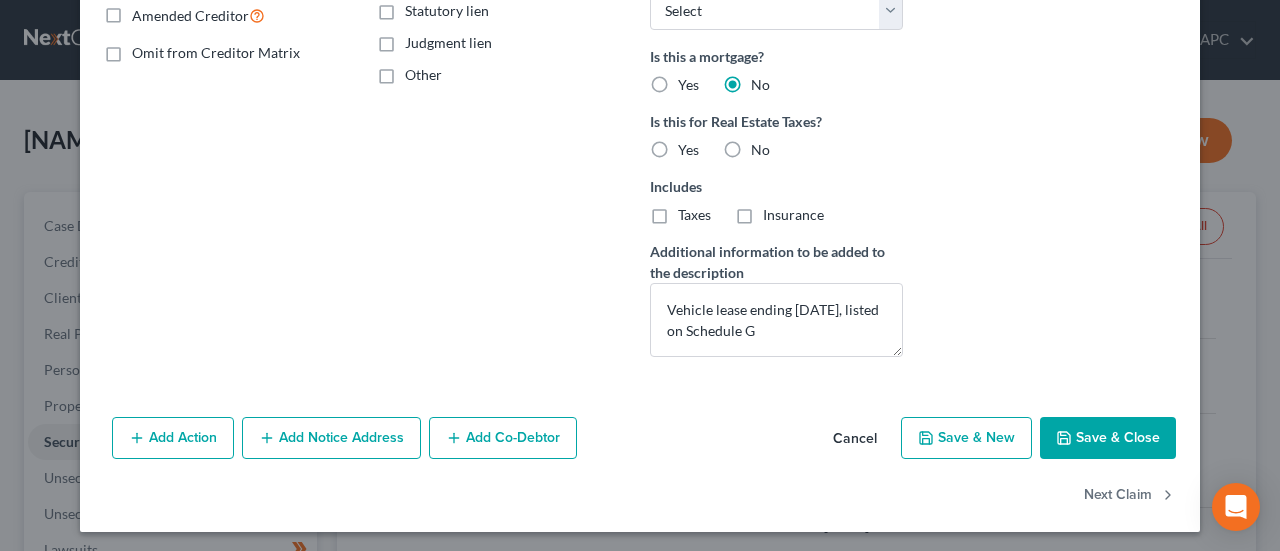 click on "Cancel" at bounding box center [855, 439] 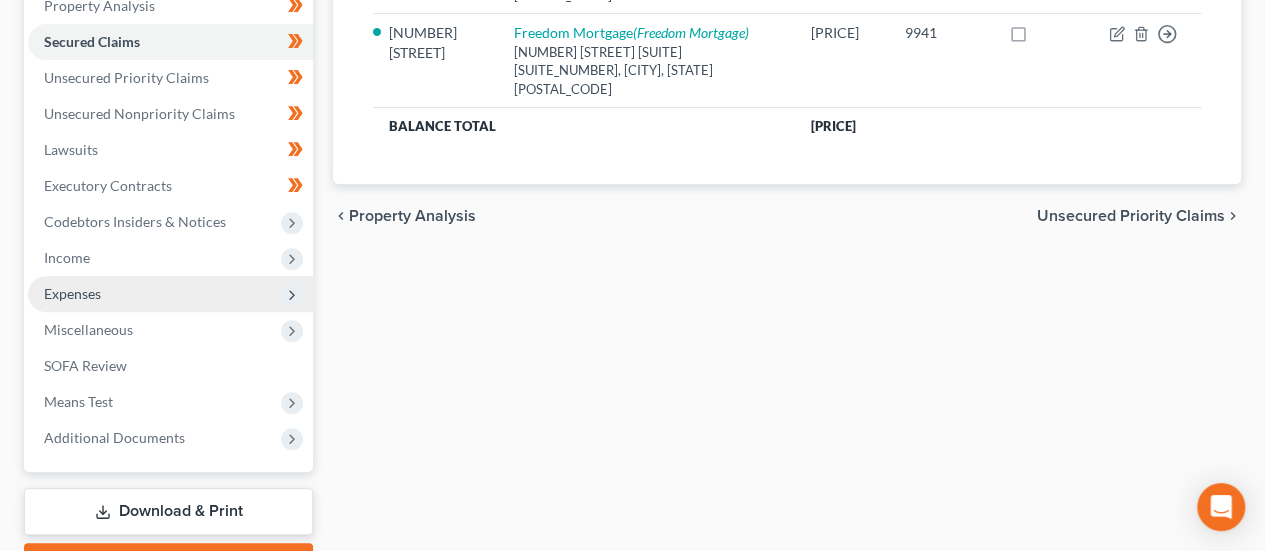 scroll, scrollTop: 0, scrollLeft: 0, axis: both 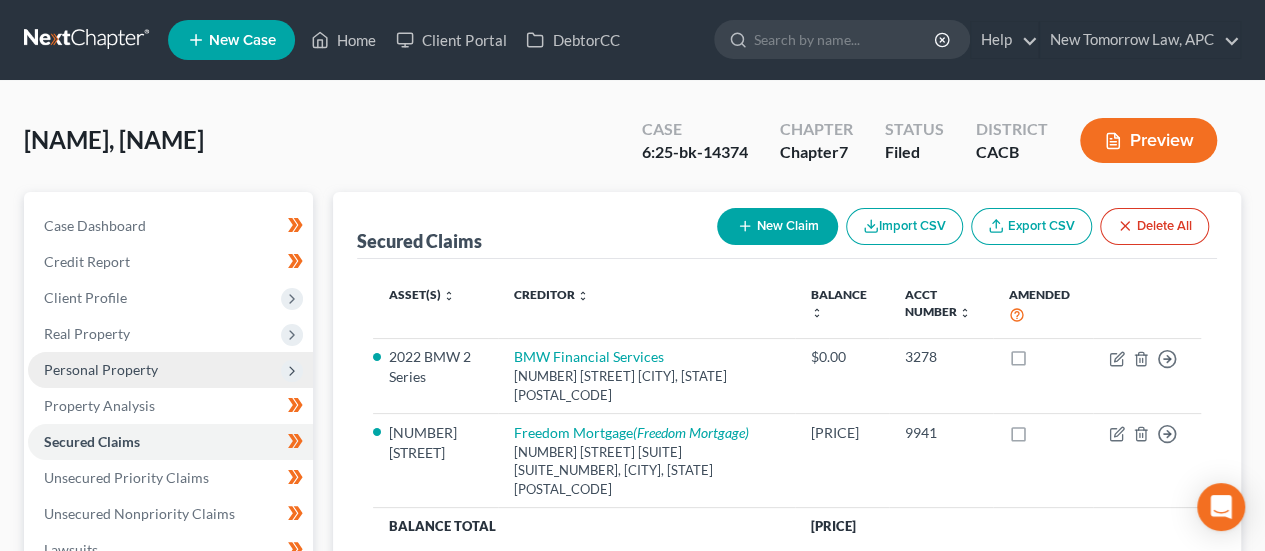 click on "Personal Property" at bounding box center [101, 369] 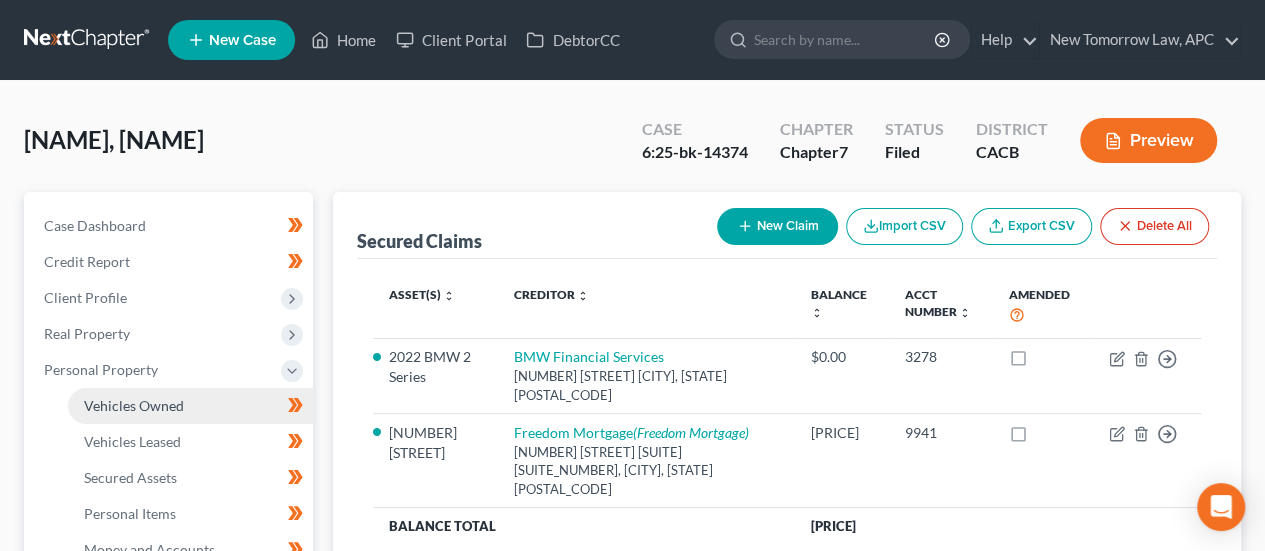 drag, startPoint x: 168, startPoint y: 399, endPoint x: 187, endPoint y: 406, distance: 20.248457 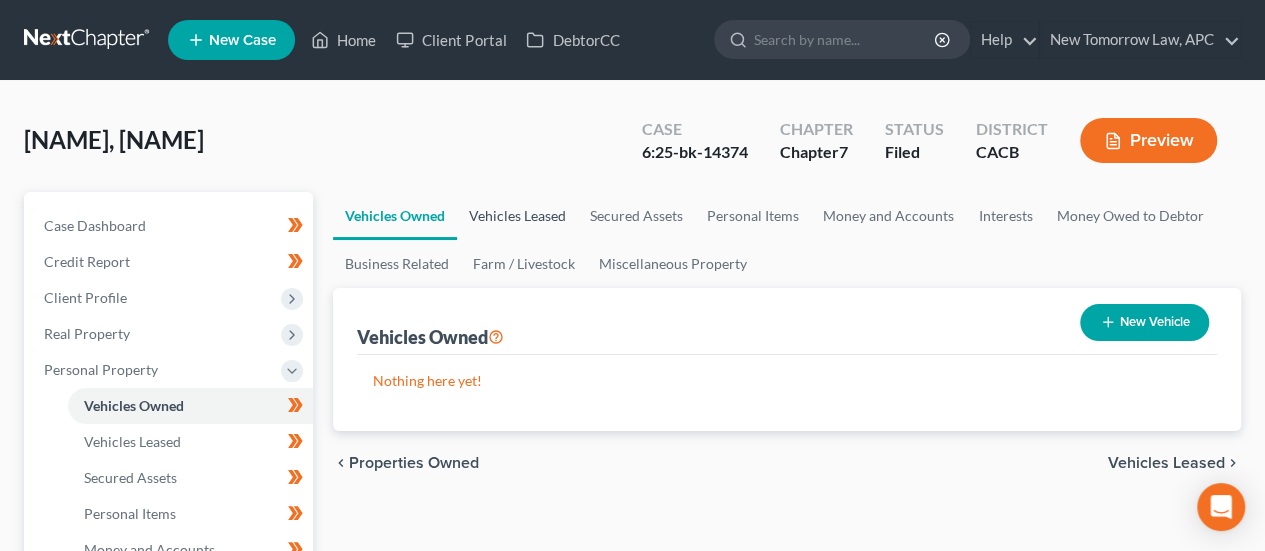 click on "Vehicles Leased" at bounding box center [517, 216] 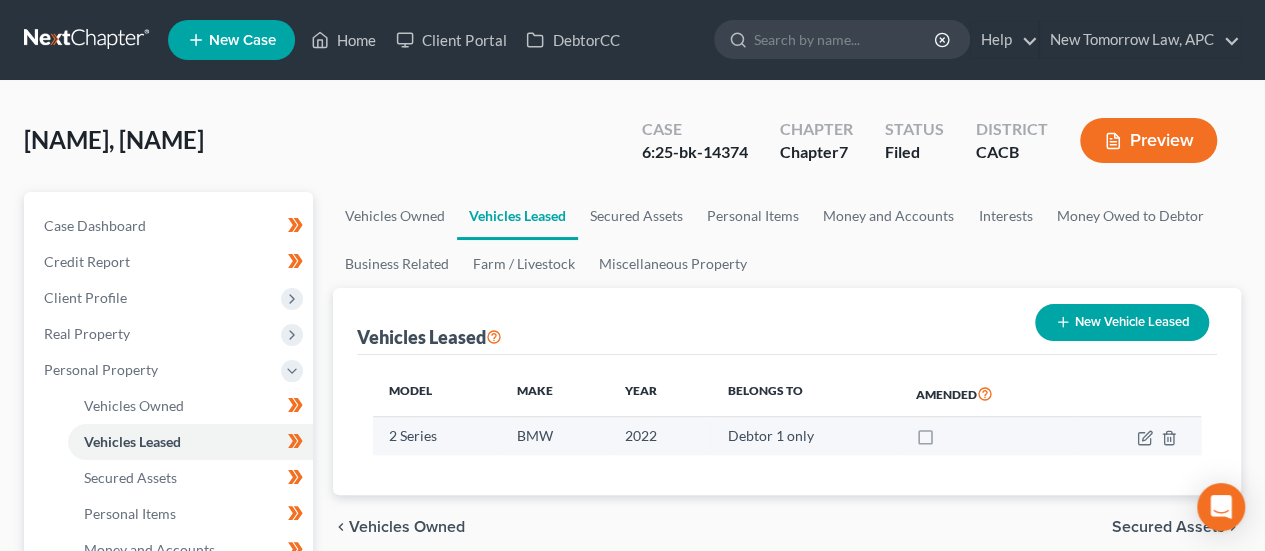 click at bounding box center (944, 441) 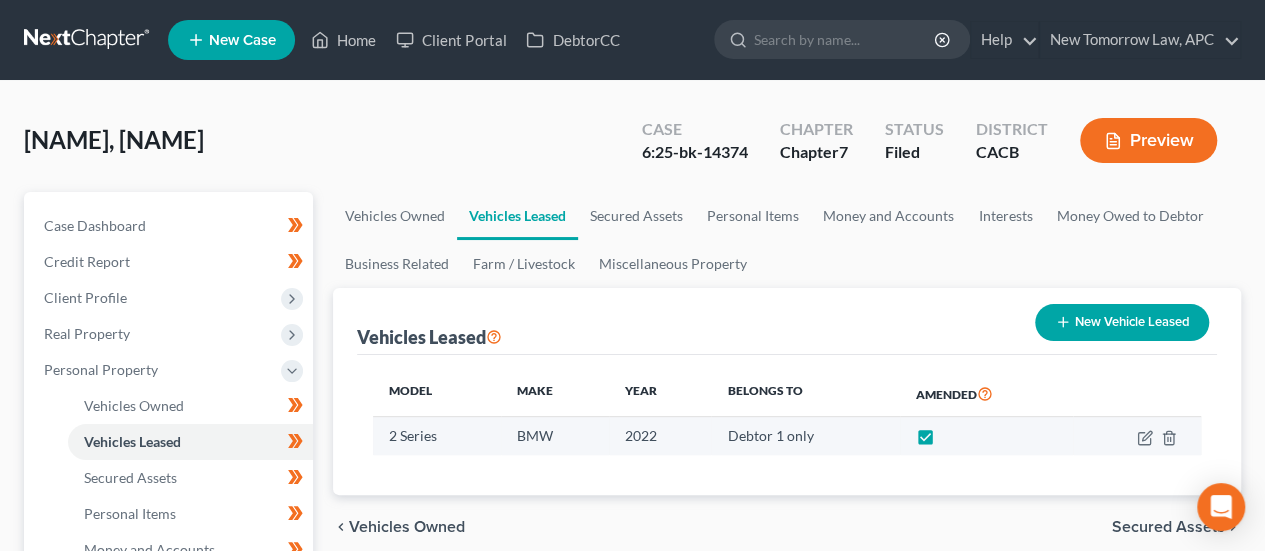 click at bounding box center [944, 441] 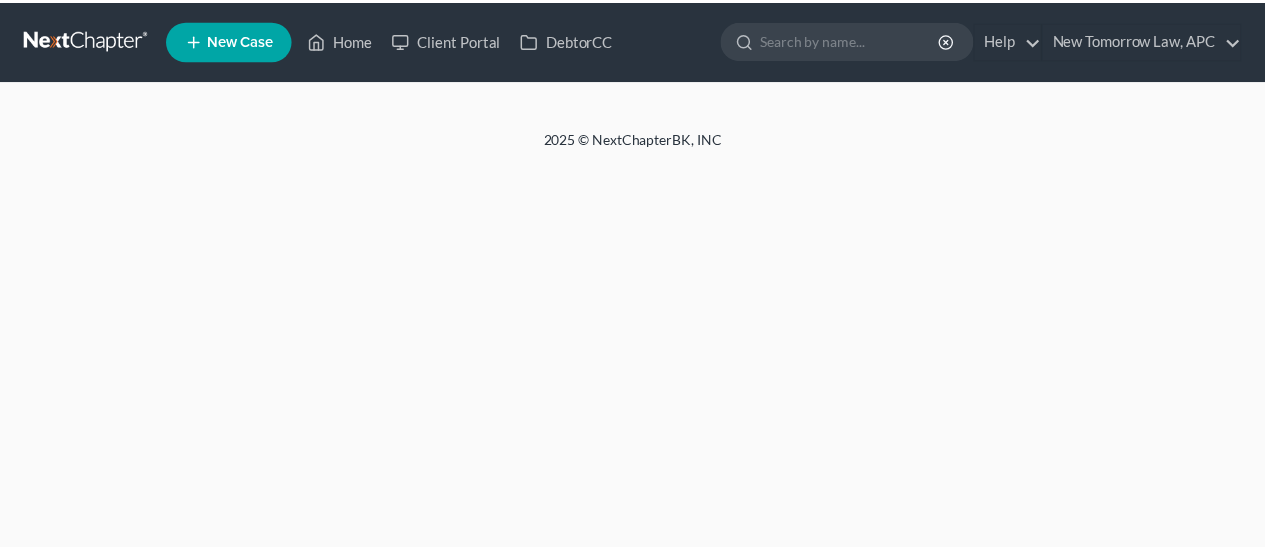 scroll, scrollTop: 0, scrollLeft: 0, axis: both 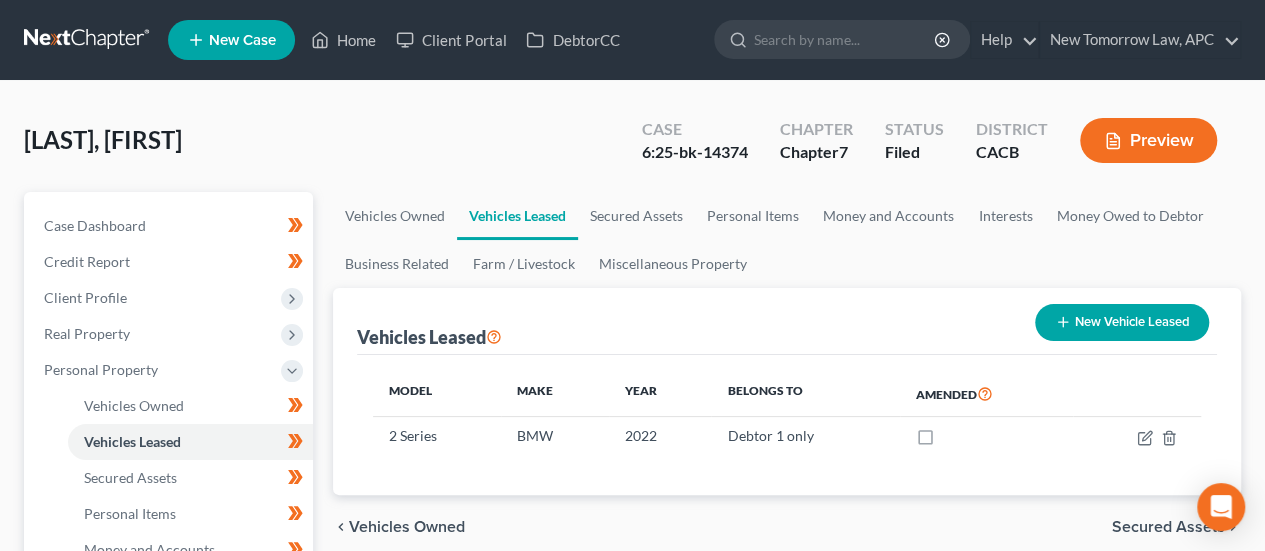 click on "Preview" at bounding box center [1148, 140] 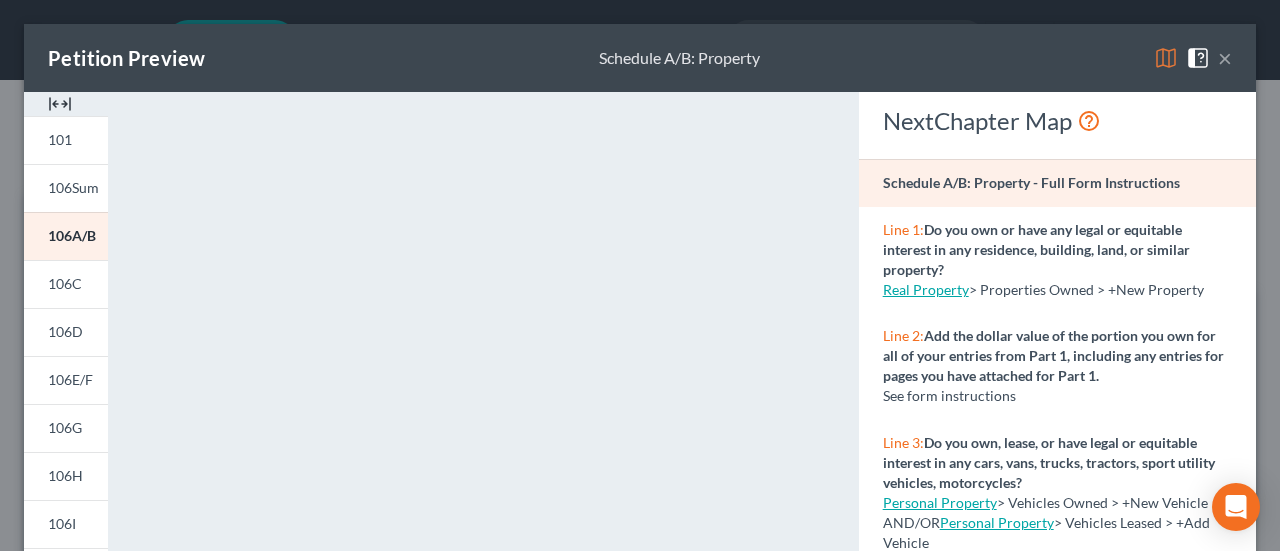 click on "×" at bounding box center [1225, 58] 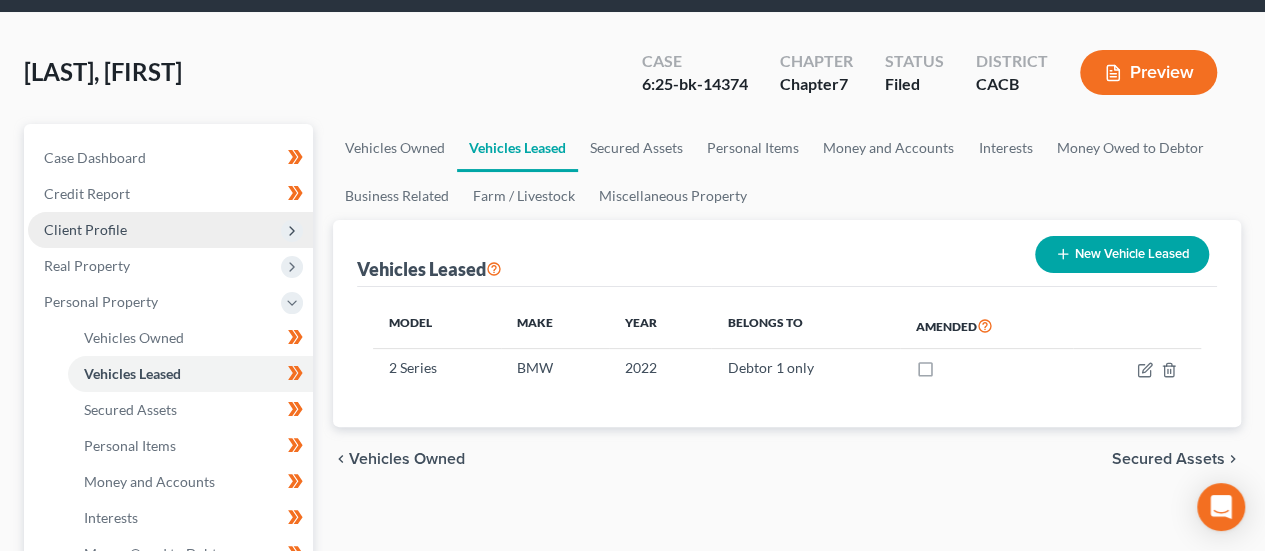 scroll, scrollTop: 100, scrollLeft: 0, axis: vertical 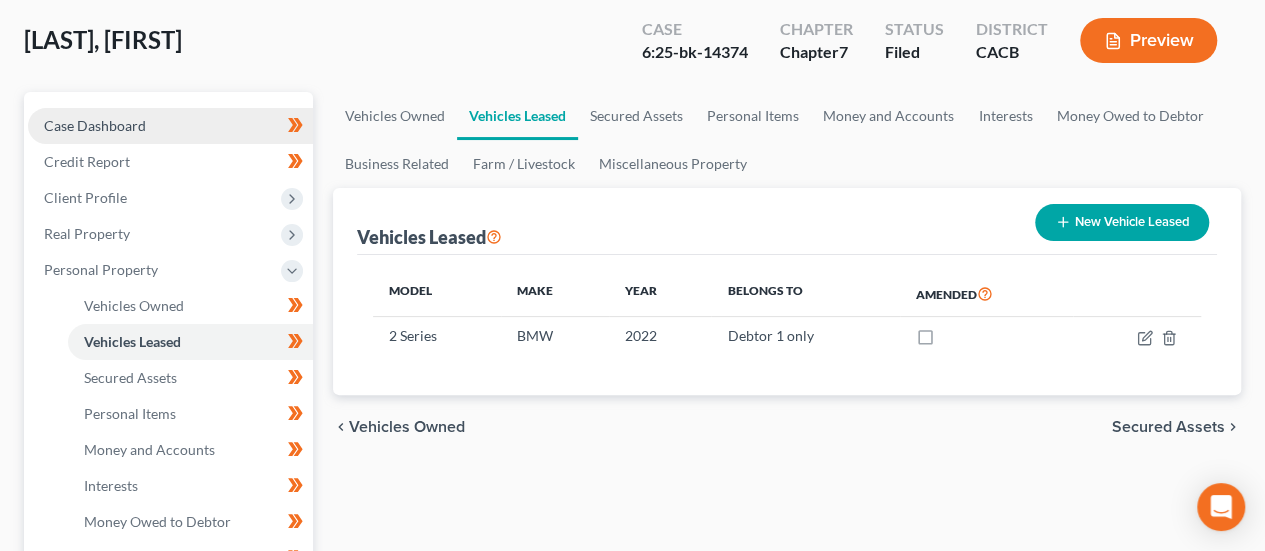 click on "Case Dashboard" at bounding box center (170, 126) 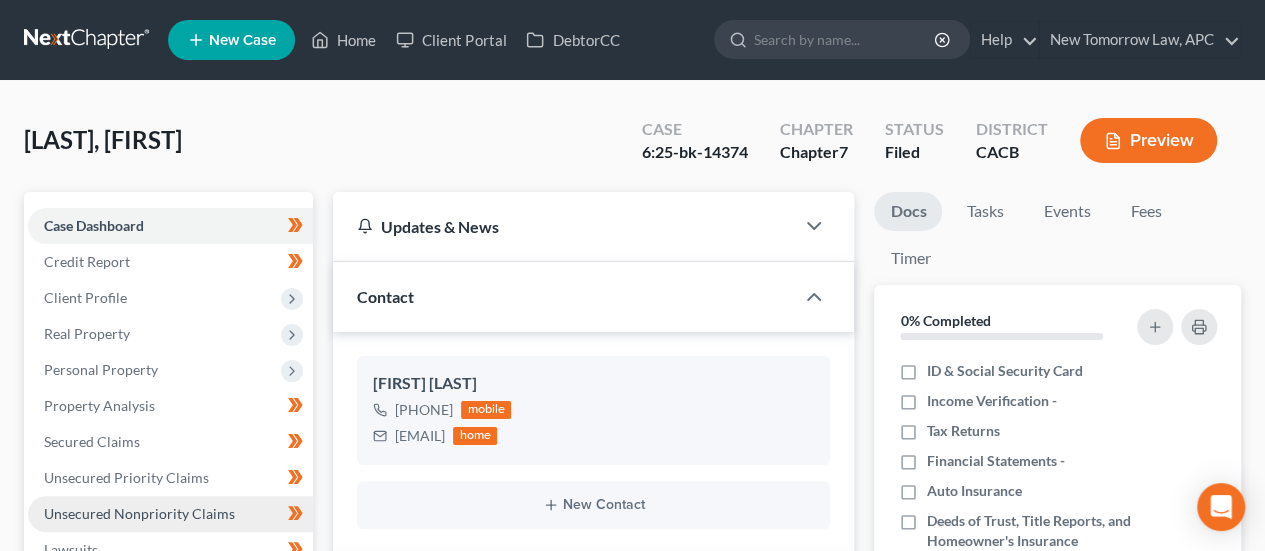 scroll, scrollTop: 300, scrollLeft: 0, axis: vertical 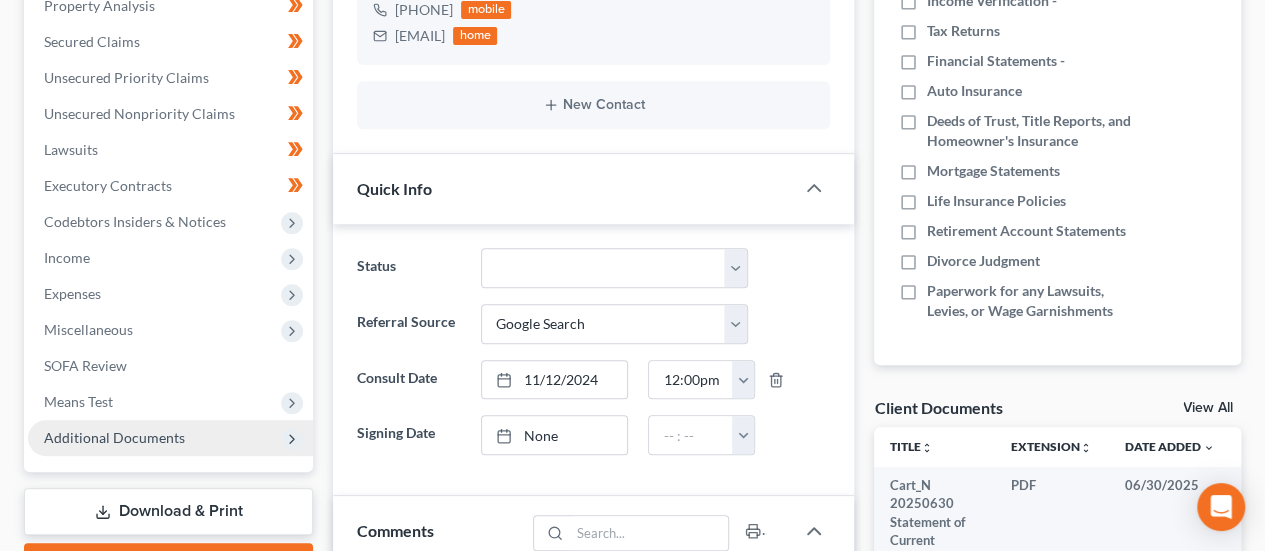 click on "Additional Documents" at bounding box center (114, 437) 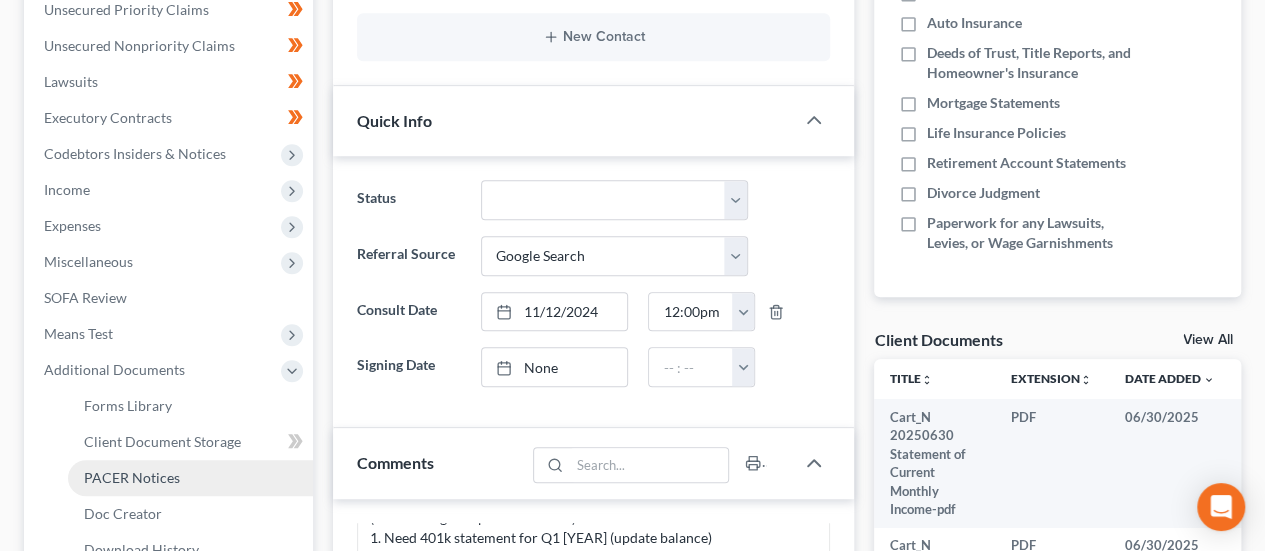 scroll, scrollTop: 500, scrollLeft: 0, axis: vertical 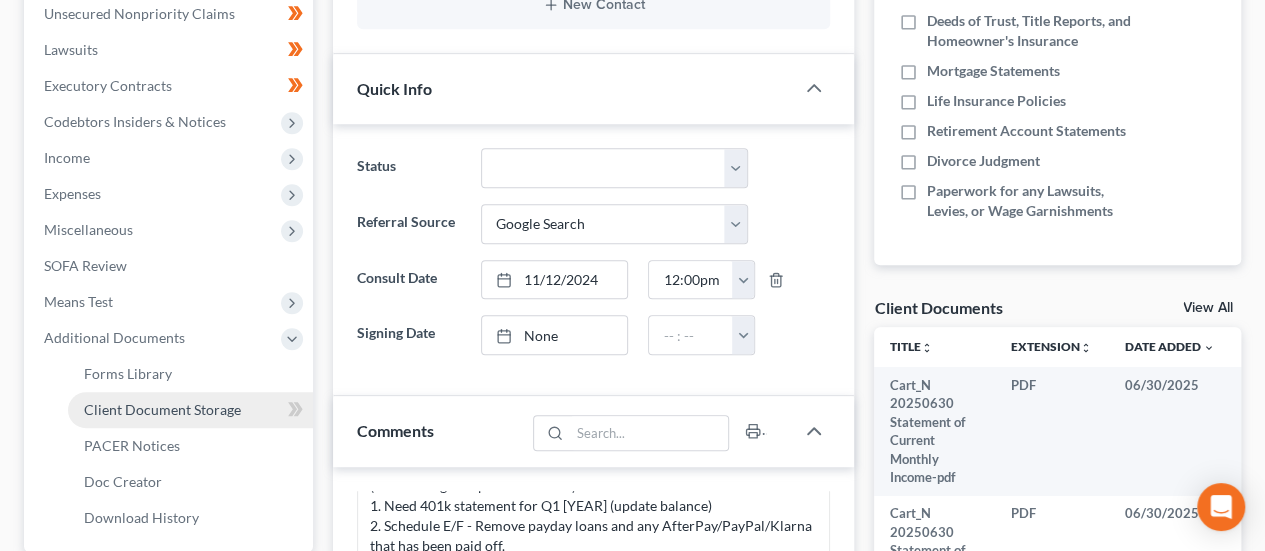click on "Client Document Storage" at bounding box center [162, 409] 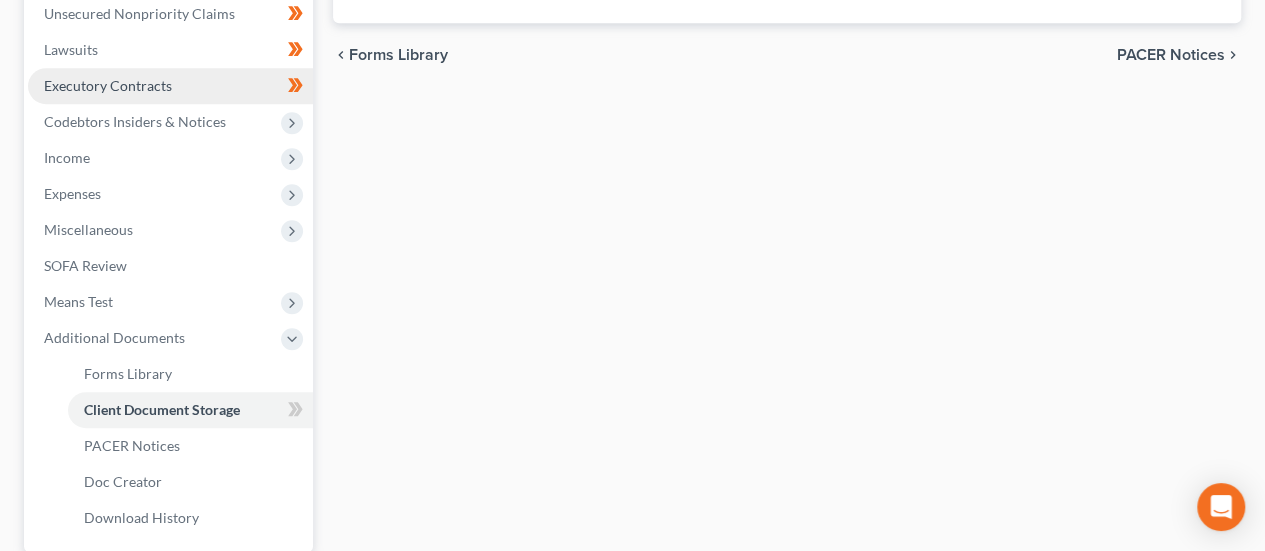 scroll, scrollTop: 424, scrollLeft: 0, axis: vertical 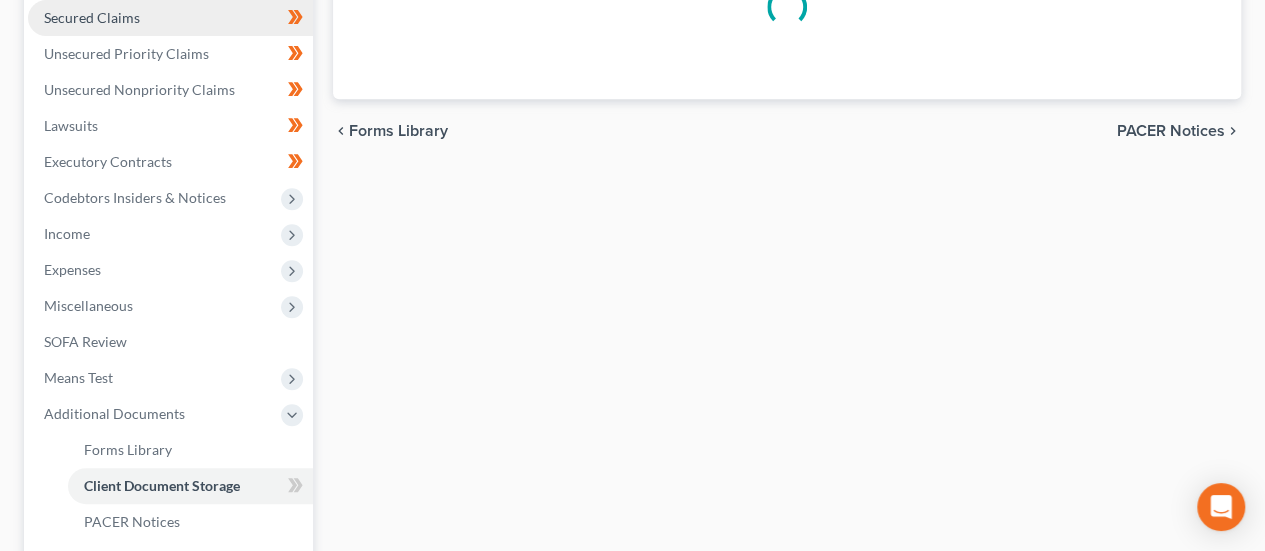 select on "59" 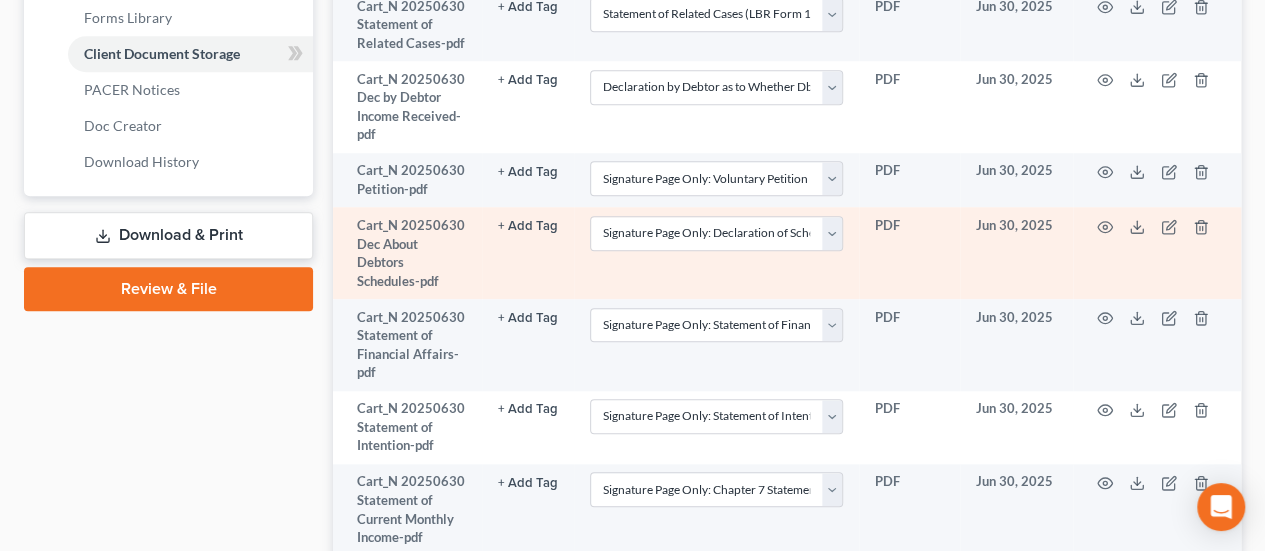 scroll, scrollTop: 900, scrollLeft: 0, axis: vertical 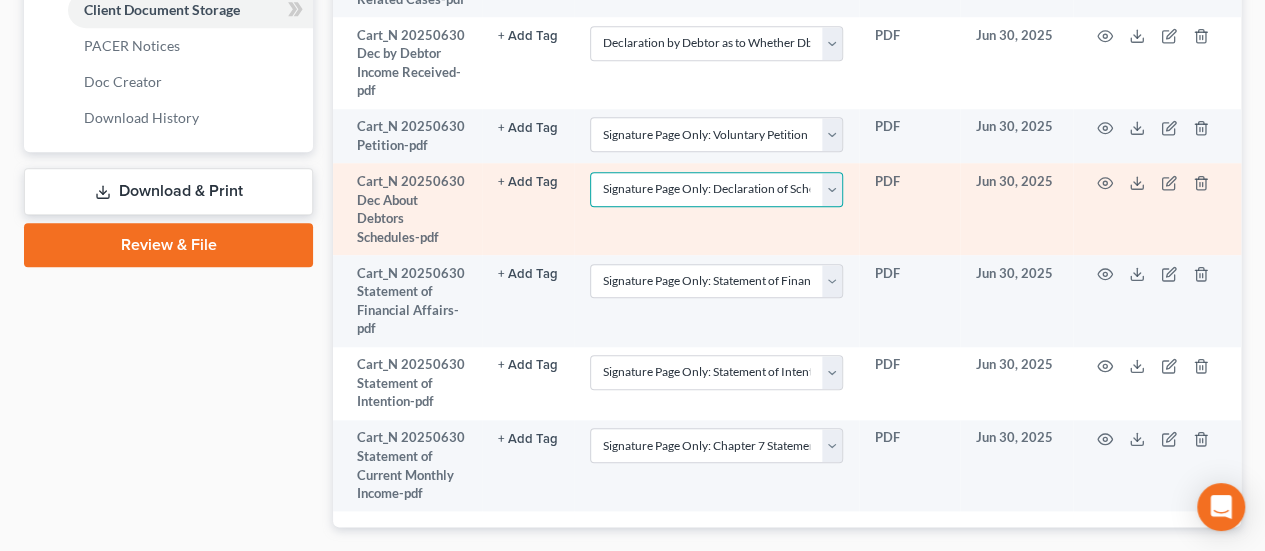 click on "Select Event Amended Chapter 11 Plan Amended Chapter 11 Small Business Plan Amended Chapter 13 Plan Amended Disclosure Statement Amended List of Creditors (Fee) Amendment - Amending Schedules D and/or E/F (Official Form 106D, 106E/F, 206D, or 206E/F) (Fee) Attachment to Voluntary Petition for Non-Individuals (Chapter 11) (Official Form 201A) Attorney's Discl of Comp Arrangement in Indv Ch 7 Case (LBR Form F2090-1) Balance Sheet Cash Flow Statement Certificate of Credit Counseling (Per Part 5 of Voluntary Petition) Certification About a Financial Management Course for Debtor 1 (Official Form 423) Certification About a Financial Management Course for Debtor 2 (Joint Debtor) (Official Form 423) Chapter 11 Ballots Chapter 11 Plan Chapter 11 Small Business Plan Chapter 11 Statement of Your Current Monthly Income (Official Form 122B) Chapter 11 or Chapter 9: List of Creditors Who Have the 20 Largest Unsecured Claims and Are Not Insi Chapter 13 Calculation of Disposable Income (Official Form 122C-2) Modify Plan" at bounding box center [716, 189] 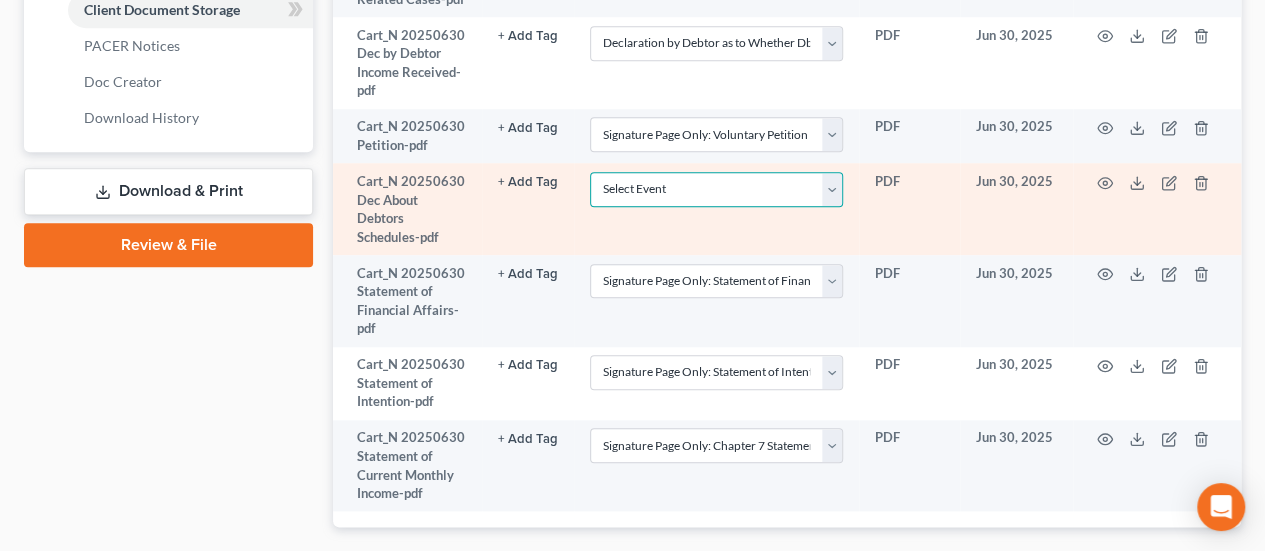 click on "Select Event Amended Chapter 11 Plan Amended Chapter 11 Small Business Plan Amended Chapter 13 Plan Amended Disclosure Statement Amended List of Creditors (Fee) Amendment - Amending Schedules D and/or E/F (Official Form 106D, 106E/F, 206D, or 206E/F) (Fee) Attachment to Voluntary Petition for Non-Individuals (Chapter 11) (Official Form 201A) Attorney's Discl of Comp Arrangement in Indv Ch 7 Case (LBR Form F2090-1) Balance Sheet Cash Flow Statement Certificate of Credit Counseling (Per Part 5 of Voluntary Petition) Certification About a Financial Management Course for Debtor 1 (Official Form 423) Certification About a Financial Management Course for Debtor 2 (Joint Debtor) (Official Form 423) Chapter 11 Ballots Chapter 11 Plan Chapter 11 Small Business Plan Chapter 11 Statement of Your Current Monthly Income (Official Form 122B) Chapter 11 or Chapter 9: List of Creditors Who Have the 20 Largest Unsecured Claims and Are Not Insi Chapter 13 Calculation of Disposable Income (Official Form 122C-2) Modify Plan" at bounding box center [716, 189] 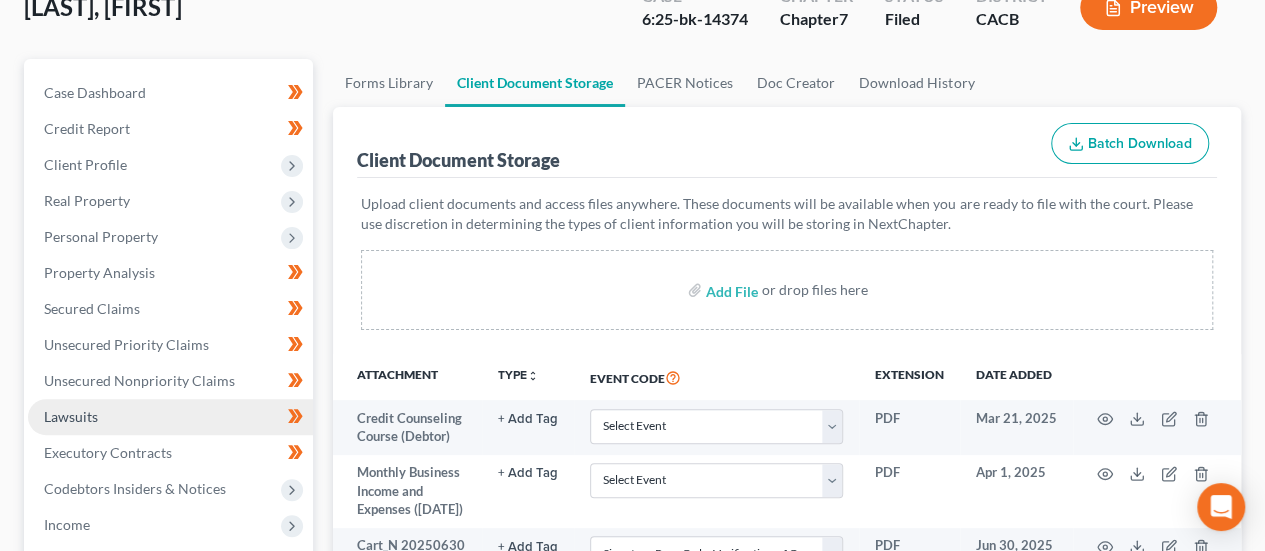 scroll, scrollTop: 0, scrollLeft: 0, axis: both 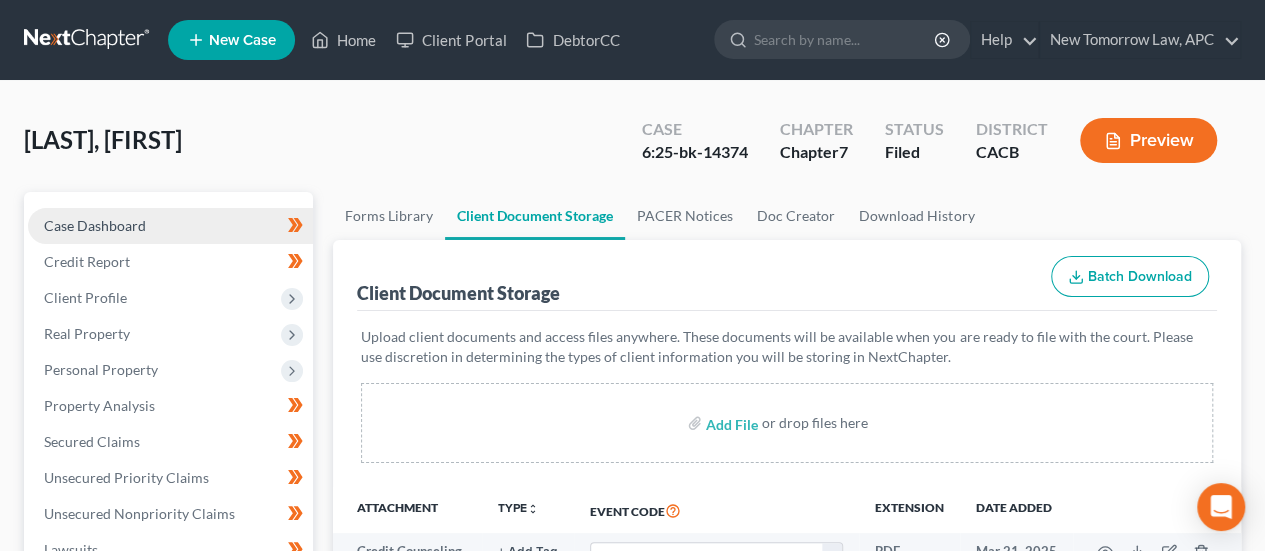 click on "Case Dashboard" at bounding box center [170, 226] 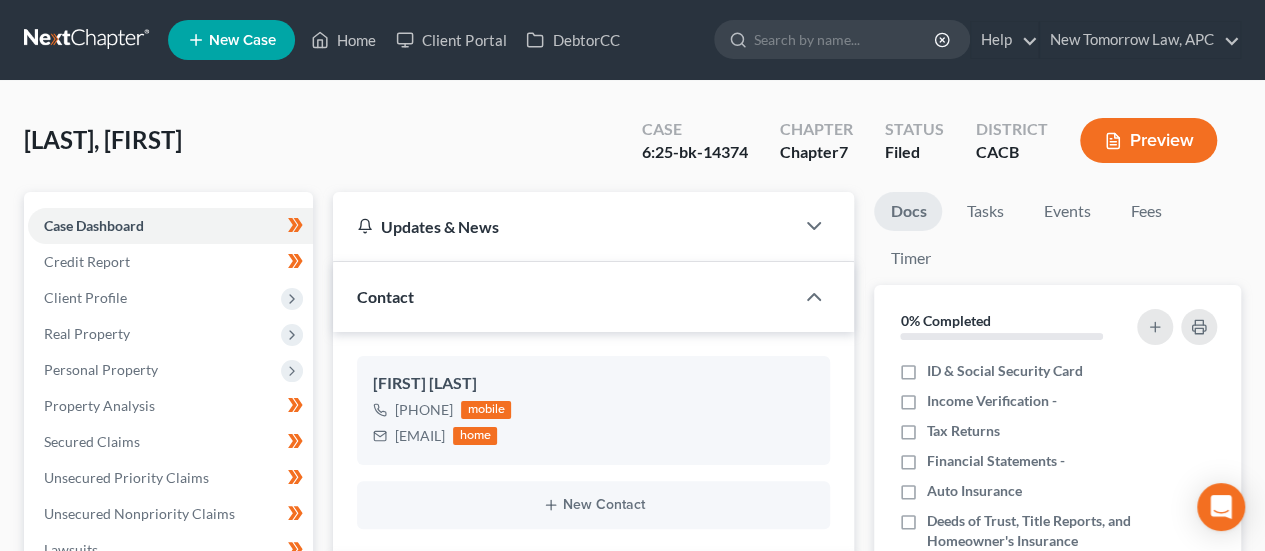 scroll, scrollTop: 4242, scrollLeft: 0, axis: vertical 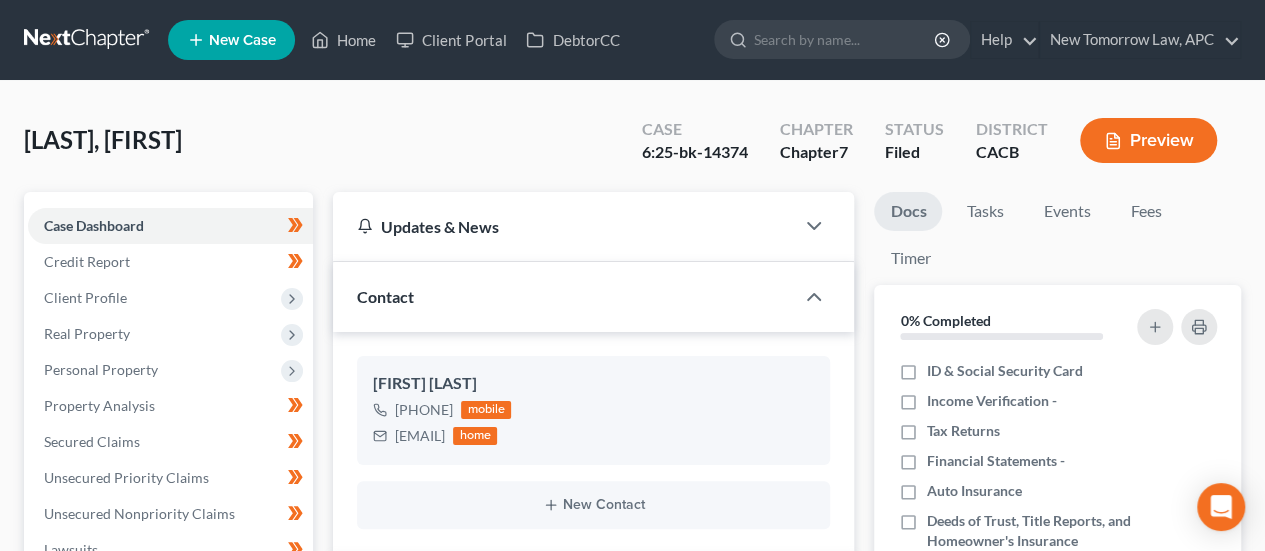 click on "Preview" at bounding box center (1148, 140) 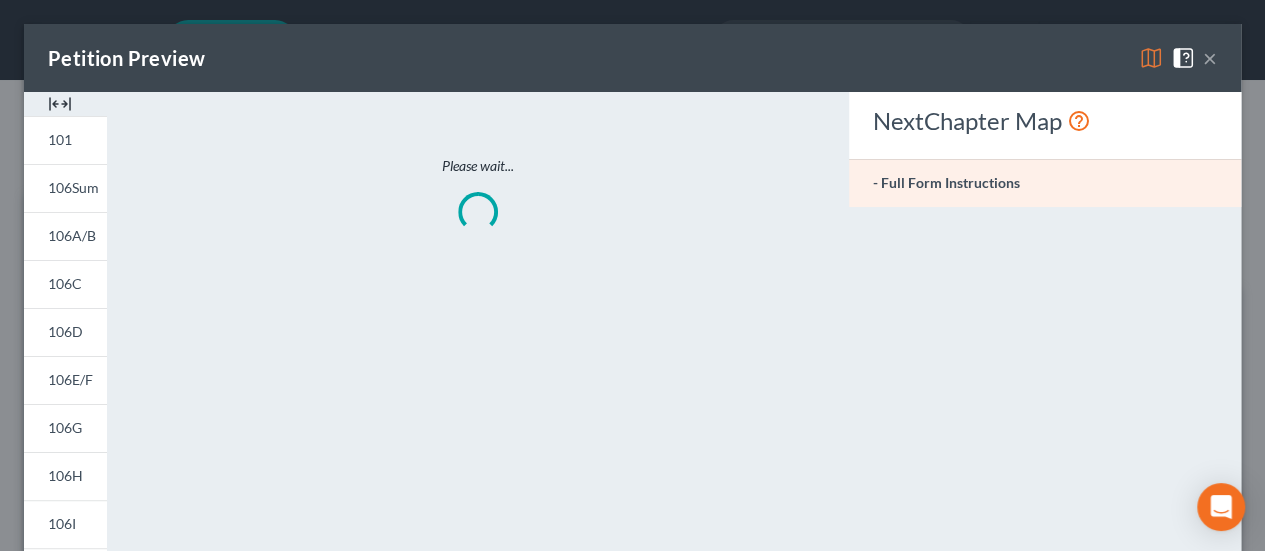 scroll, scrollTop: 3702, scrollLeft: 0, axis: vertical 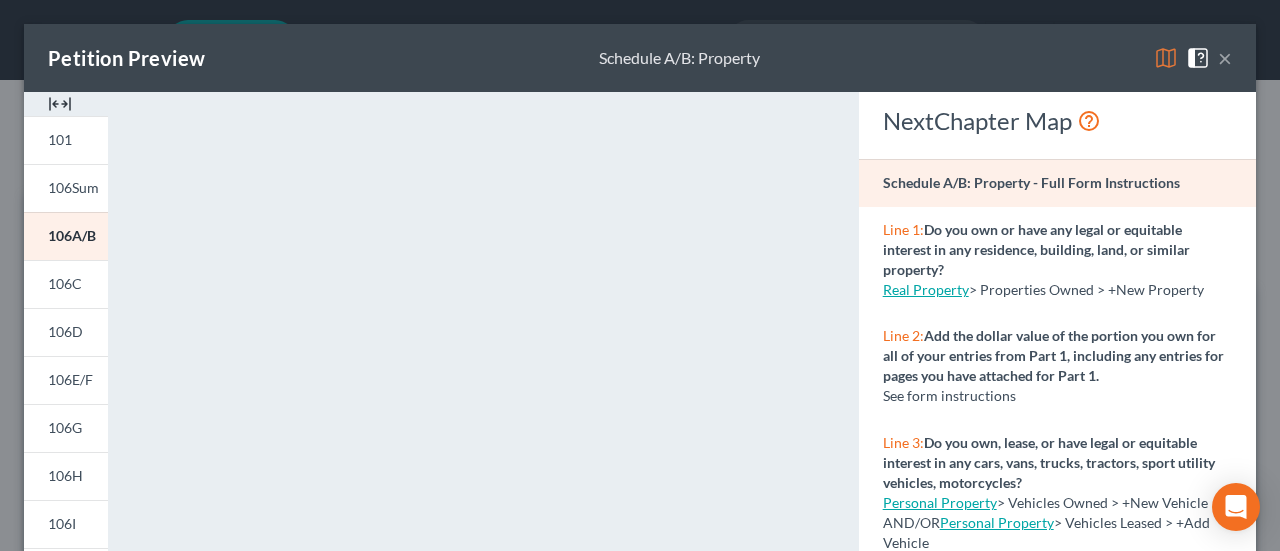 click on "Petition Preview Schedule A/B: Property ×" at bounding box center (640, 58) 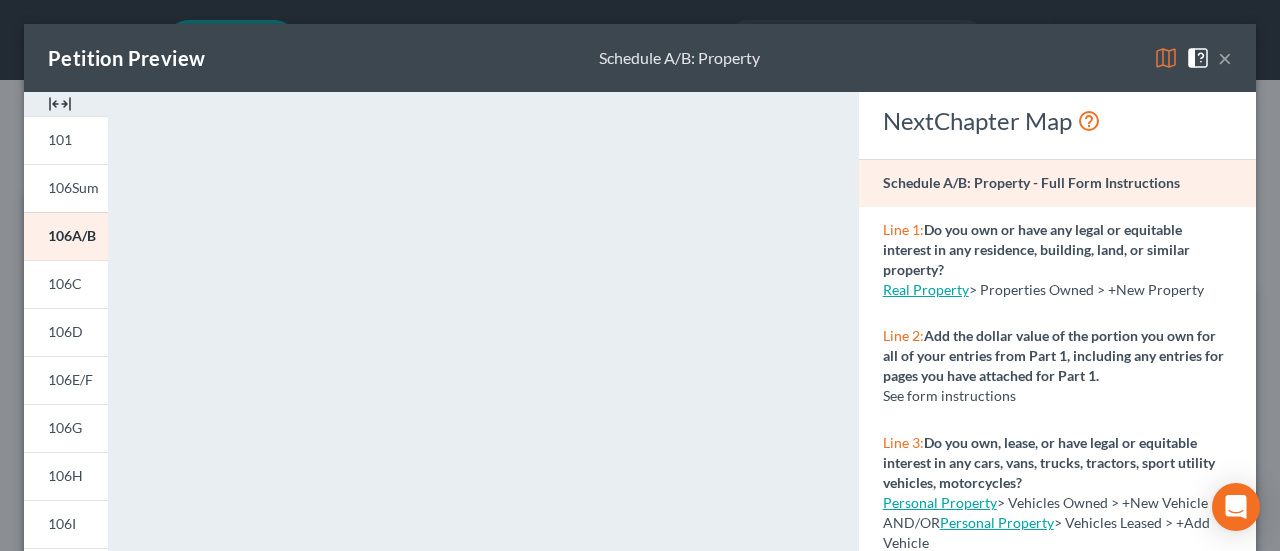 click on "×" at bounding box center (1225, 58) 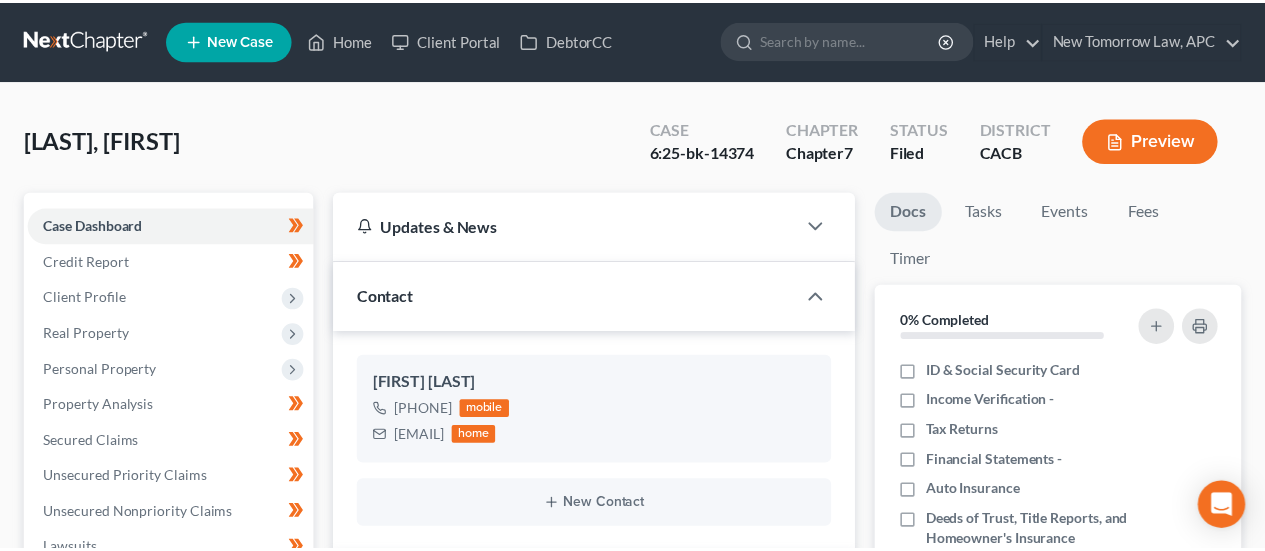 scroll, scrollTop: 3742, scrollLeft: 0, axis: vertical 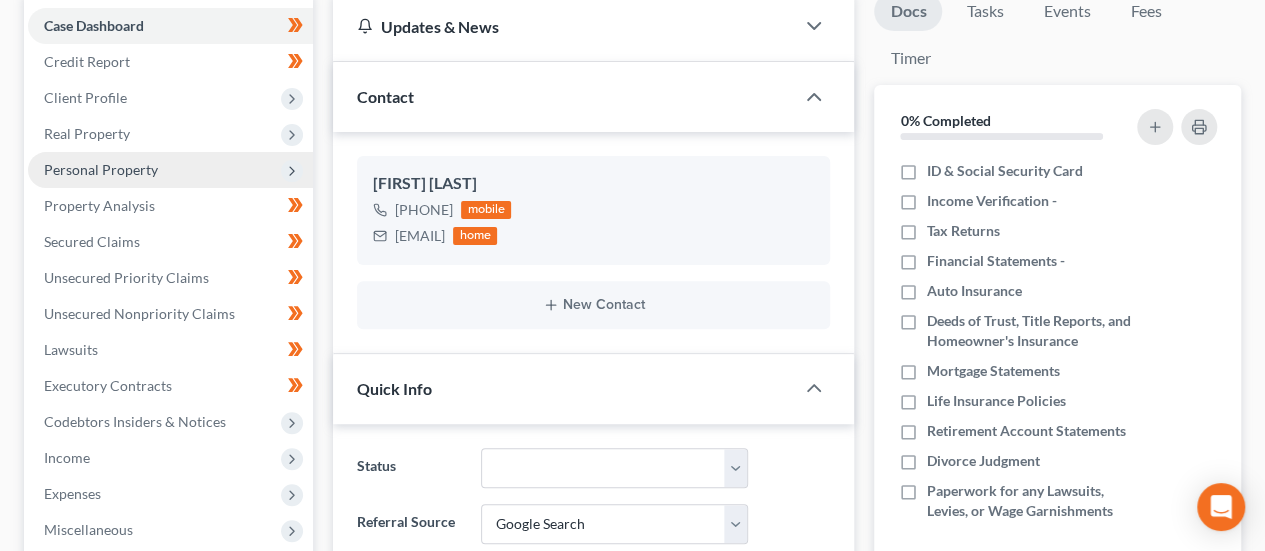 click on "Personal Property" at bounding box center (170, 170) 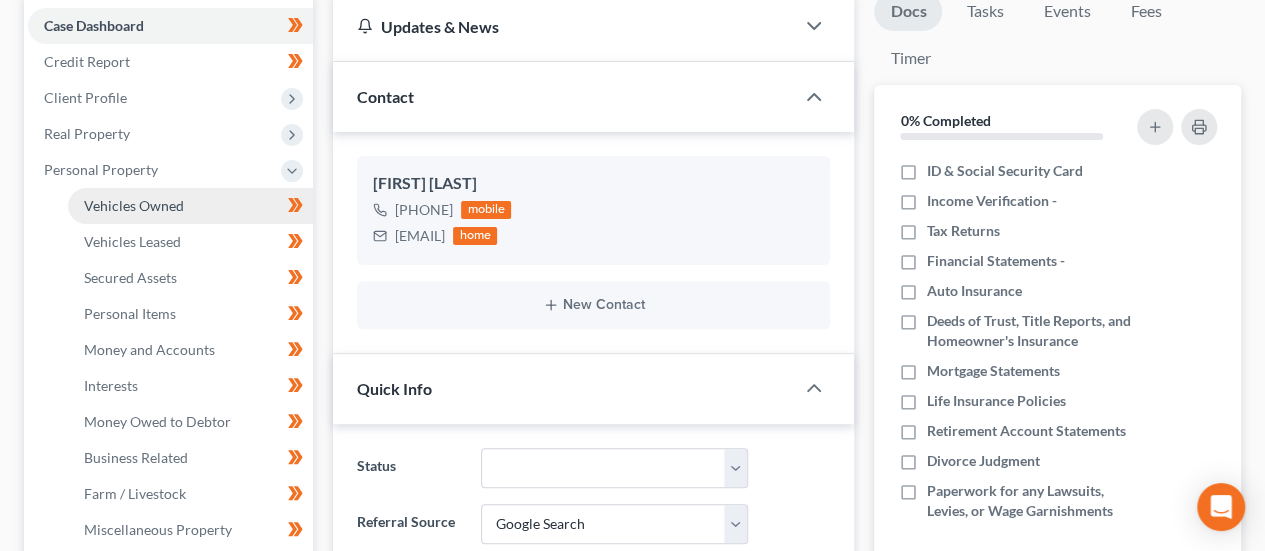click on "Vehicles Owned" at bounding box center (134, 205) 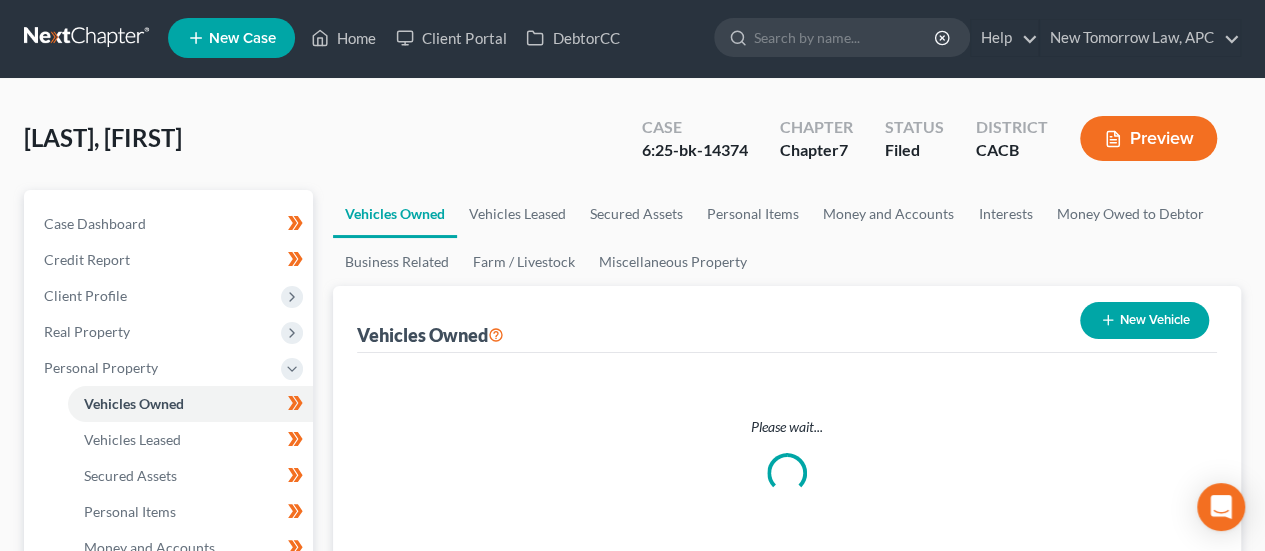 scroll, scrollTop: 0, scrollLeft: 0, axis: both 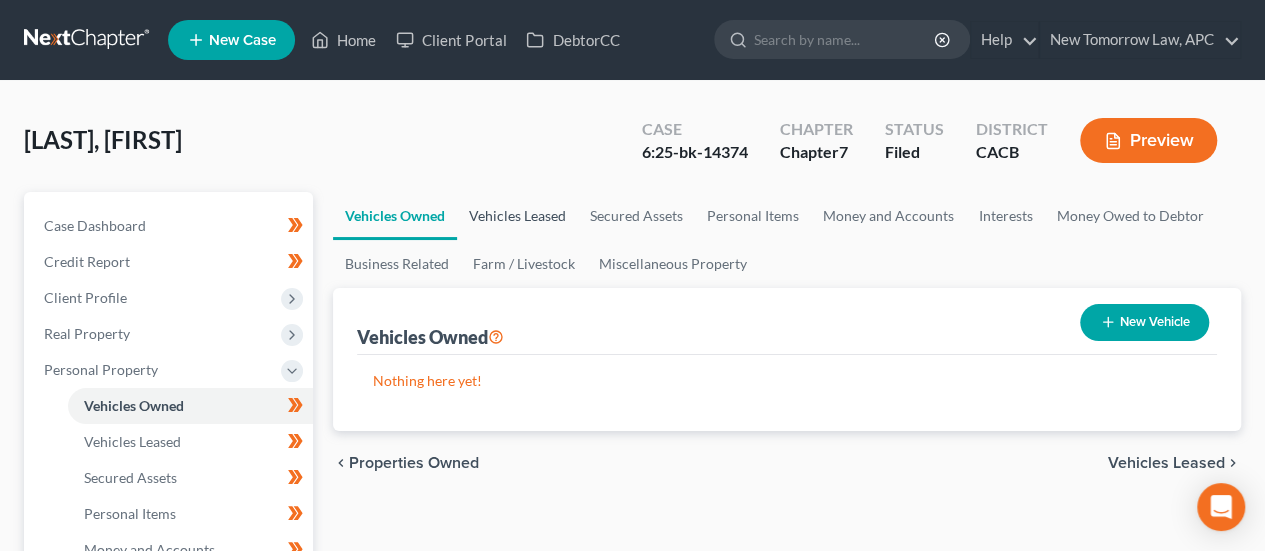 click on "Vehicles Leased" at bounding box center (517, 216) 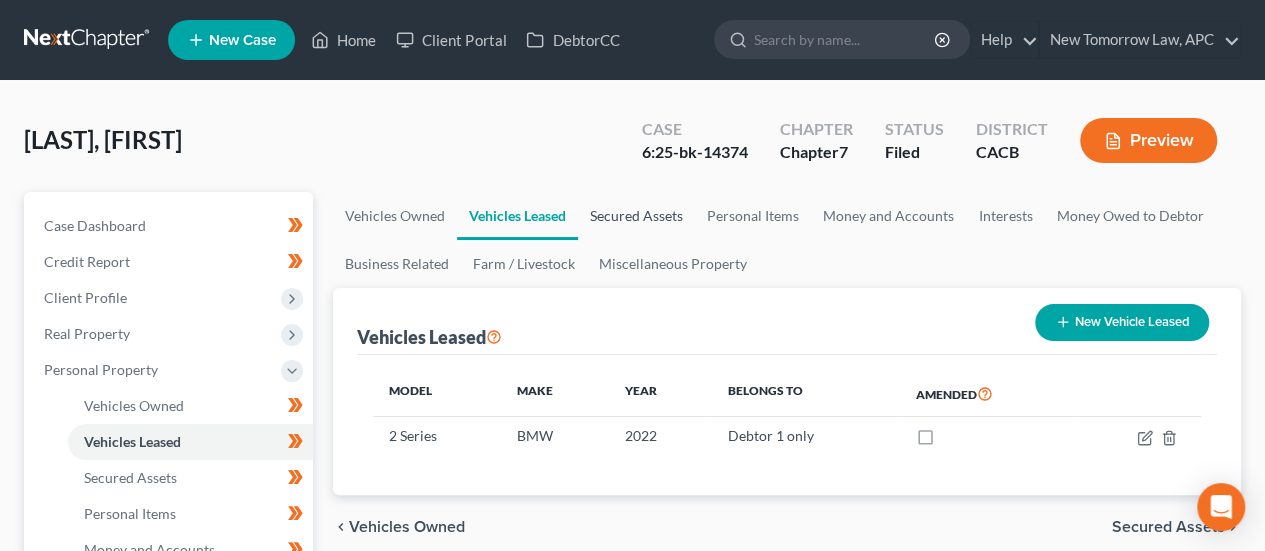 click on "Secured Assets" at bounding box center [636, 216] 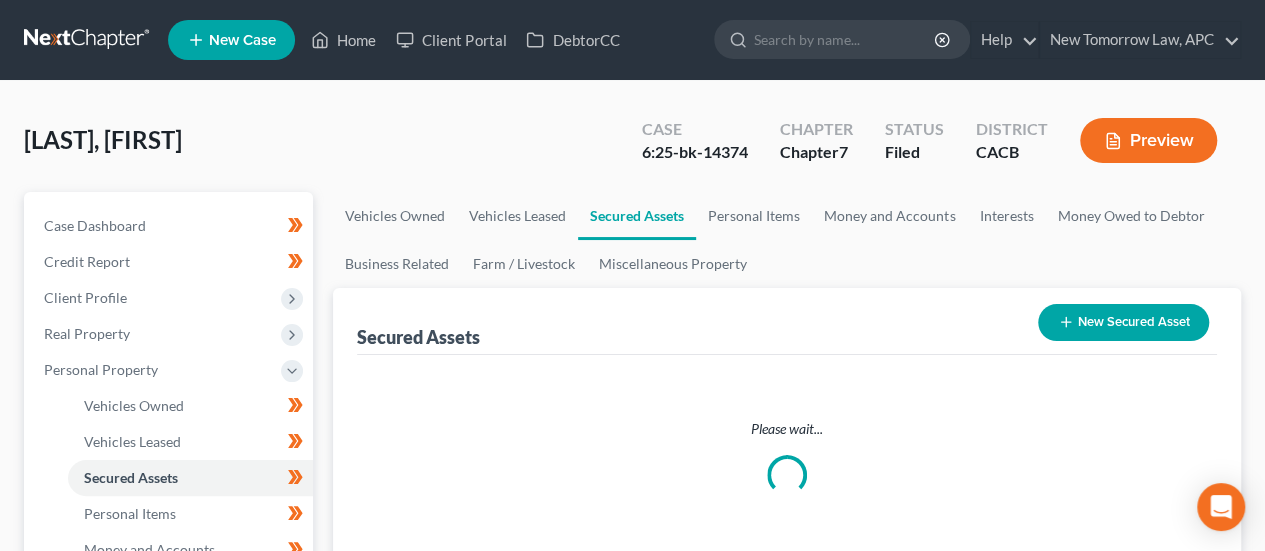 scroll, scrollTop: 100, scrollLeft: 0, axis: vertical 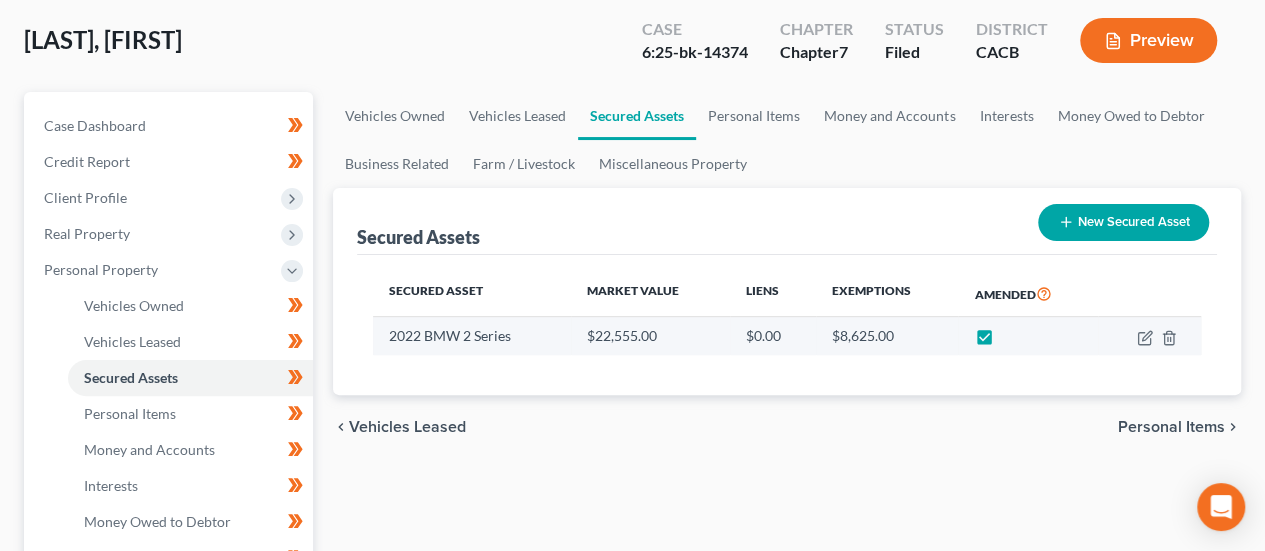 click at bounding box center [1002, 341] 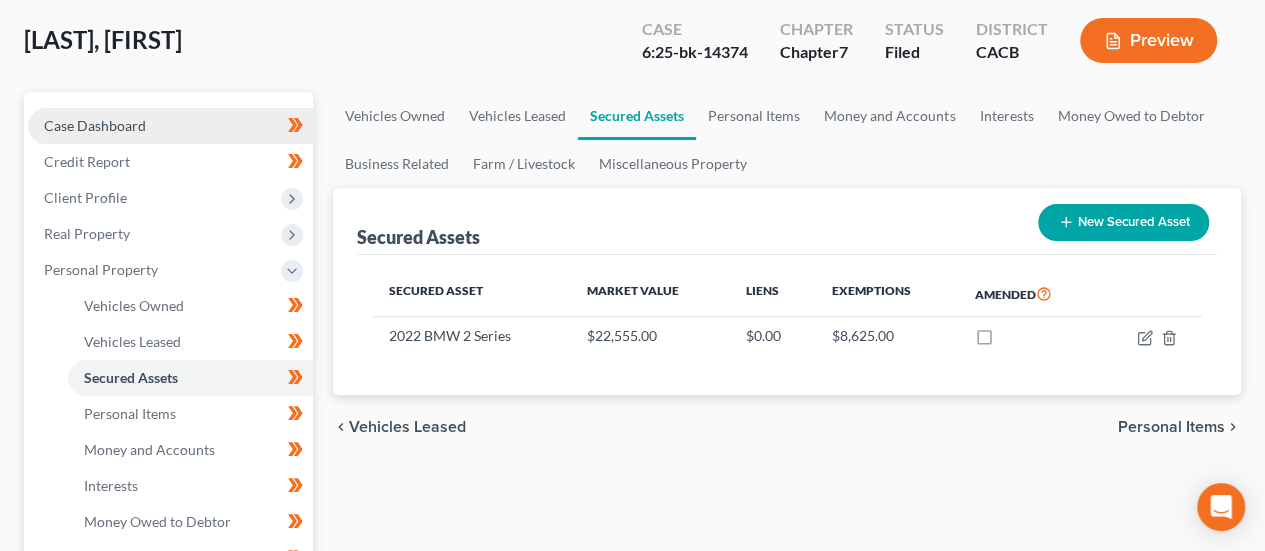 click on "Case Dashboard" at bounding box center [170, 126] 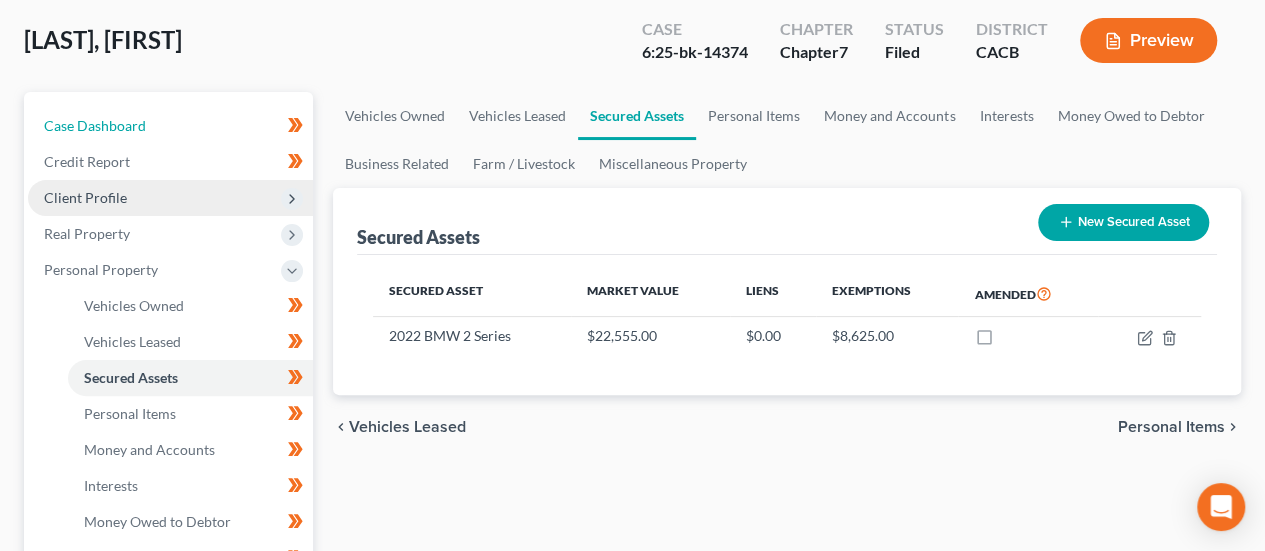 select on "4" 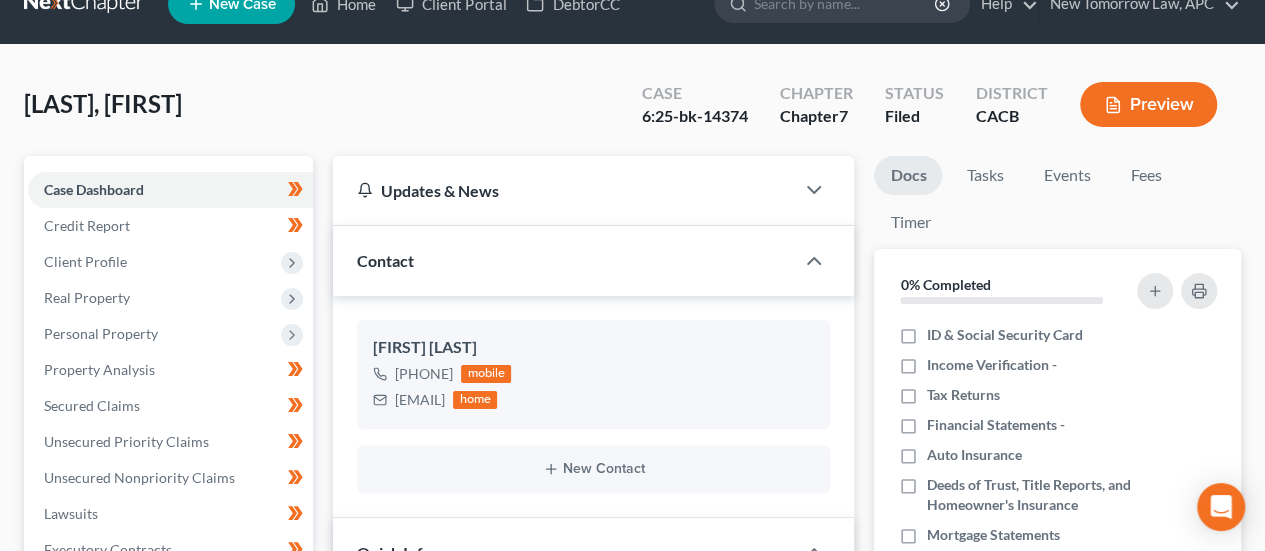 scroll, scrollTop: 0, scrollLeft: 0, axis: both 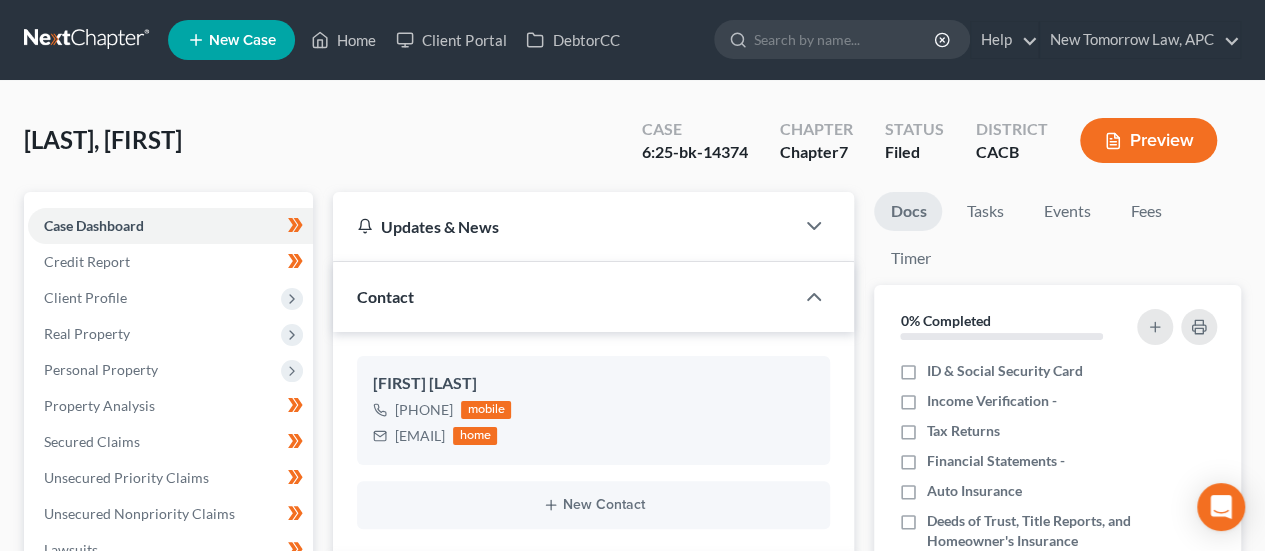click on "Preview" at bounding box center [1148, 140] 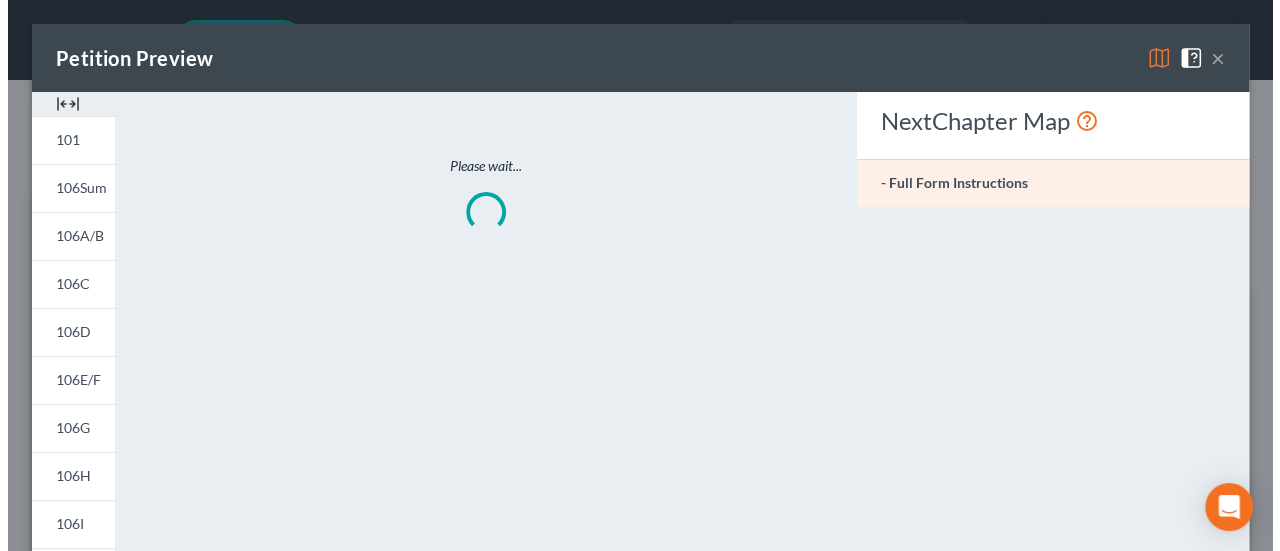 scroll, scrollTop: 4202, scrollLeft: 0, axis: vertical 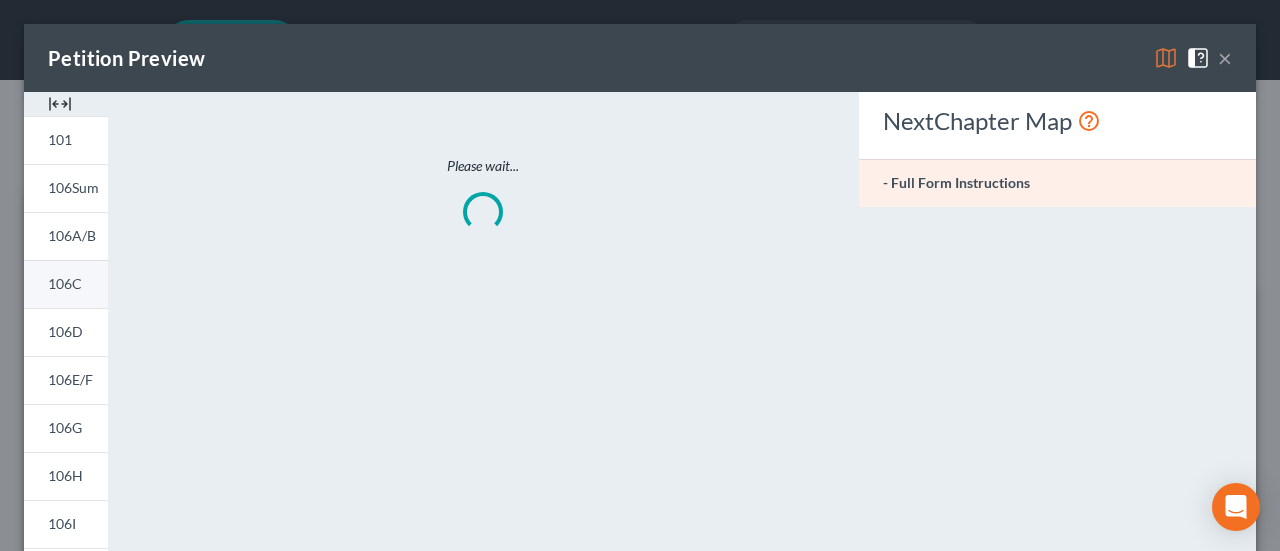 click on "106C" at bounding box center [65, 283] 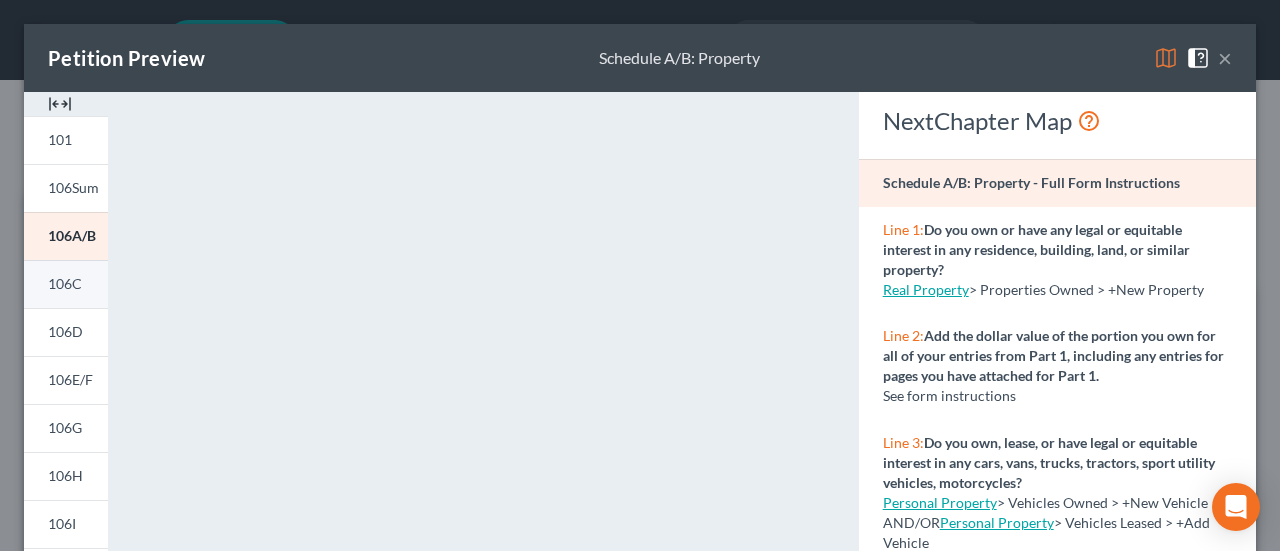 click on "106C" at bounding box center [65, 283] 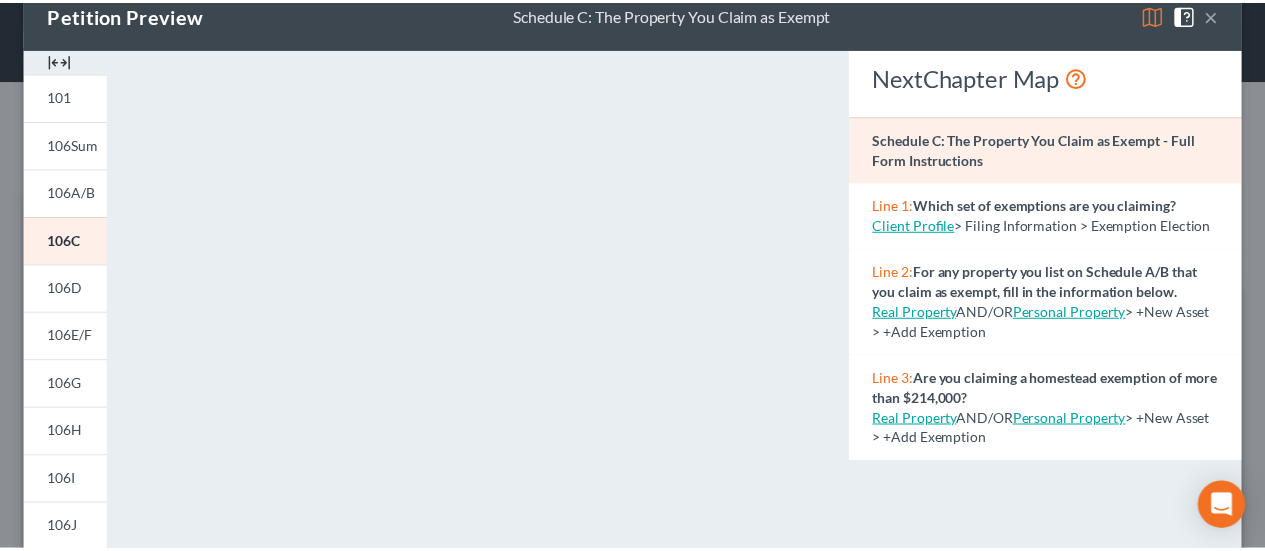 scroll, scrollTop: 0, scrollLeft: 0, axis: both 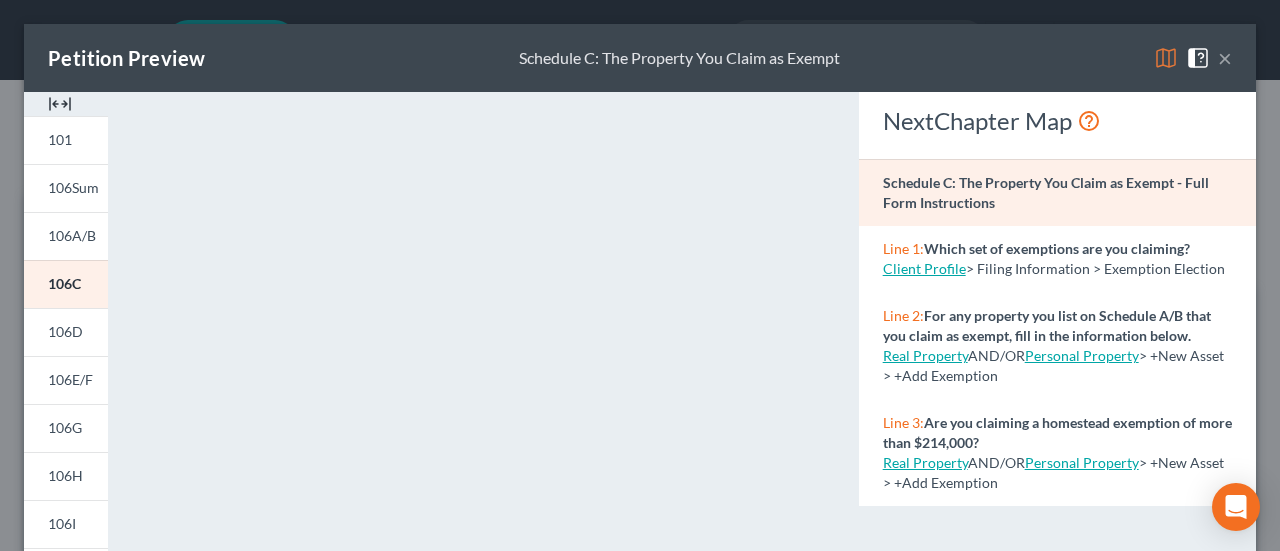 click on "×" at bounding box center (1225, 58) 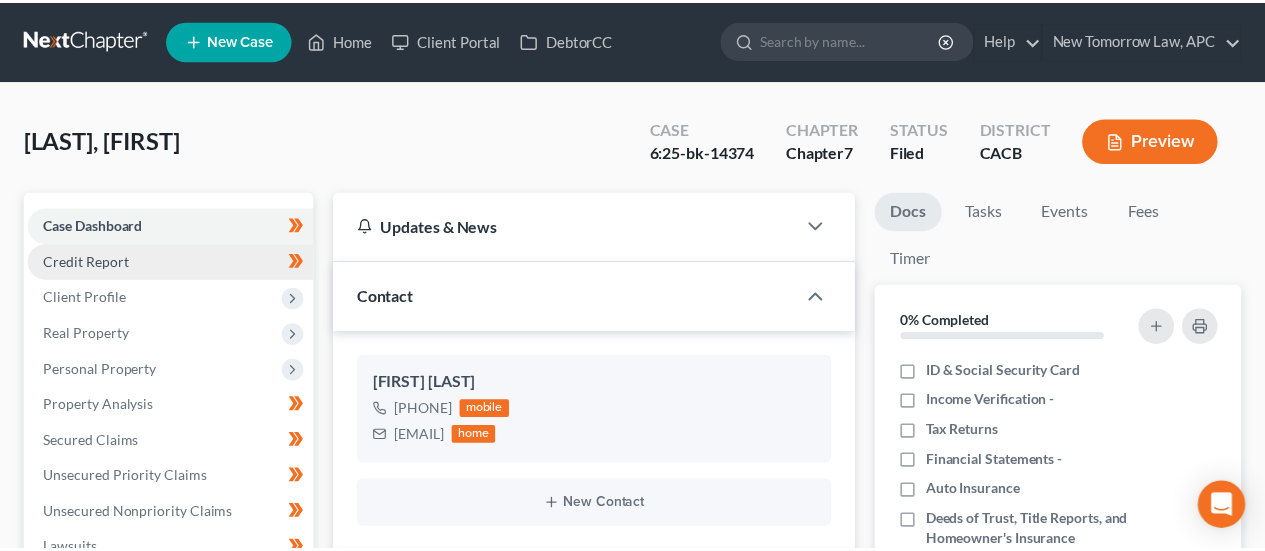 scroll, scrollTop: 4242, scrollLeft: 0, axis: vertical 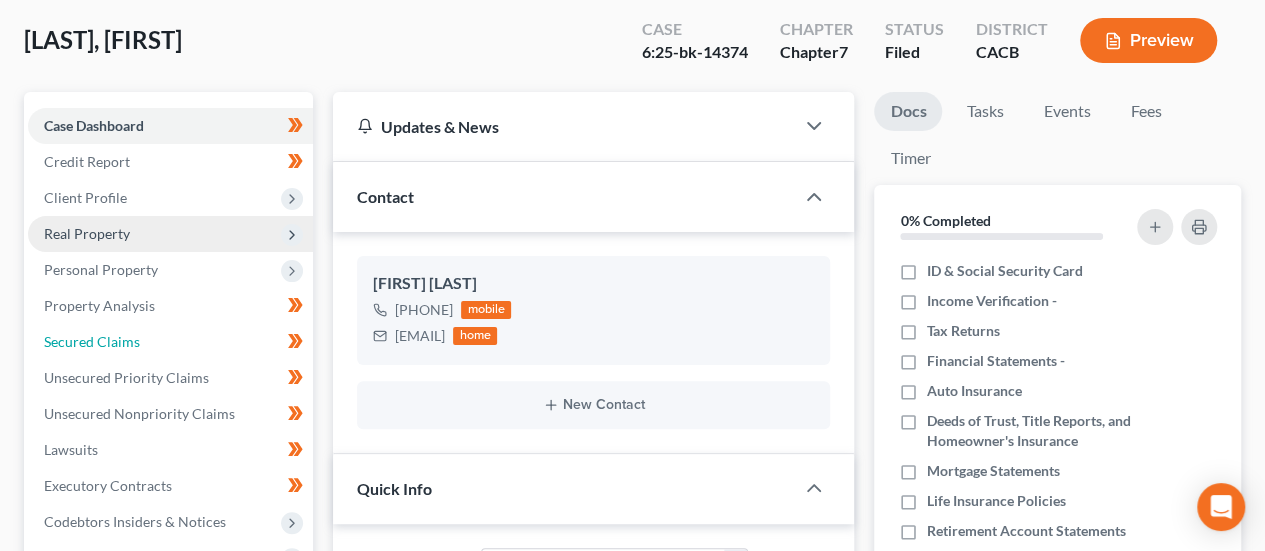 click on "Secured Claims" at bounding box center [92, 341] 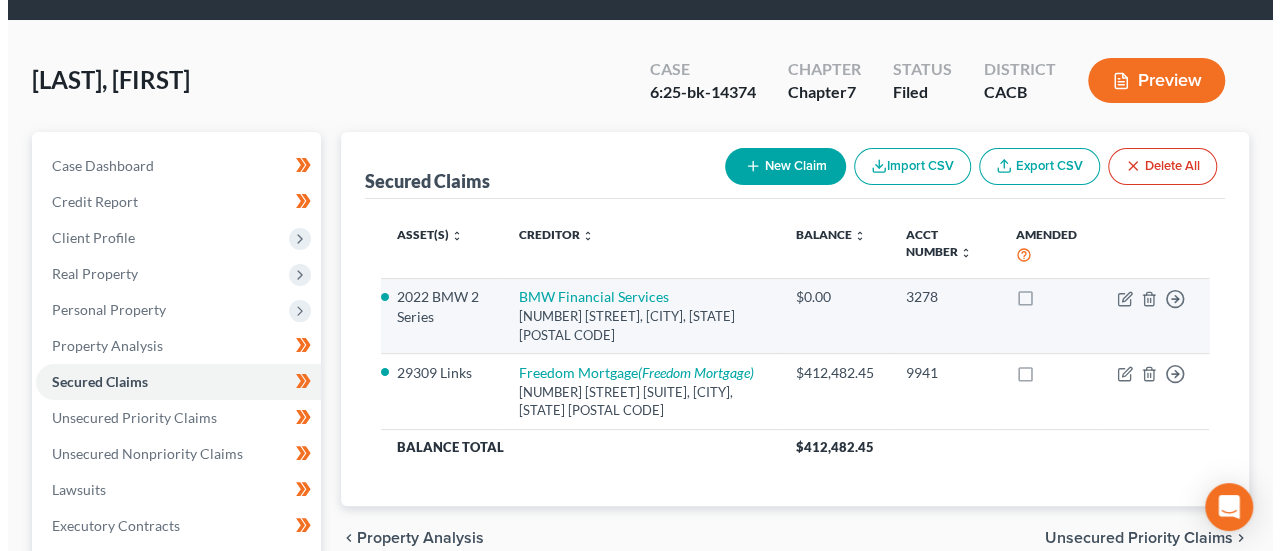 scroll, scrollTop: 100, scrollLeft: 0, axis: vertical 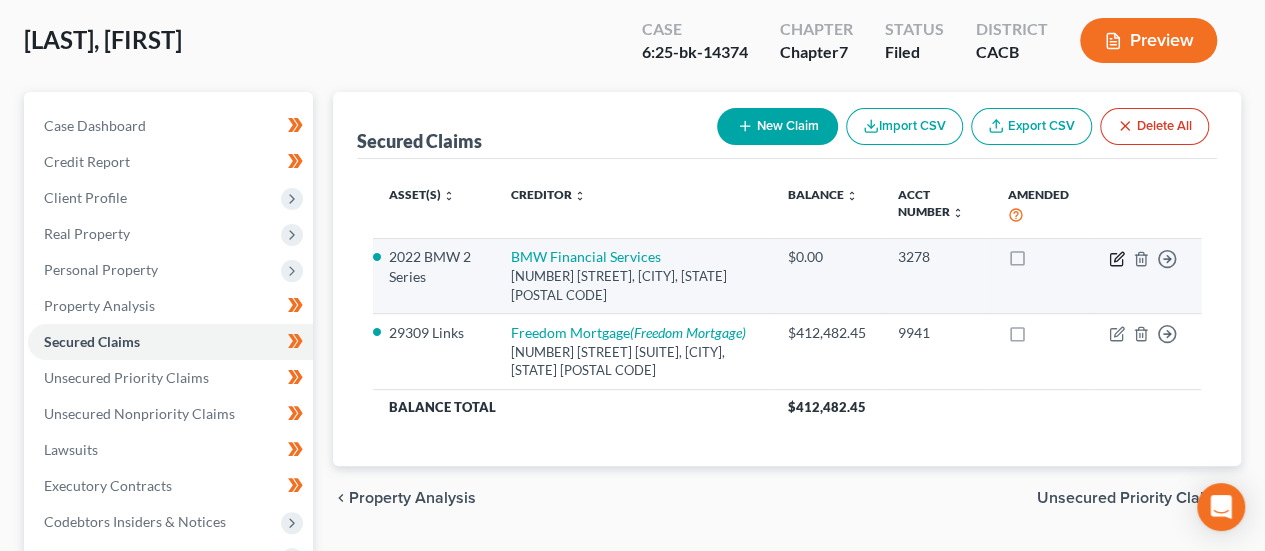 click 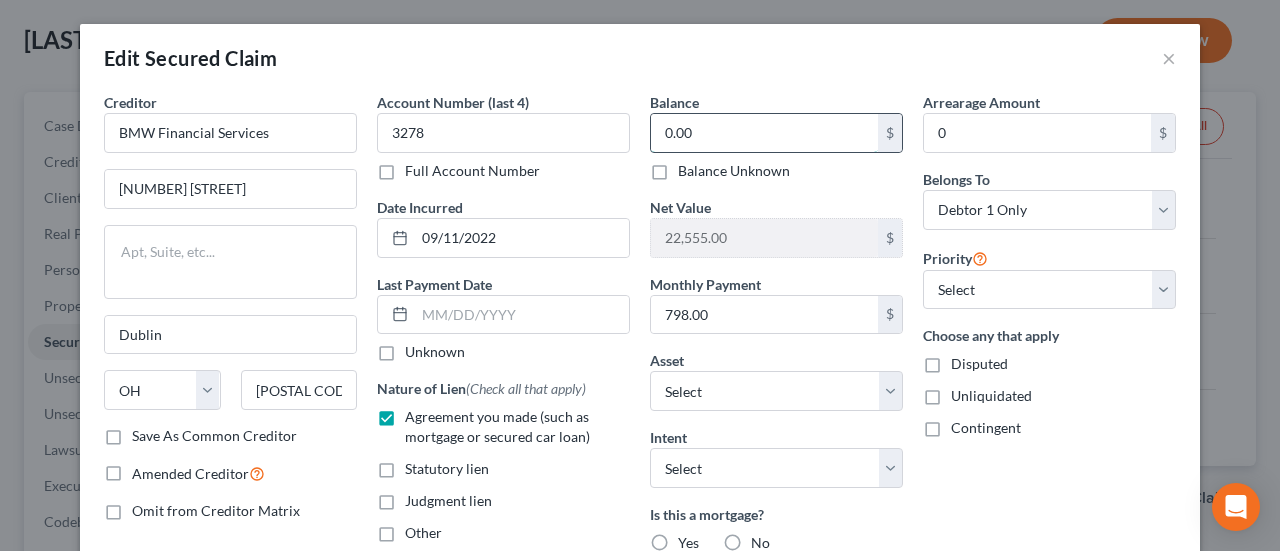 click on "0.00" at bounding box center [764, 133] 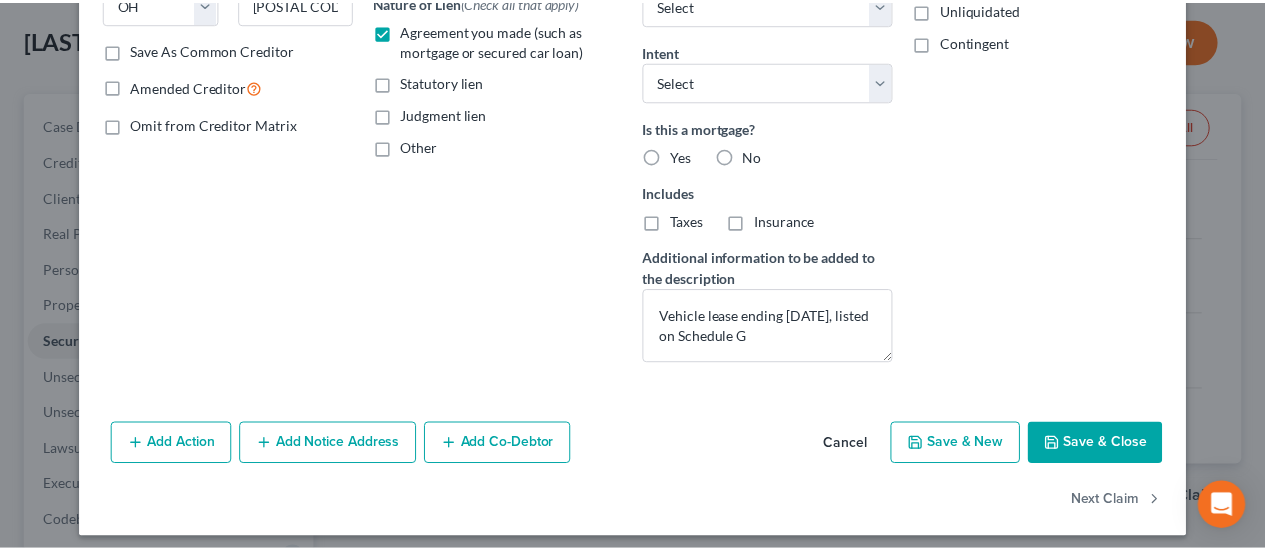 scroll, scrollTop: 394, scrollLeft: 0, axis: vertical 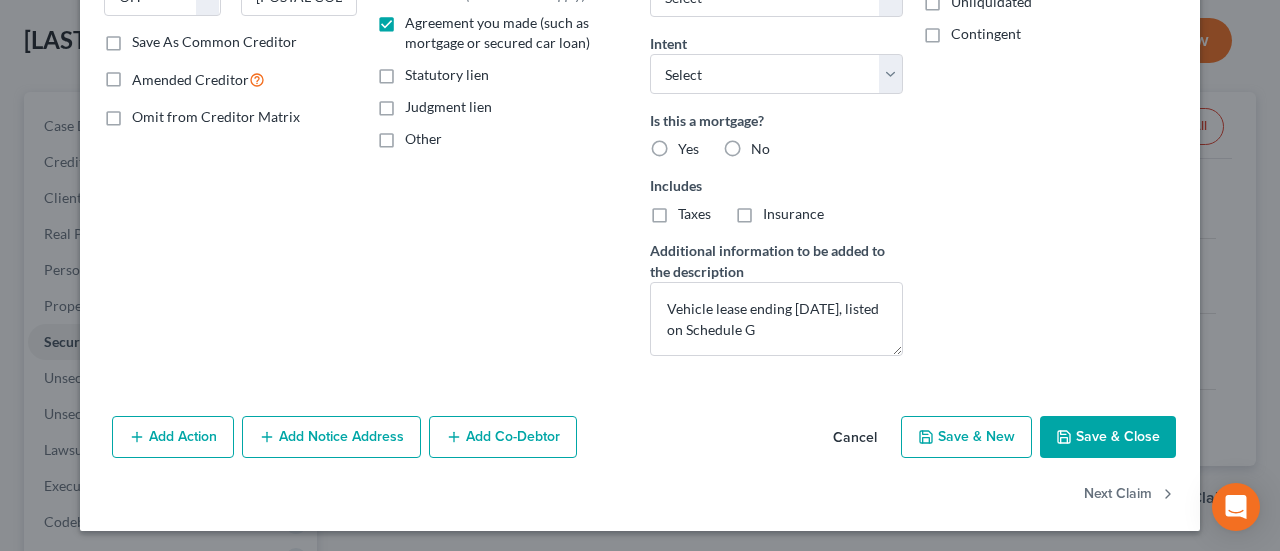 type on "22,768.00" 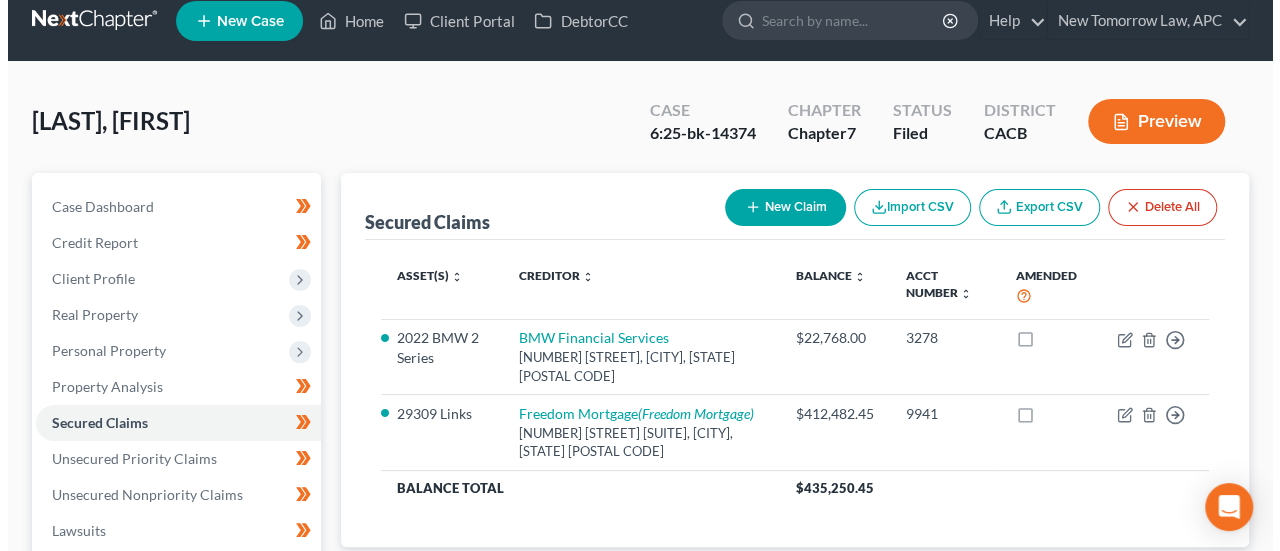 scroll, scrollTop: 0, scrollLeft: 0, axis: both 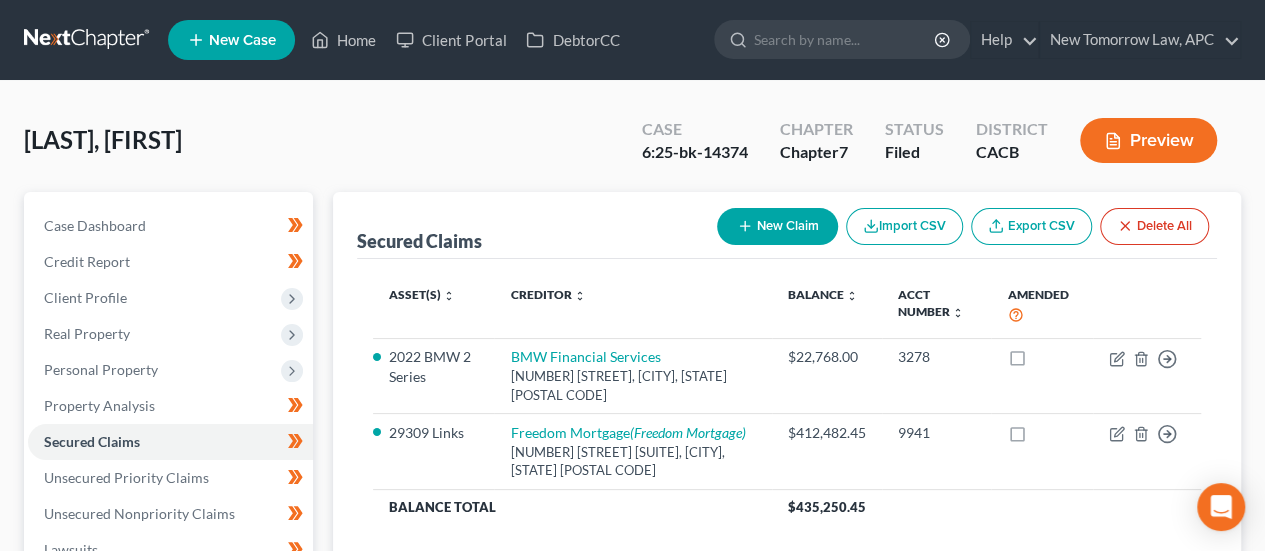 click on "Preview" at bounding box center (1148, 140) 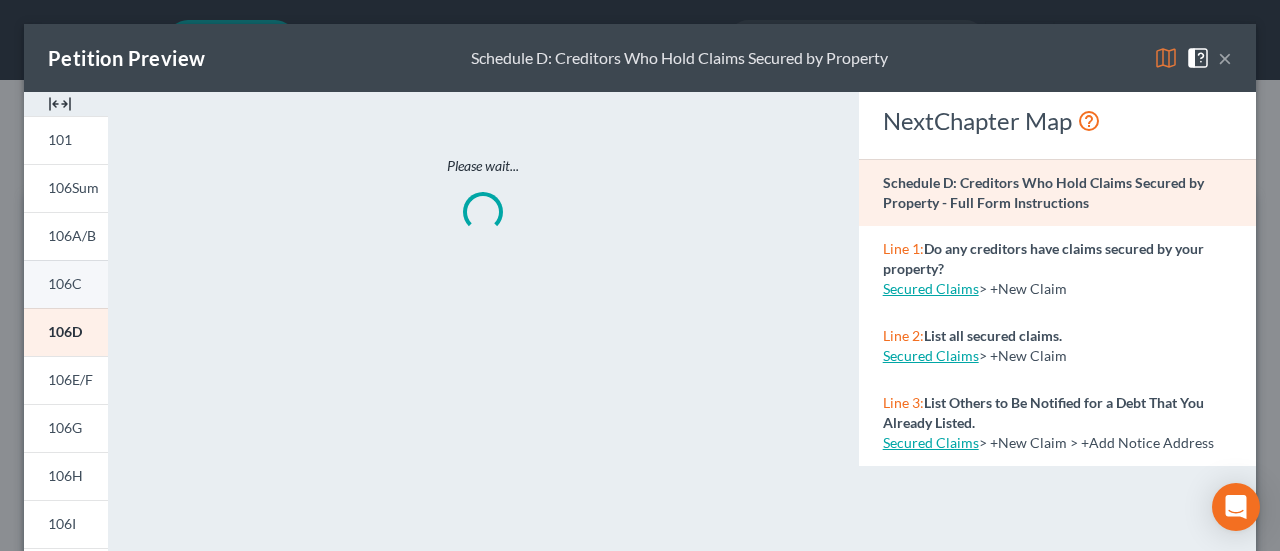 click on "106C" at bounding box center (65, 283) 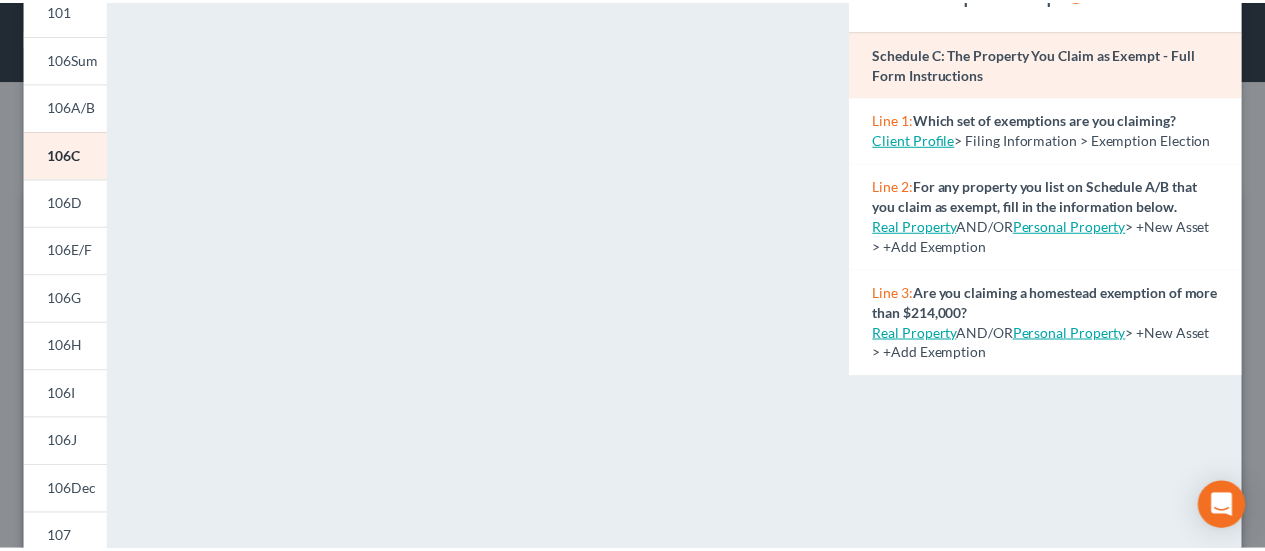 scroll, scrollTop: 0, scrollLeft: 0, axis: both 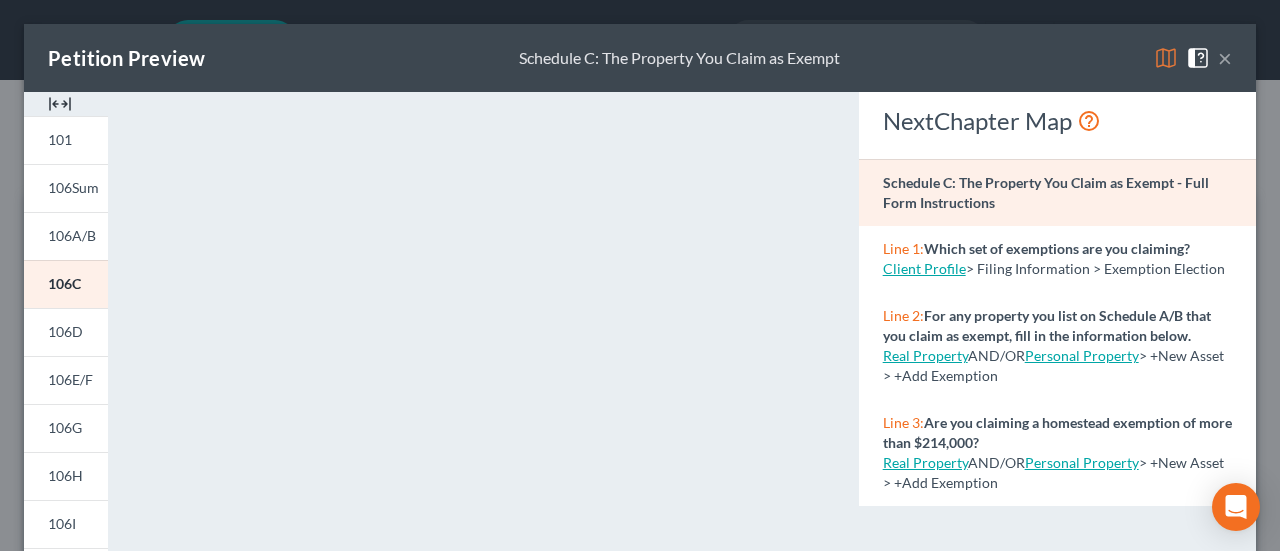 click on "×" at bounding box center [1225, 58] 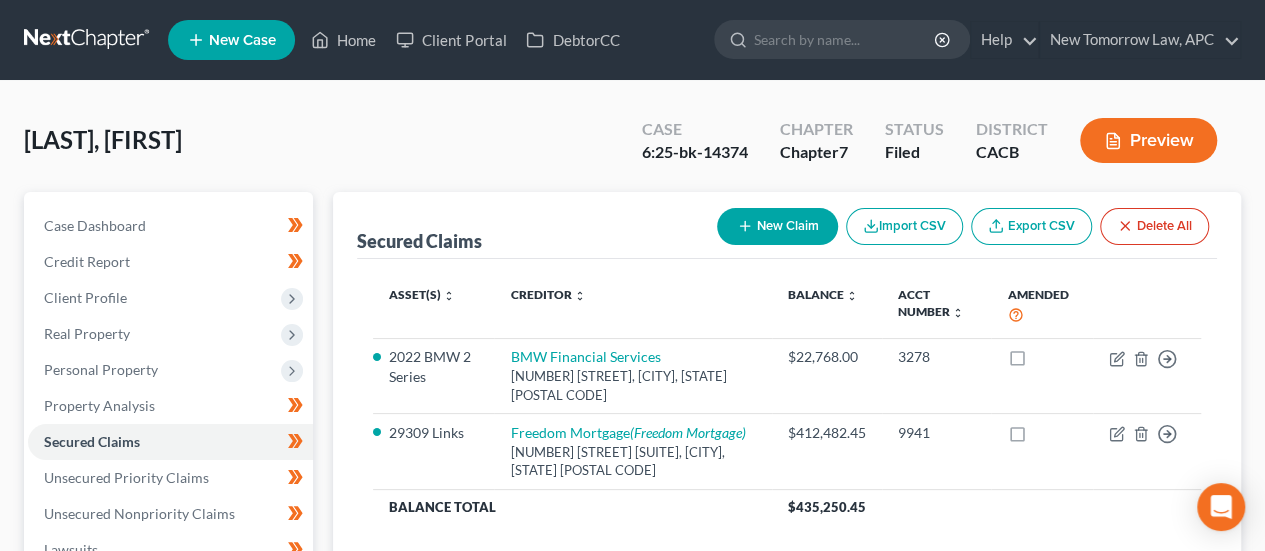 click on "Preview" at bounding box center [1148, 140] 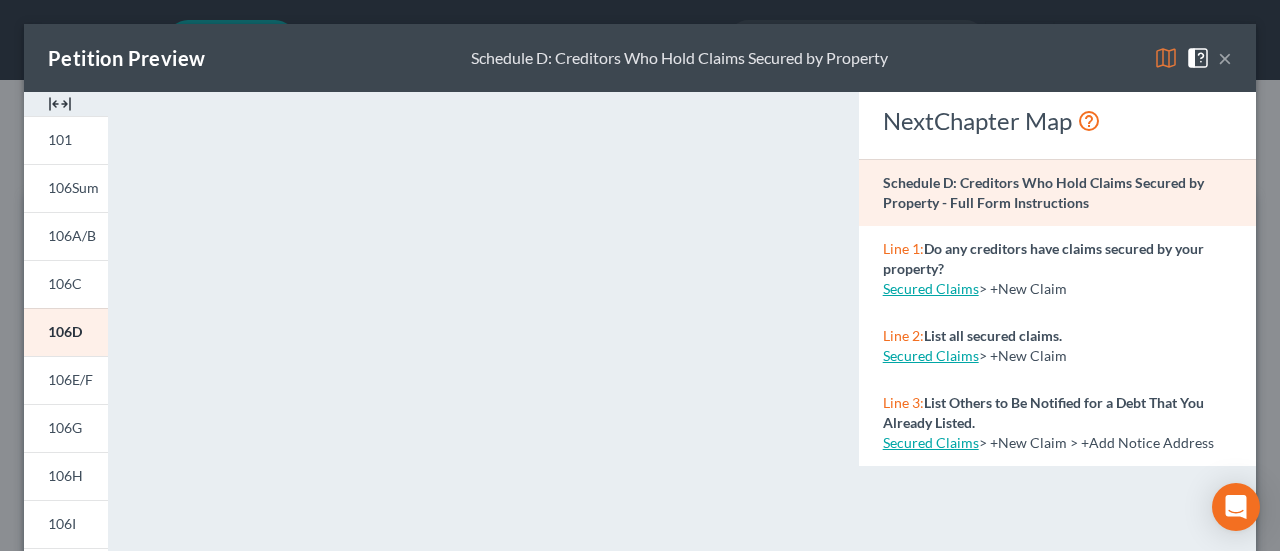 click on "×" at bounding box center [1225, 58] 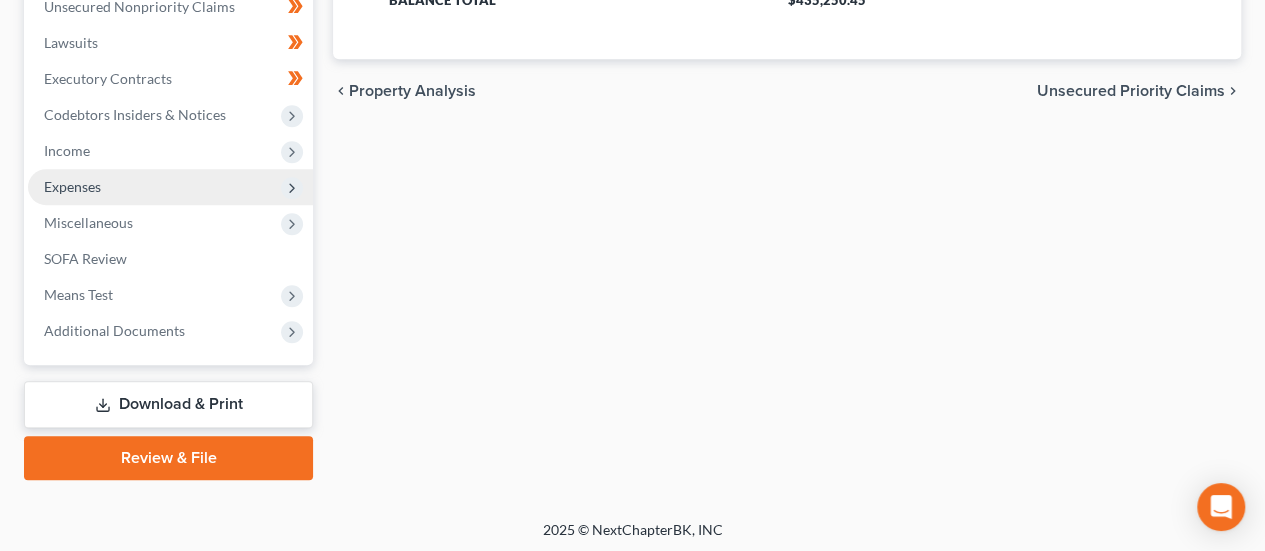 scroll, scrollTop: 509, scrollLeft: 0, axis: vertical 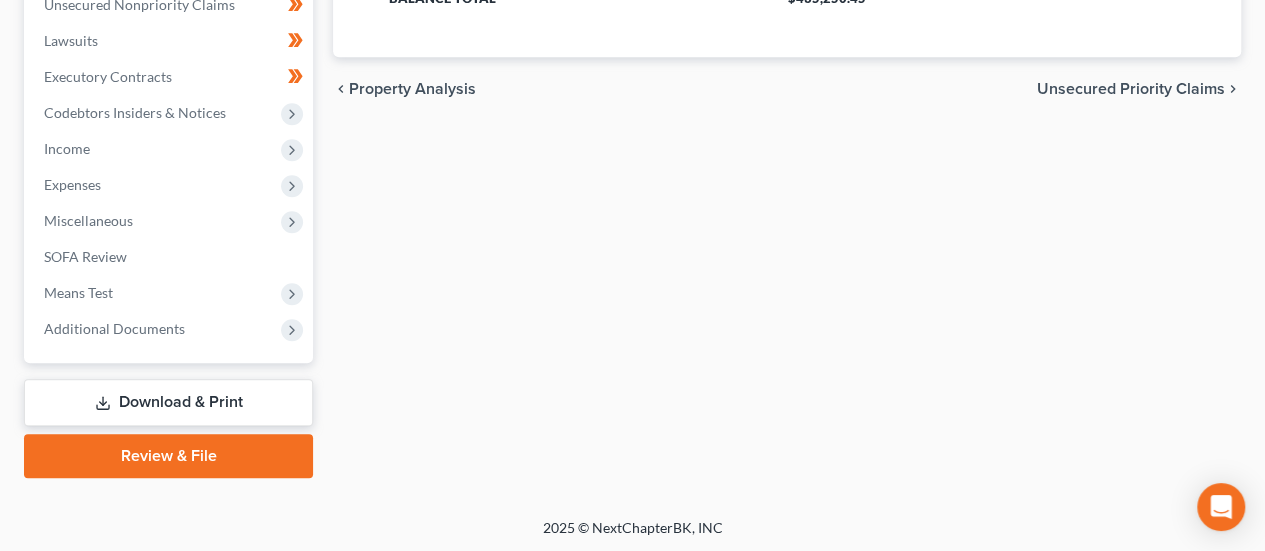 click on "Download & Print" at bounding box center (168, 402) 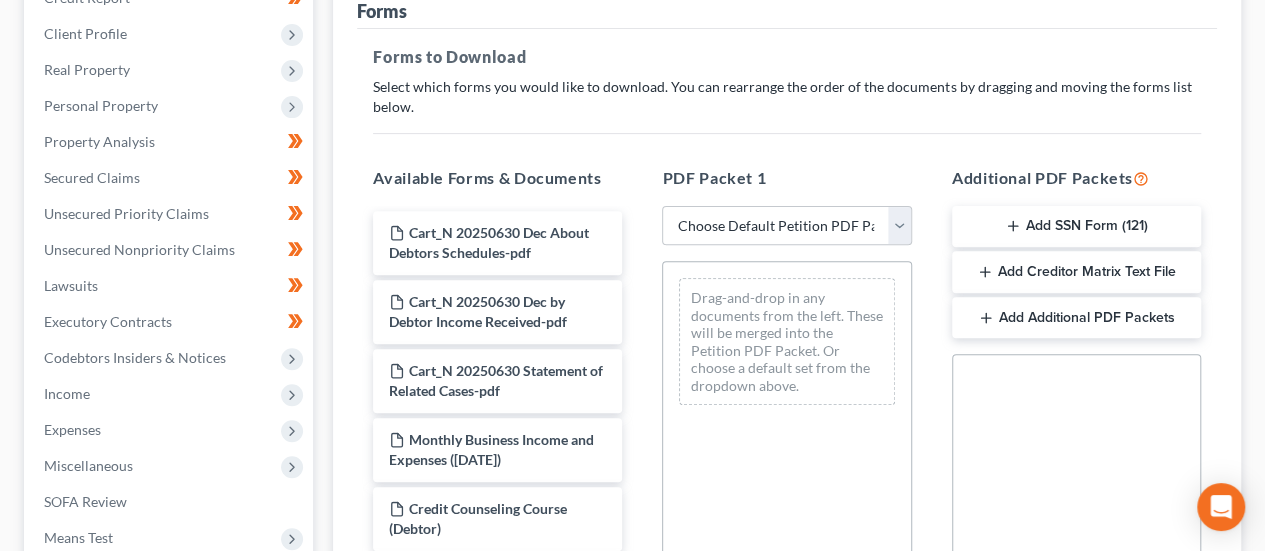 scroll, scrollTop: 300, scrollLeft: 0, axis: vertical 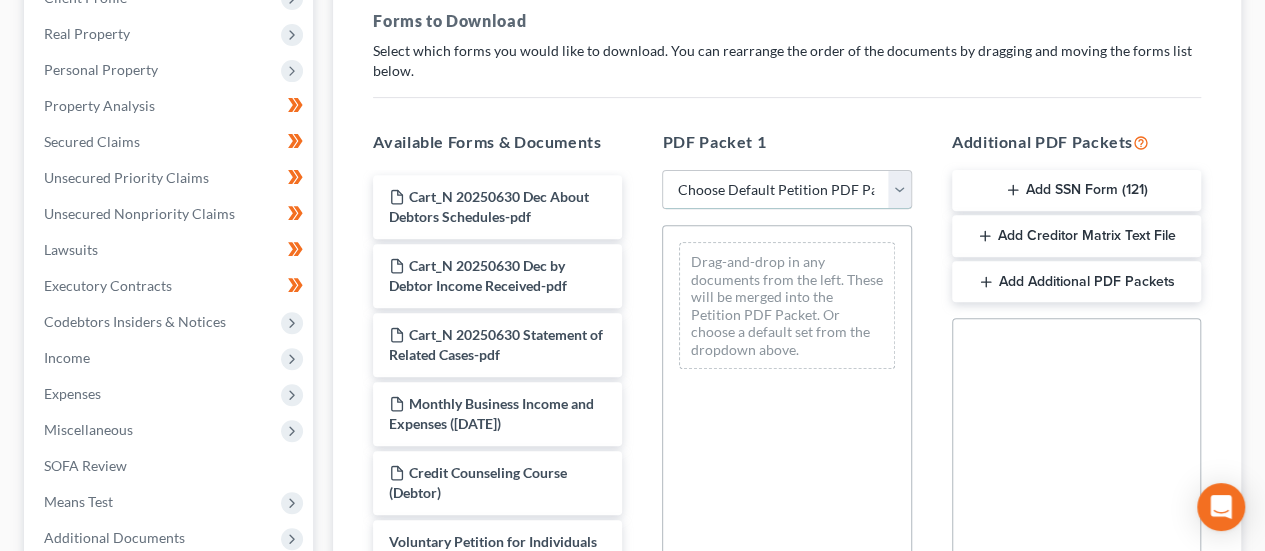 click on "Choose Default Petition PDF Packet Complete Bankruptcy Petition (all forms and schedules) Emergency Filing Forms (Petition and Creditor List Only) Amended Forms Signature Pages Only Petition Attorney Review" at bounding box center [786, 190] 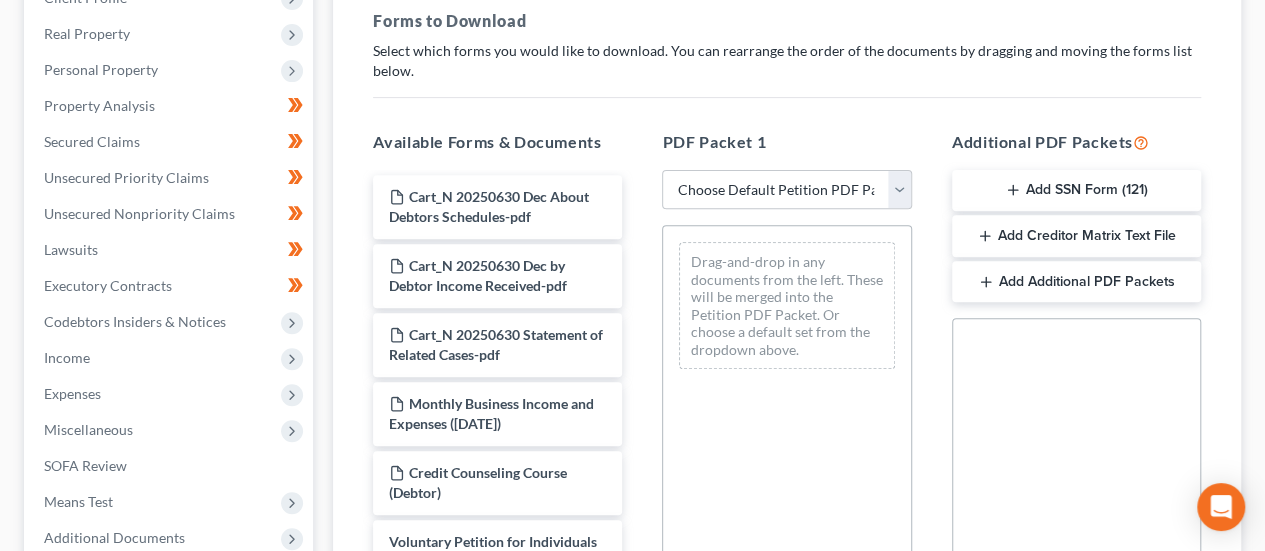 click on "PDF Packet 1 Choose Default Petition PDF Packet Complete Bankruptcy Petition (all forms and schedules) Emergency Filing Forms (Petition and Creditor List Only) Amended Forms Signature Pages Only Petition Attorney Review Drag-and-drop in any documents from the left. These will be merged into the Petition PDF Packet. Or choose a default set from the dropdown above." at bounding box center (786, 453) 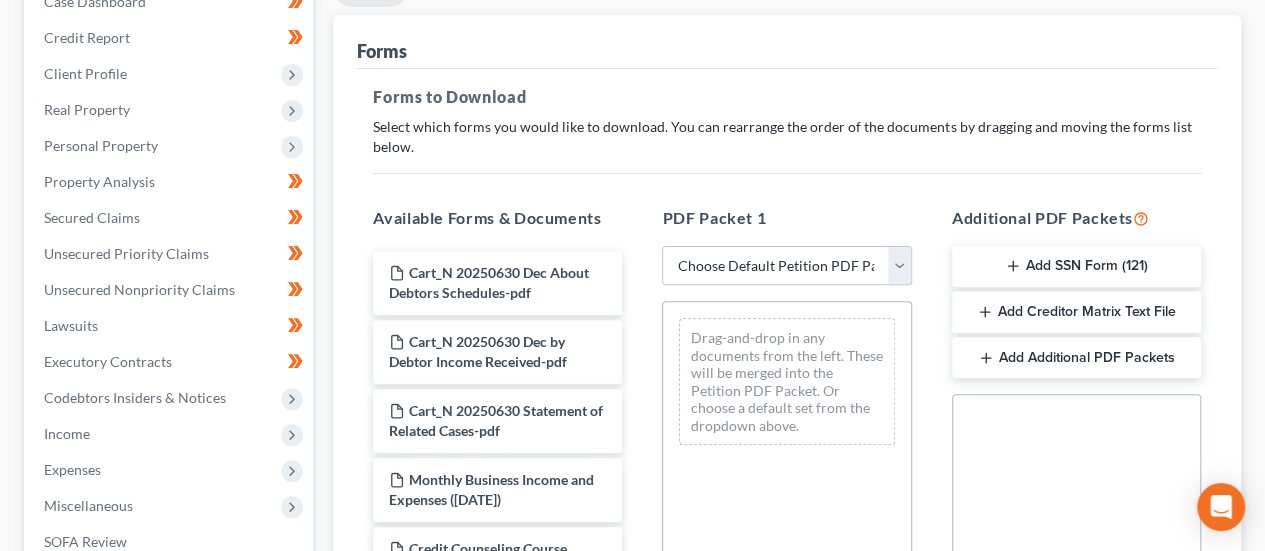 scroll, scrollTop: 100, scrollLeft: 0, axis: vertical 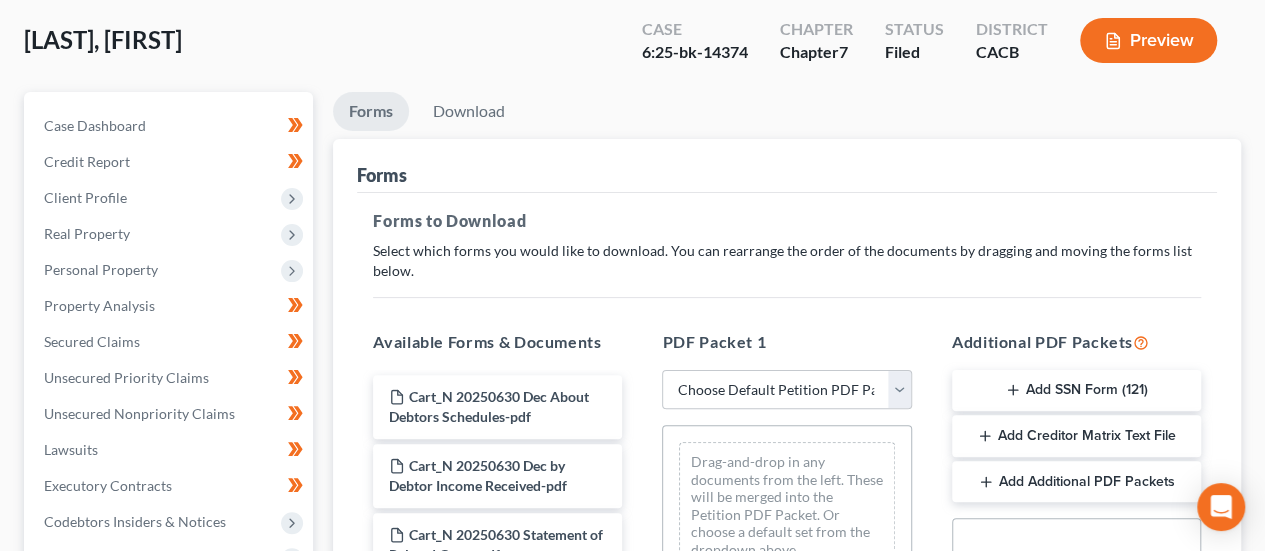 click on "Drag-and-drop in any documents from the left. These will be merged into the Petition PDF Packet. Or choose a default set from the dropdown above." at bounding box center (786, 505) 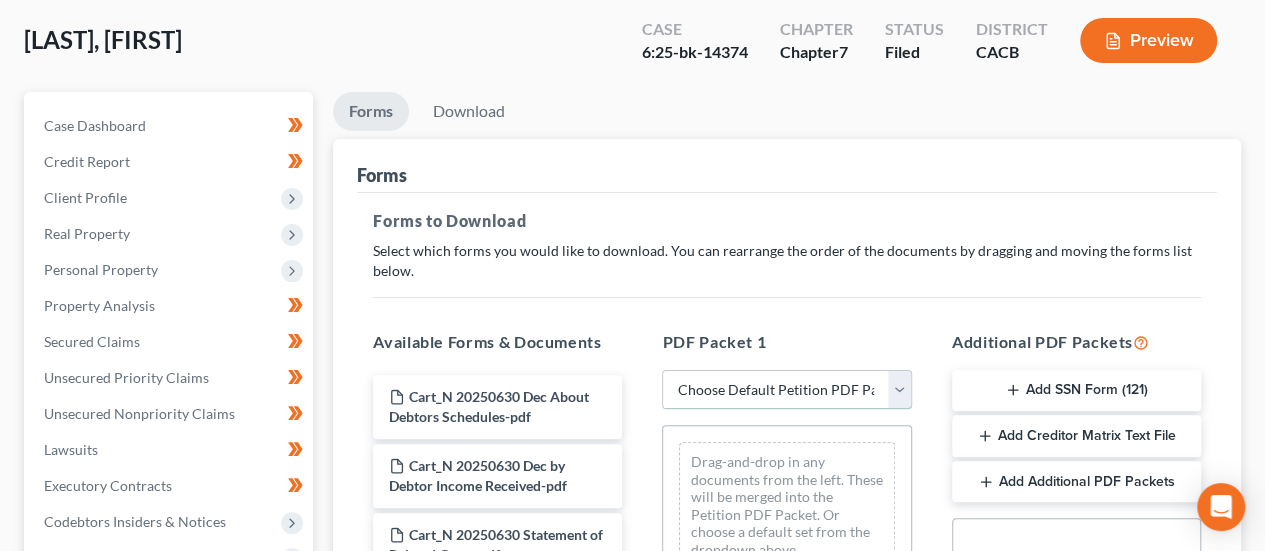 click on "Choose Default Petition PDF Packet Complete Bankruptcy Petition (all forms and schedules) Emergency Filing Forms (Petition and Creditor List Only) Amended Forms Signature Pages Only Petition Attorney Review" at bounding box center [786, 390] 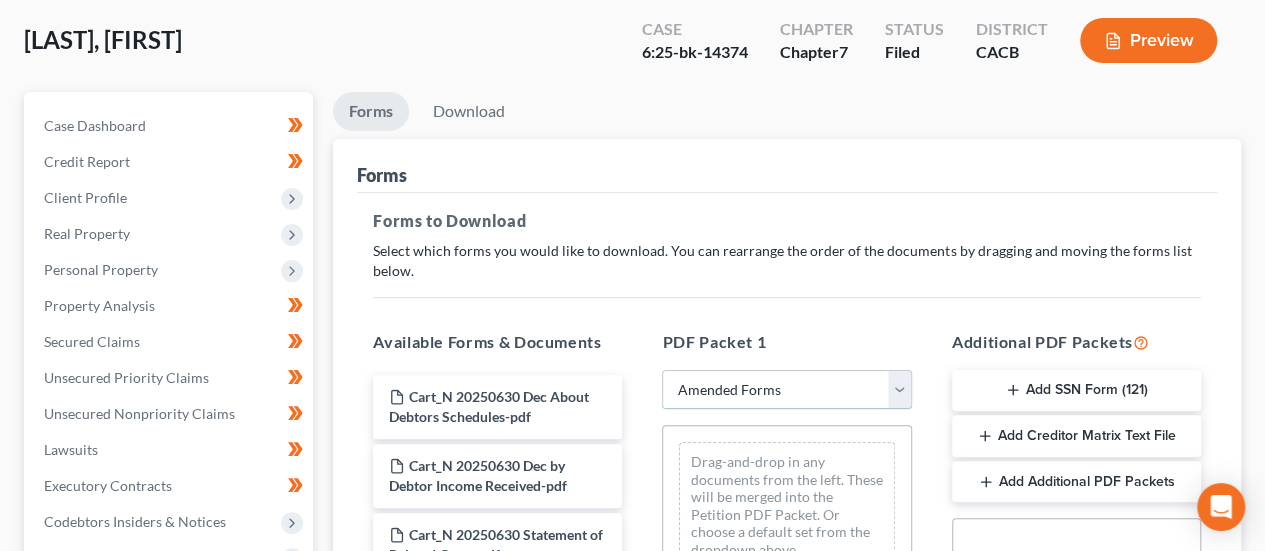 click on "Choose Default Petition PDF Packet Complete Bankruptcy Petition (all forms and schedules) Emergency Filing Forms (Petition and Creditor List Only) Amended Forms Signature Pages Only Petition Attorney Review" at bounding box center (786, 390) 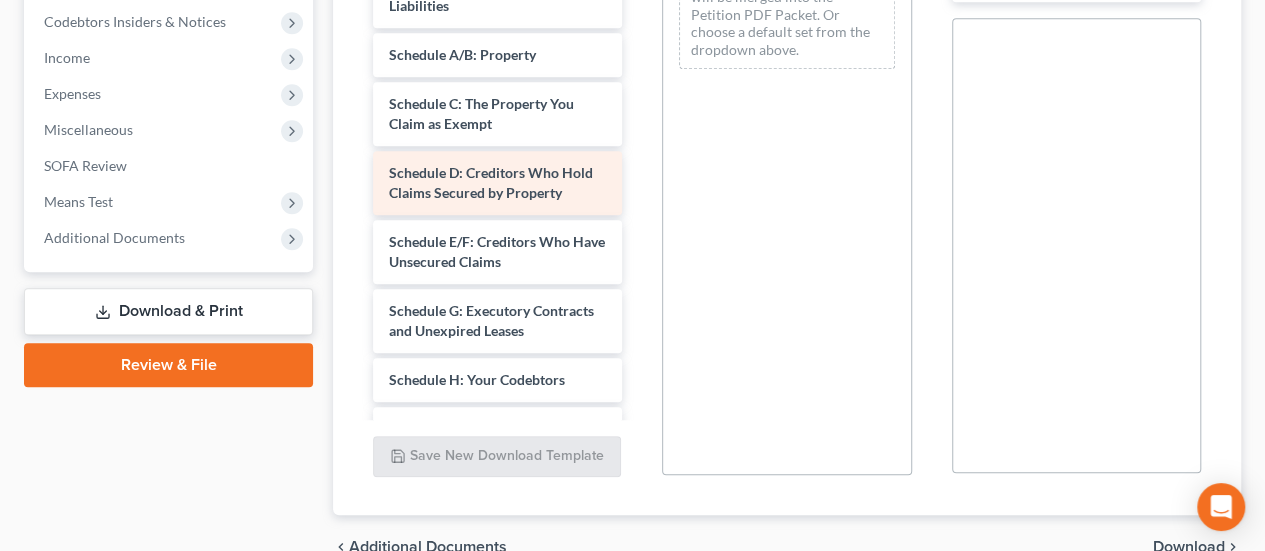 scroll, scrollTop: 500, scrollLeft: 0, axis: vertical 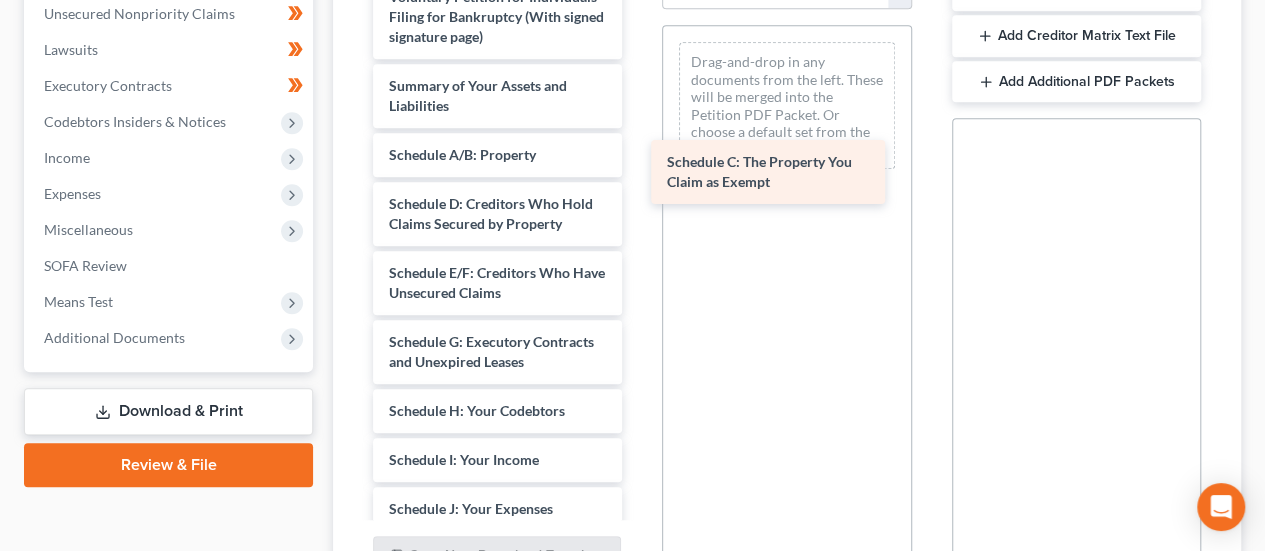 drag, startPoint x: 545, startPoint y: 225, endPoint x: 829, endPoint y: 153, distance: 292.98465 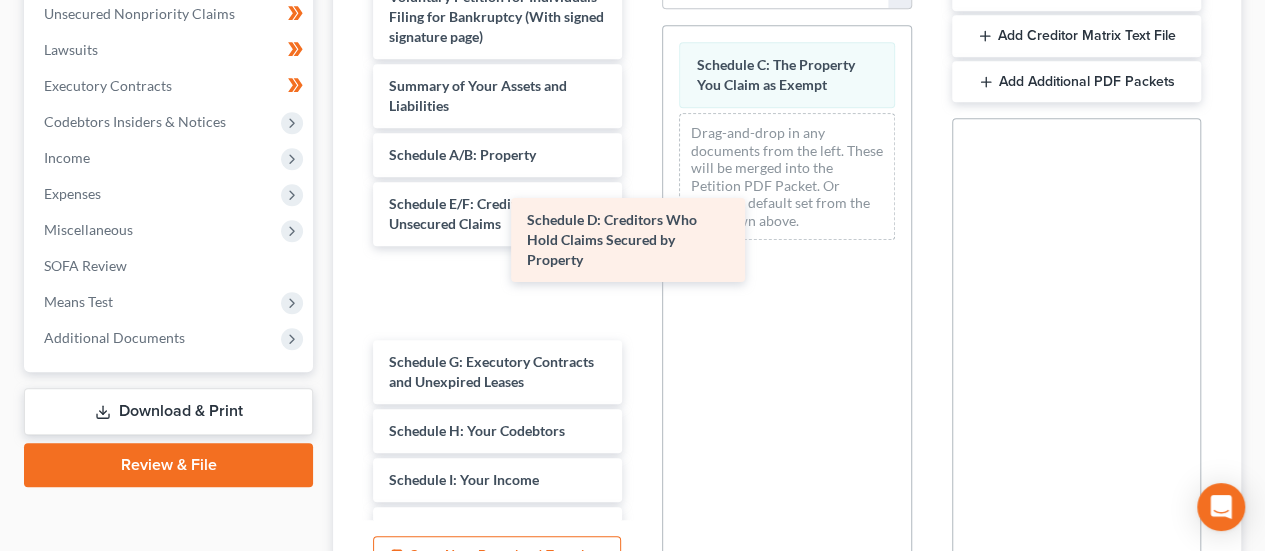 drag, startPoint x: 500, startPoint y: 240, endPoint x: 611, endPoint y: 239, distance: 111.0045 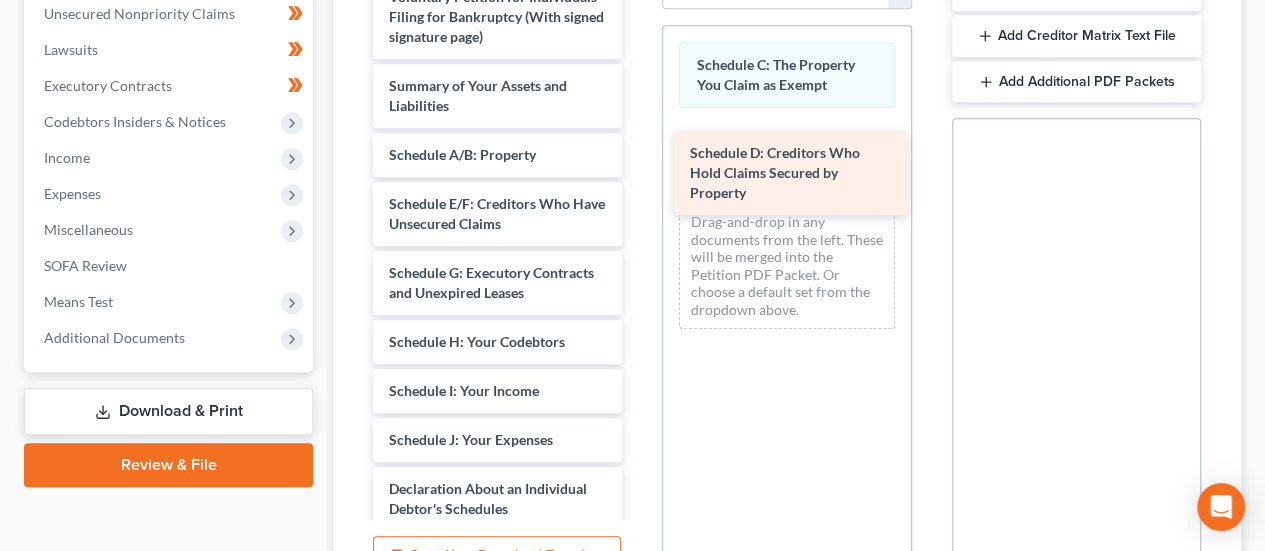 drag, startPoint x: 489, startPoint y: 303, endPoint x: 789, endPoint y: 165, distance: 330.2181 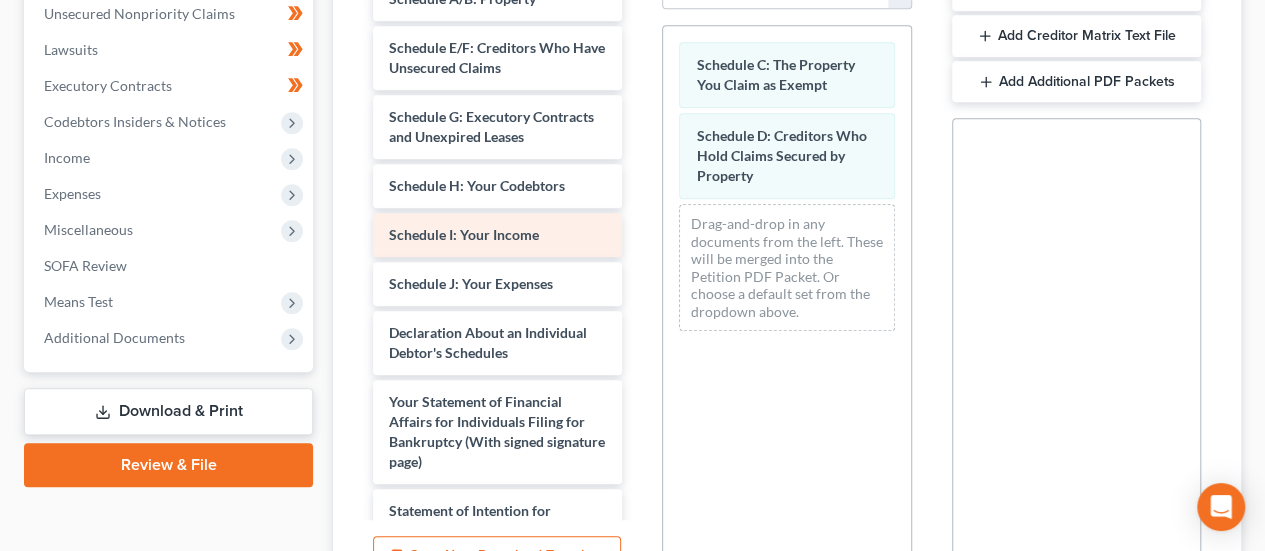 scroll, scrollTop: 200, scrollLeft: 0, axis: vertical 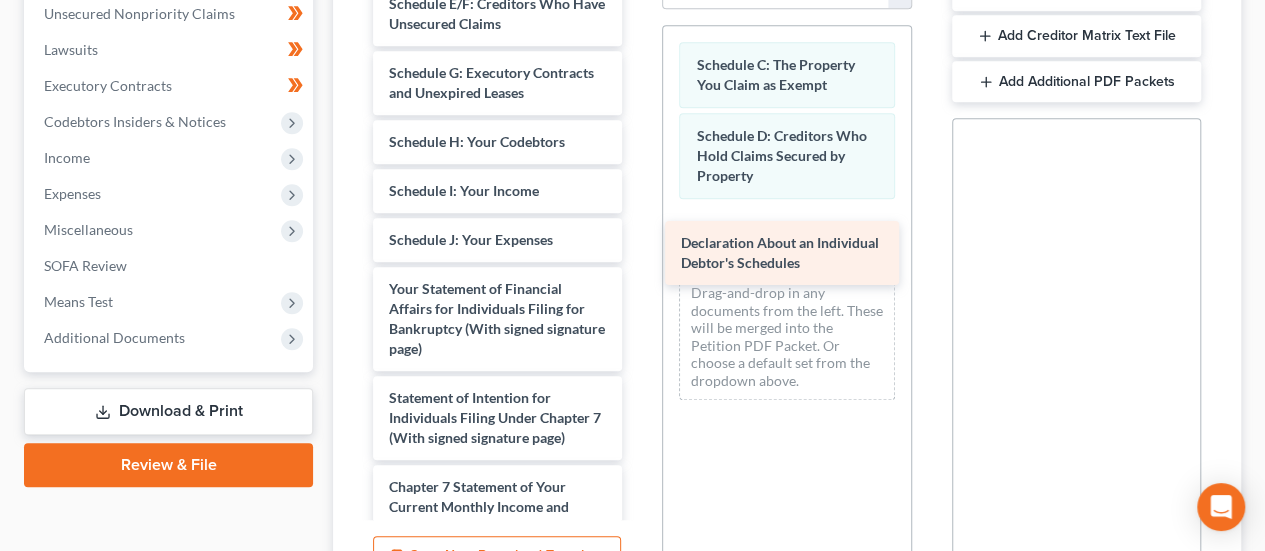 drag, startPoint x: 502, startPoint y: 306, endPoint x: 794, endPoint y: 242, distance: 298.93143 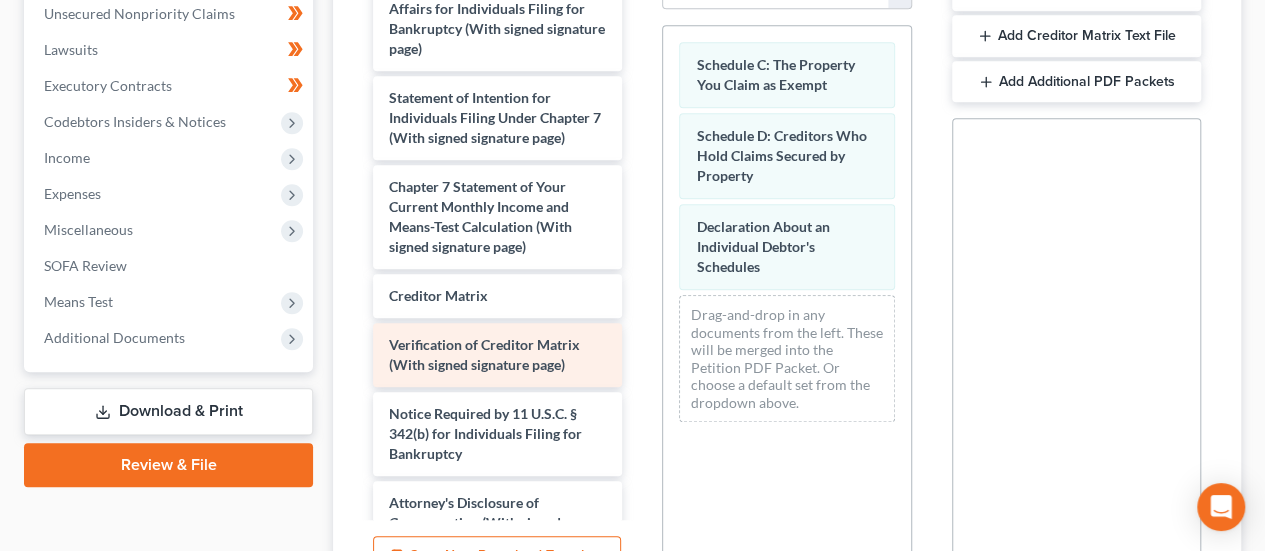 scroll, scrollTop: 570, scrollLeft: 0, axis: vertical 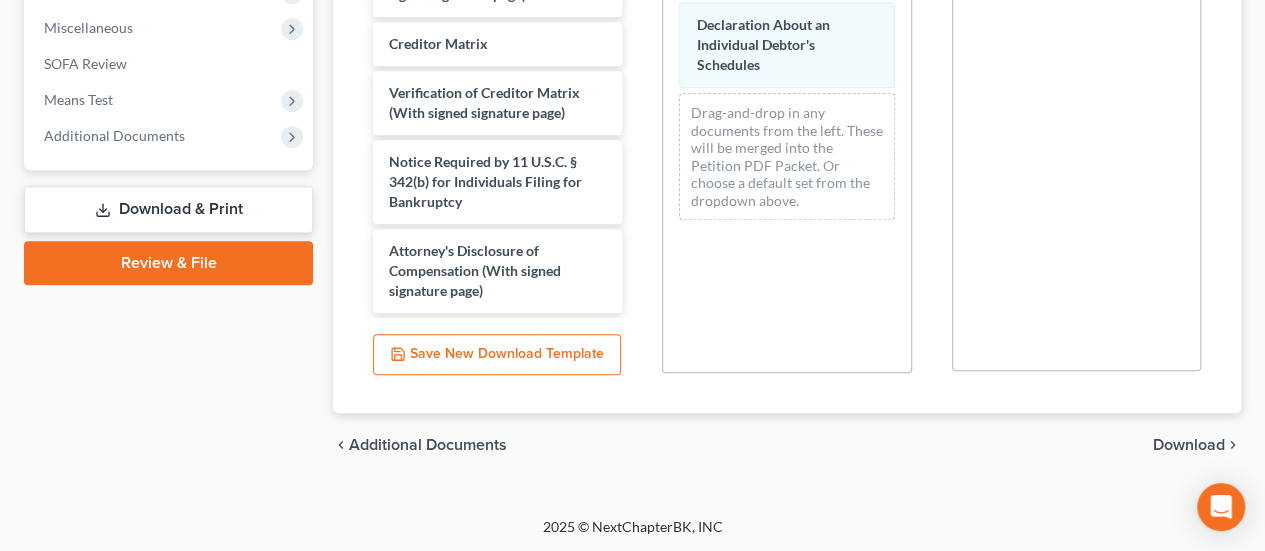 click on "Download" at bounding box center [1189, 445] 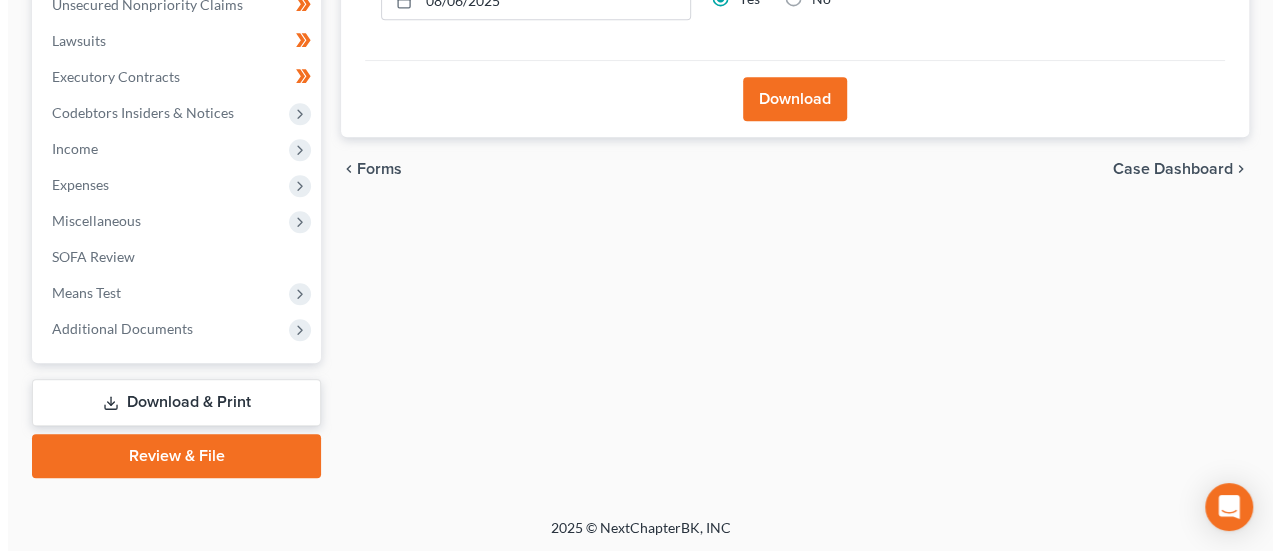scroll, scrollTop: 209, scrollLeft: 0, axis: vertical 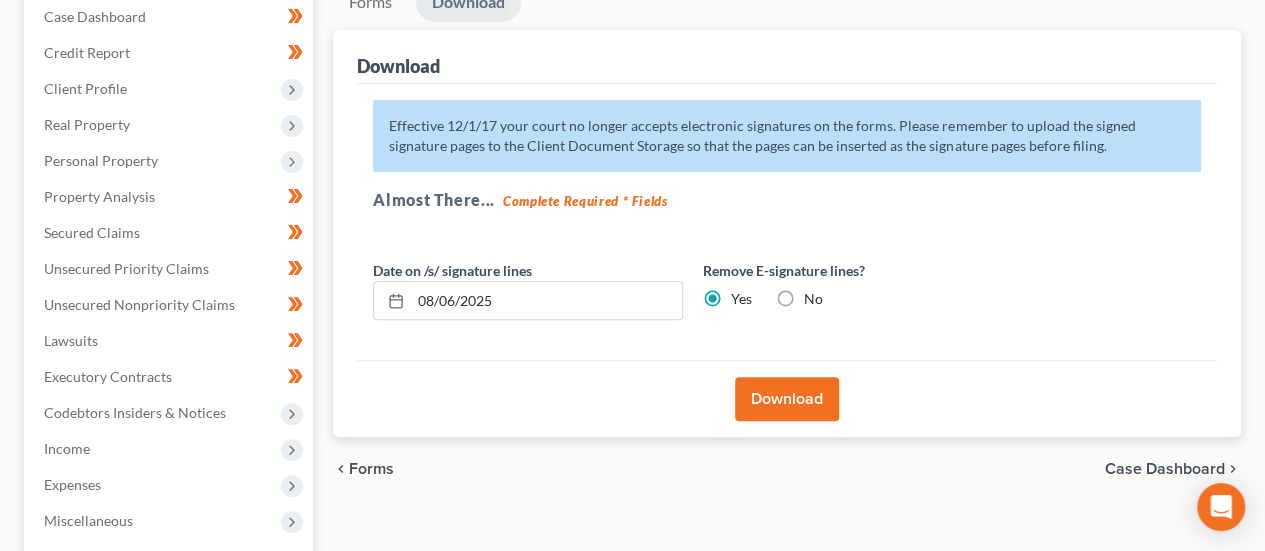 click on "Download" at bounding box center [787, 399] 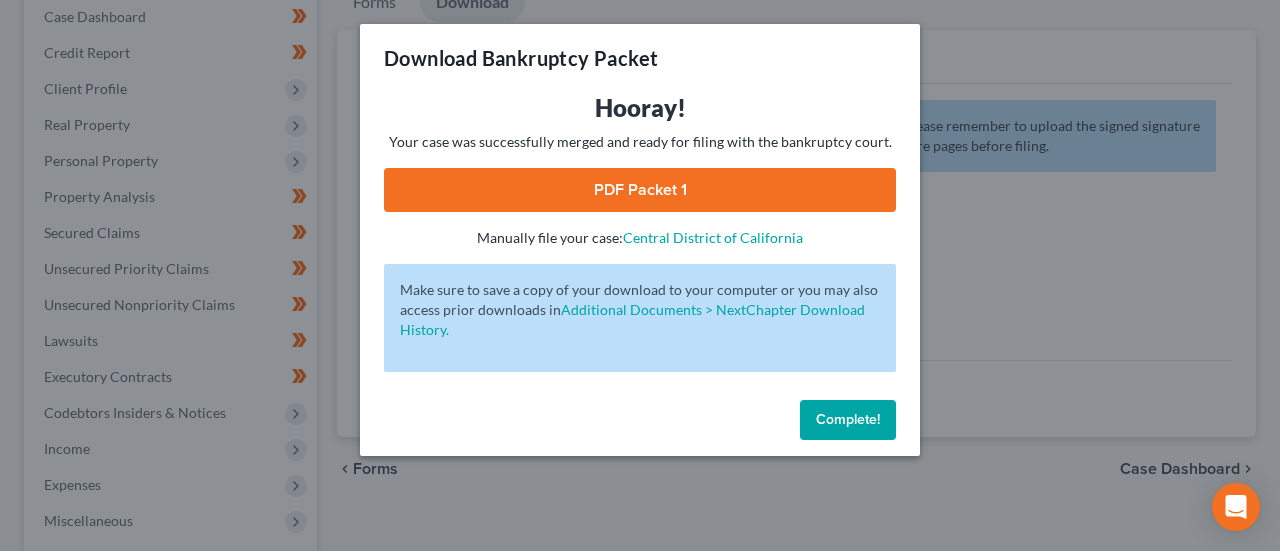 click on "PDF Packet 1" at bounding box center (640, 190) 